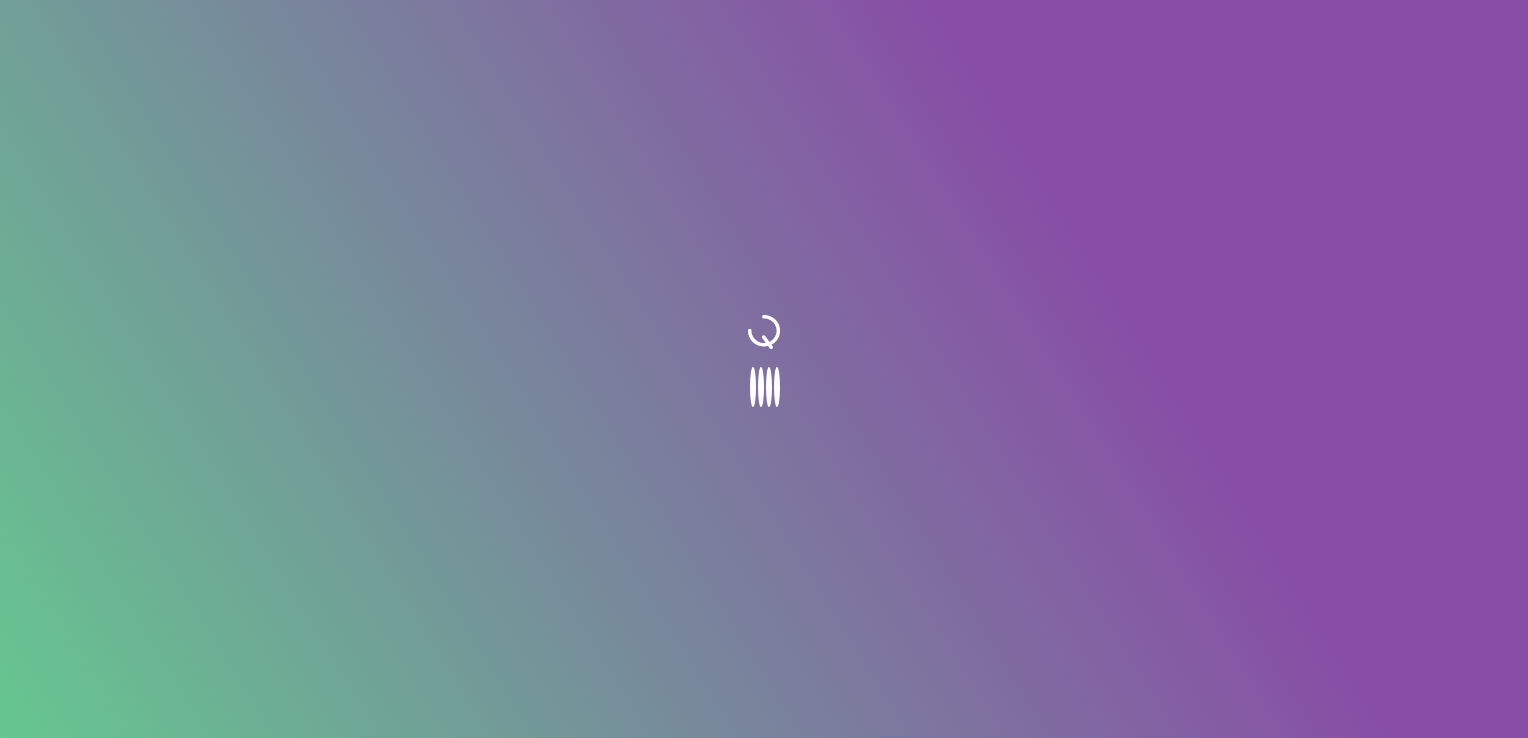 scroll, scrollTop: 0, scrollLeft: 0, axis: both 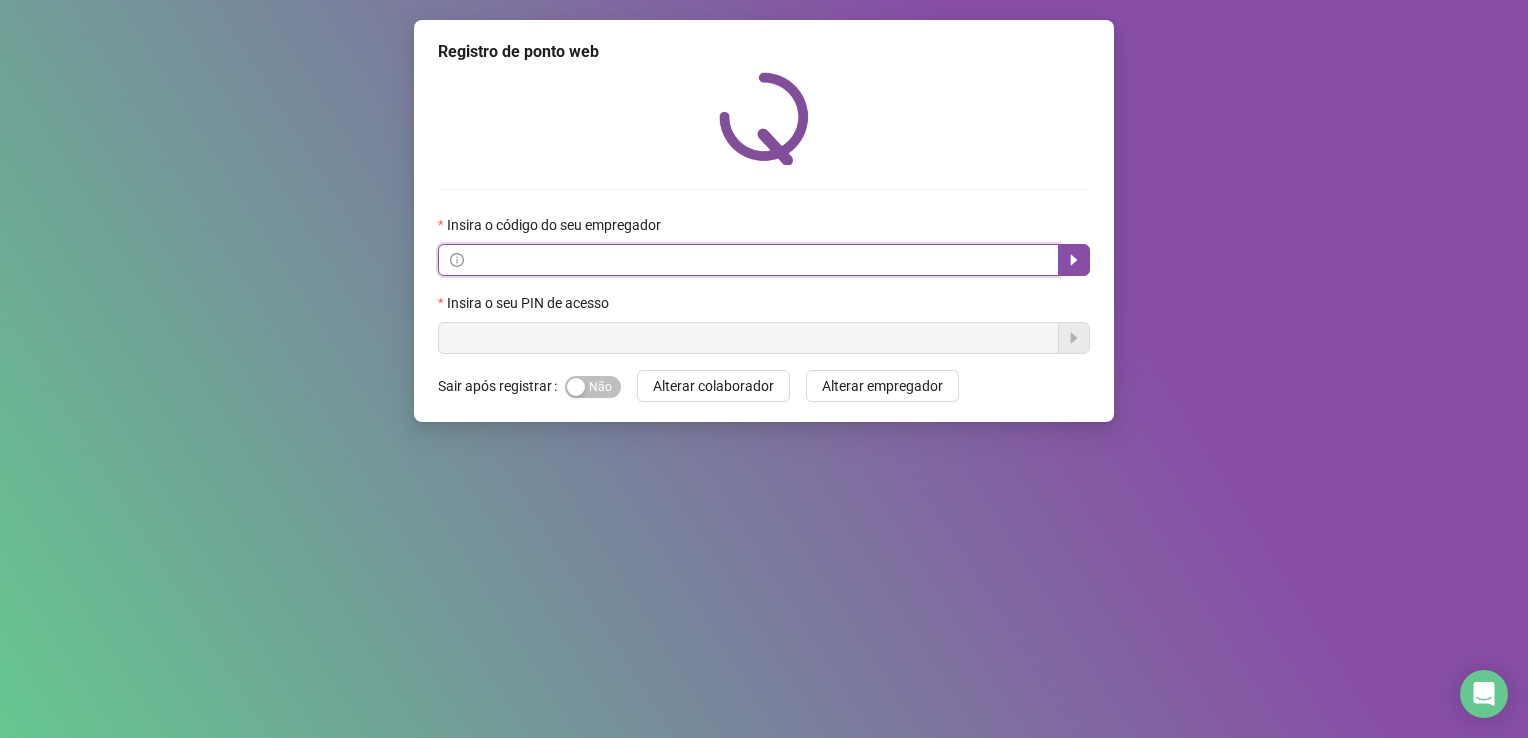 click at bounding box center (757, 260) 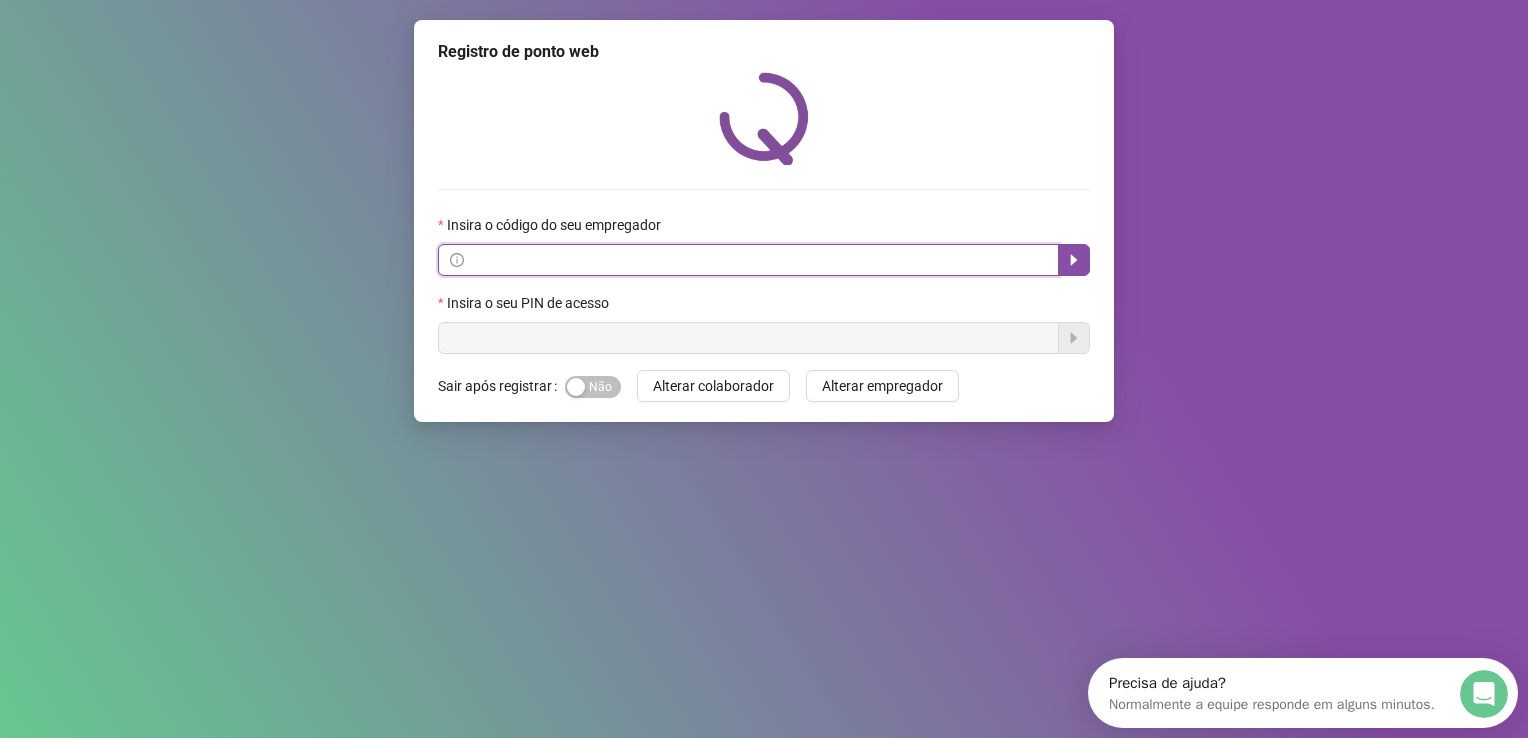 scroll, scrollTop: 0, scrollLeft: 0, axis: both 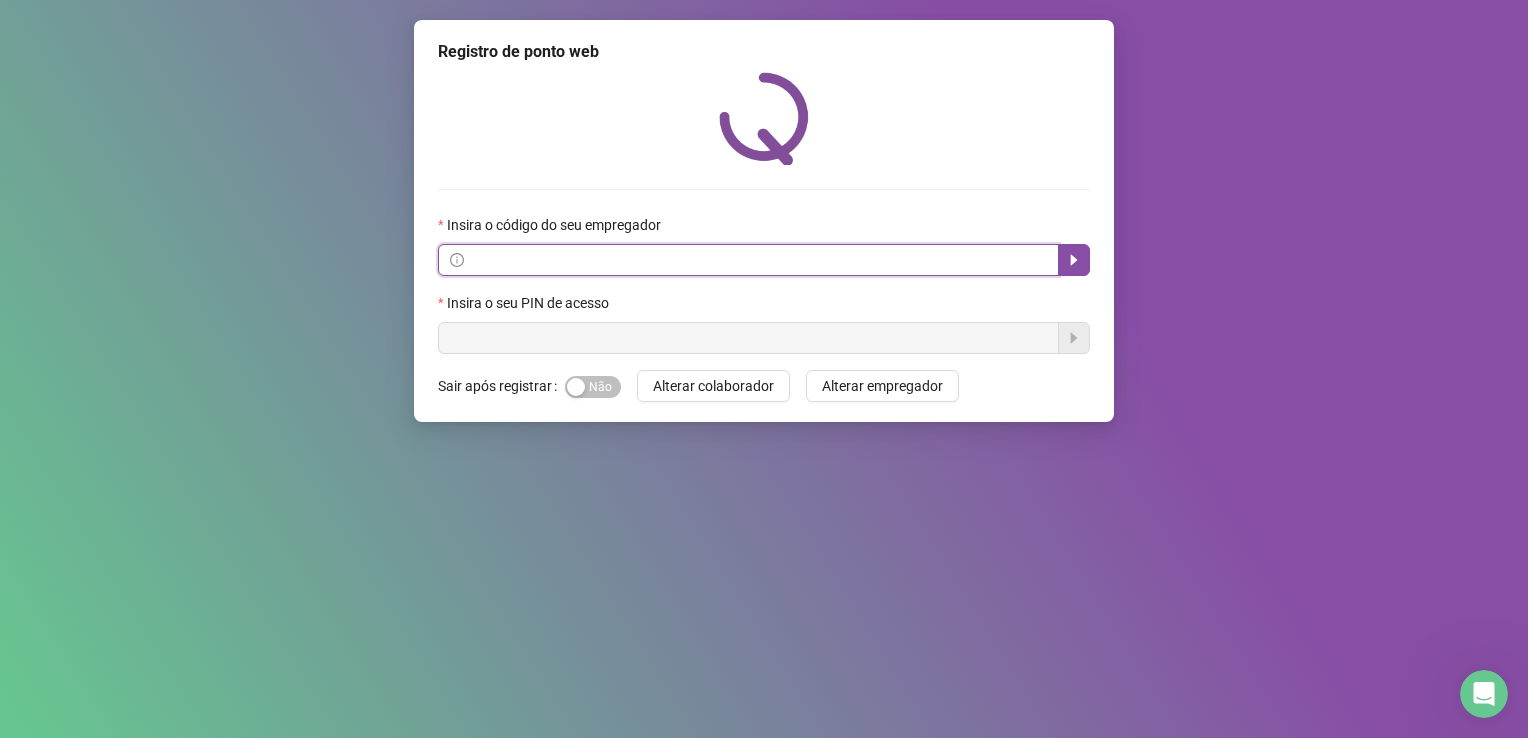 paste on "**********" 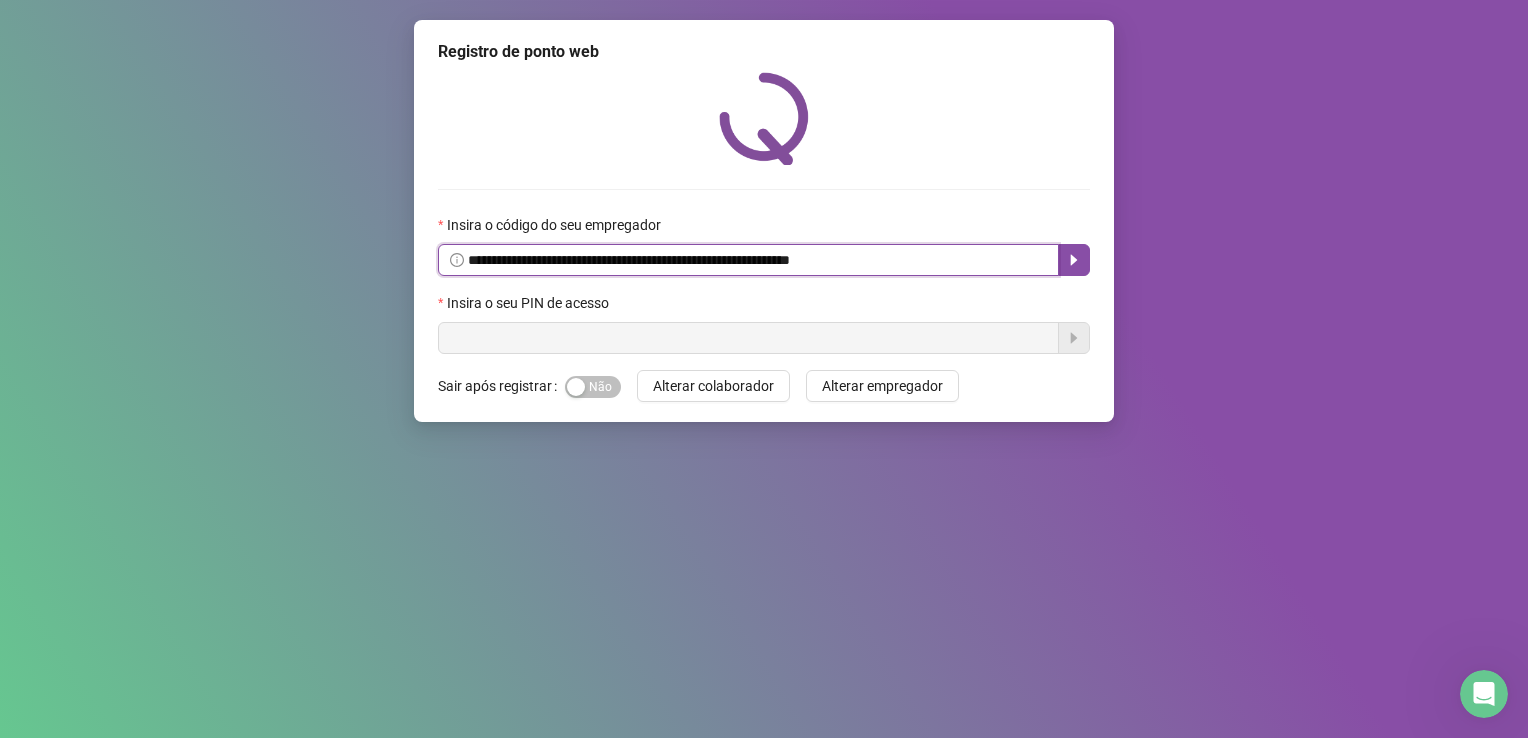 type on "**********" 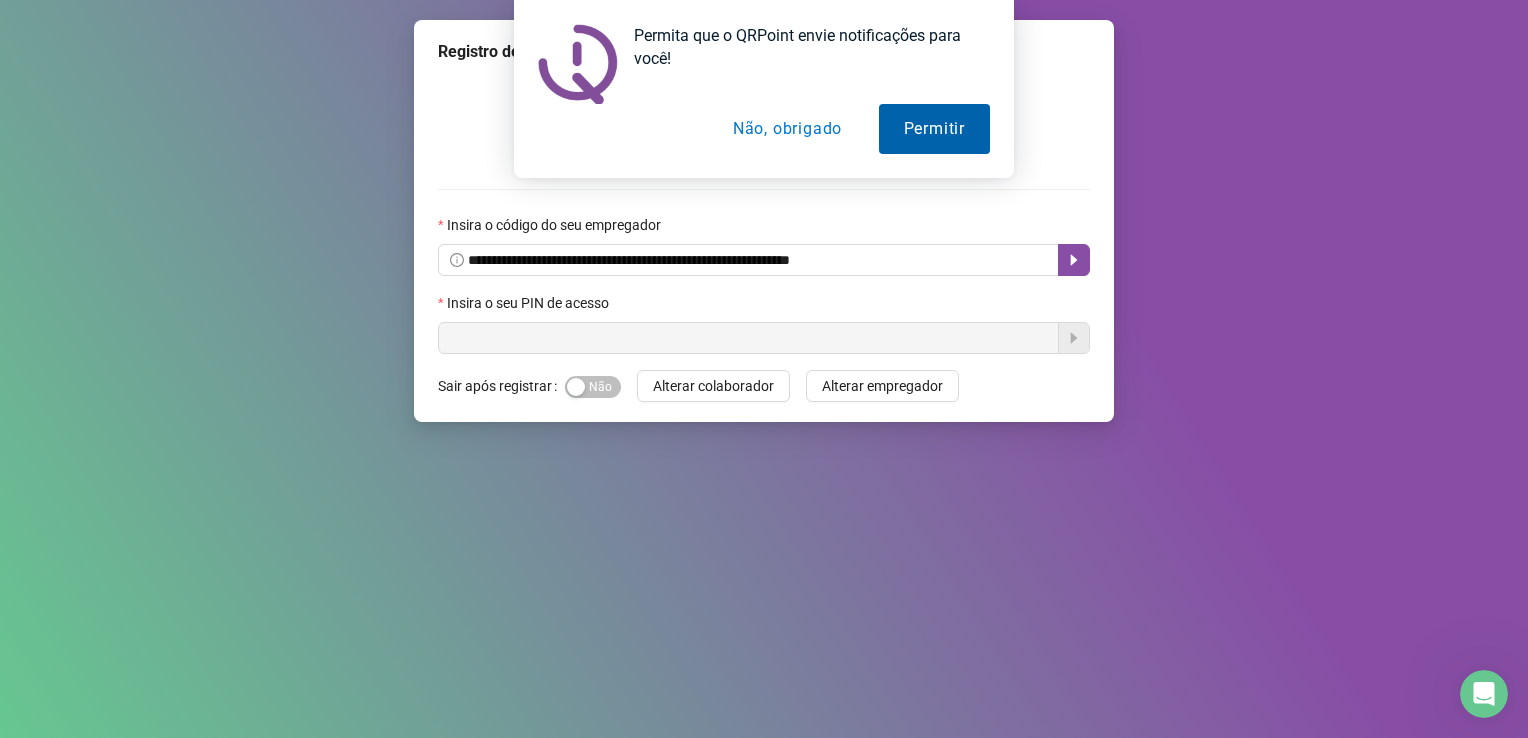 click on "Permitir" at bounding box center [934, 129] 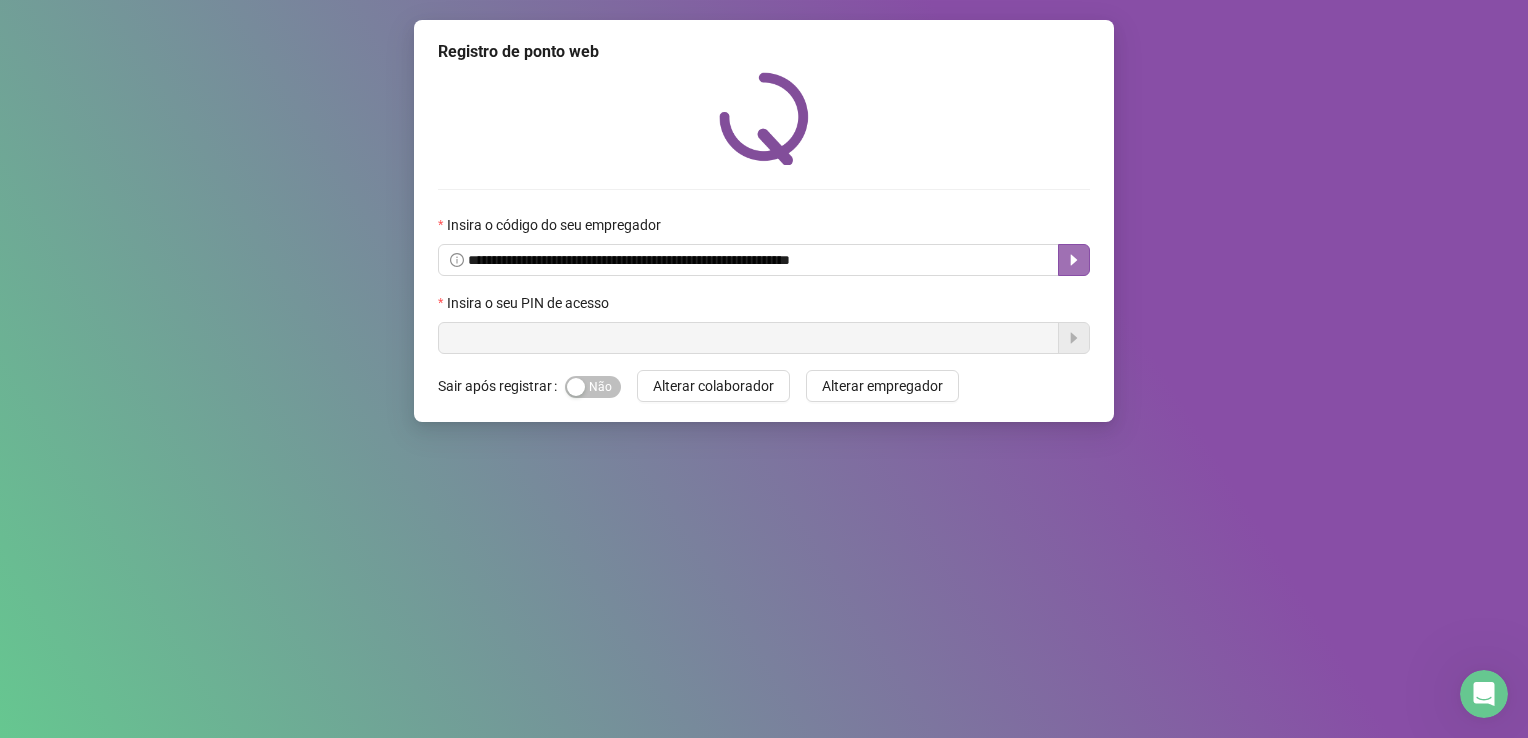drag, startPoint x: 1070, startPoint y: 259, endPoint x: 992, endPoint y: 318, distance: 97.80082 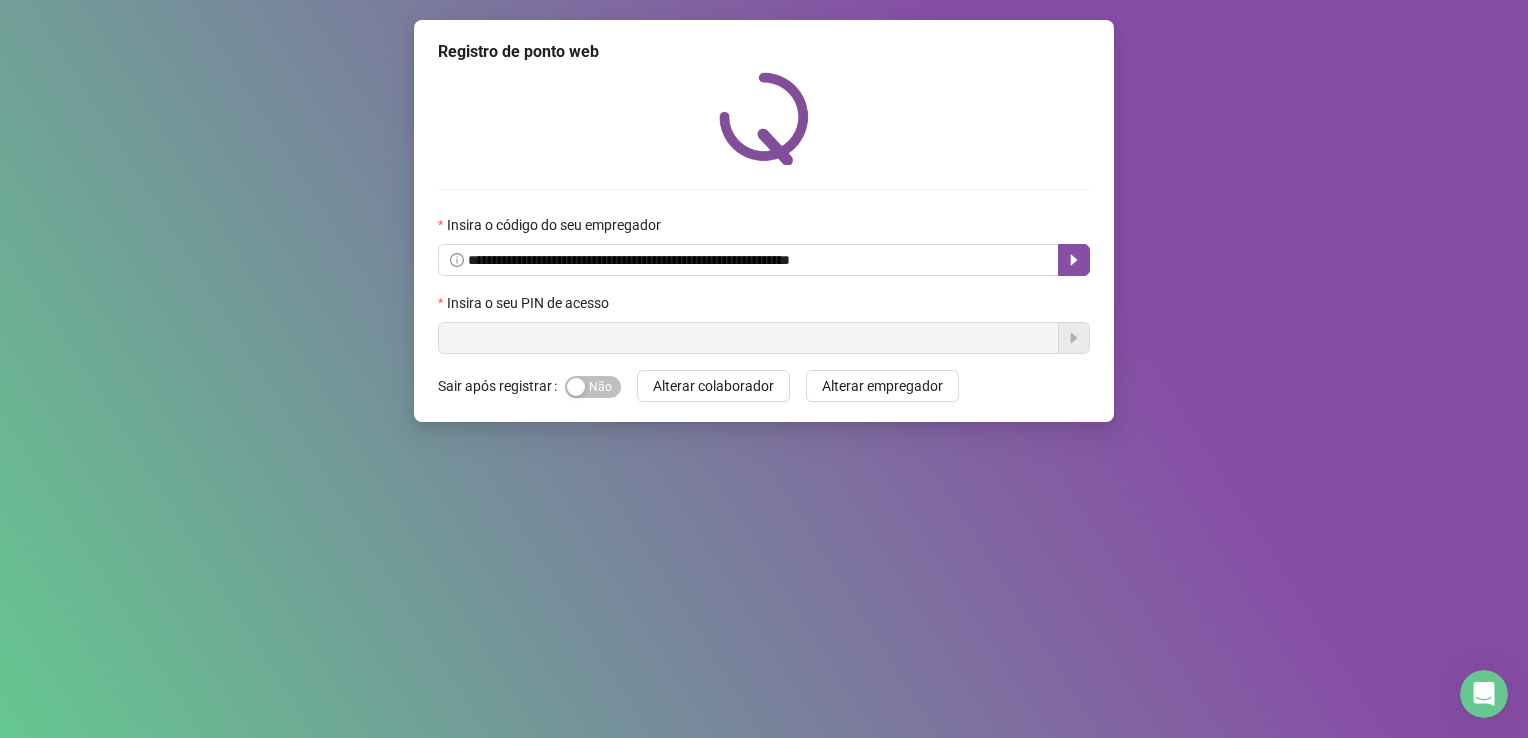 click 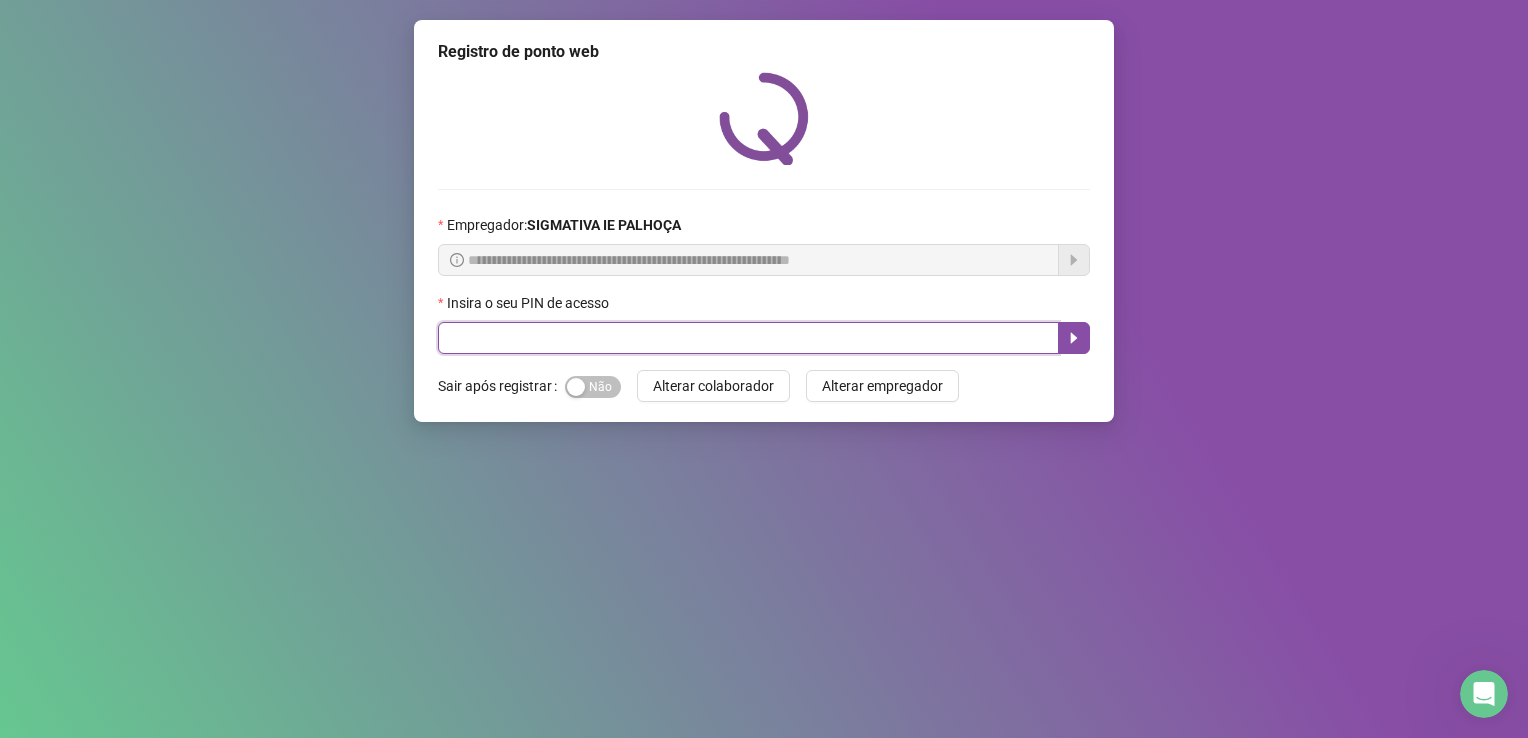 click at bounding box center (748, 338) 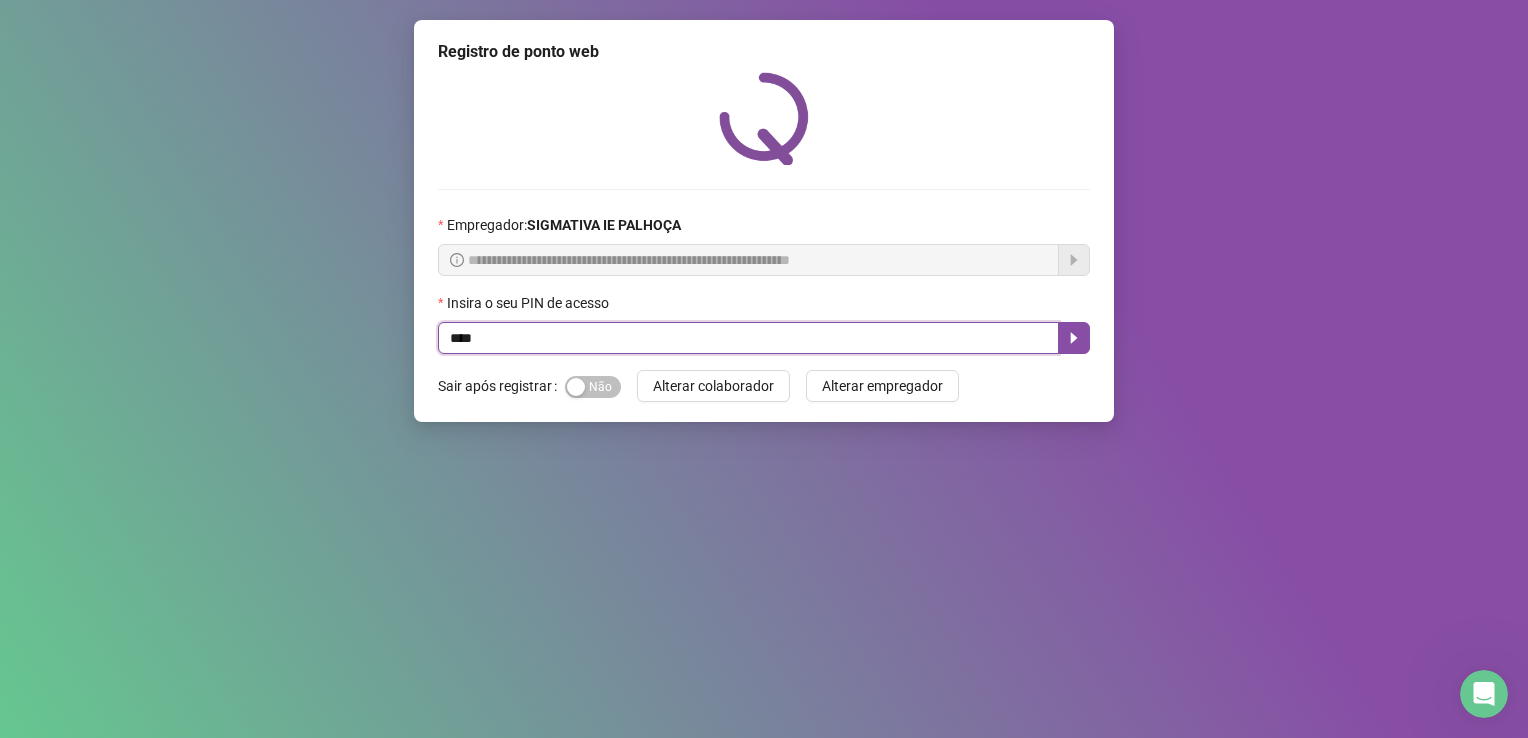 type on "*****" 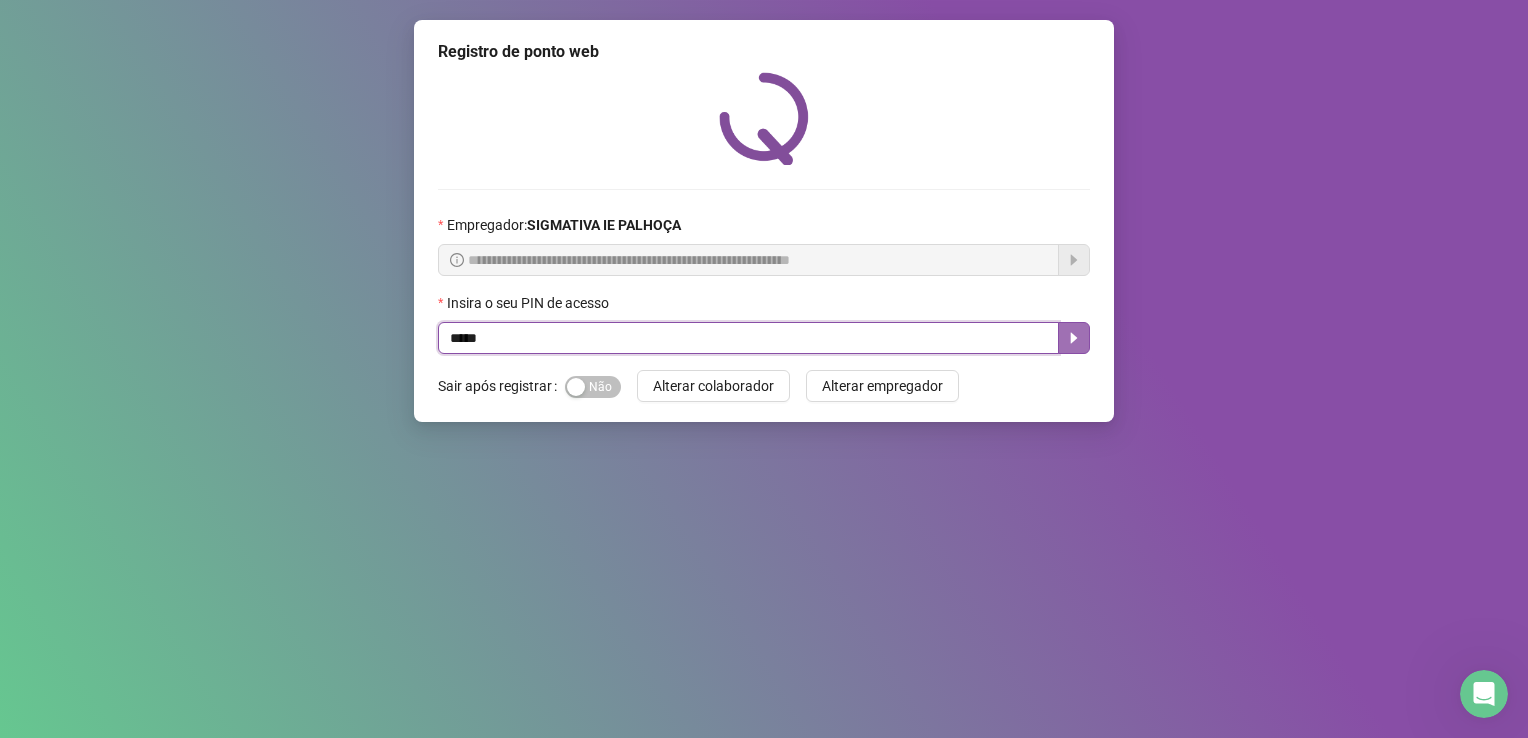 click 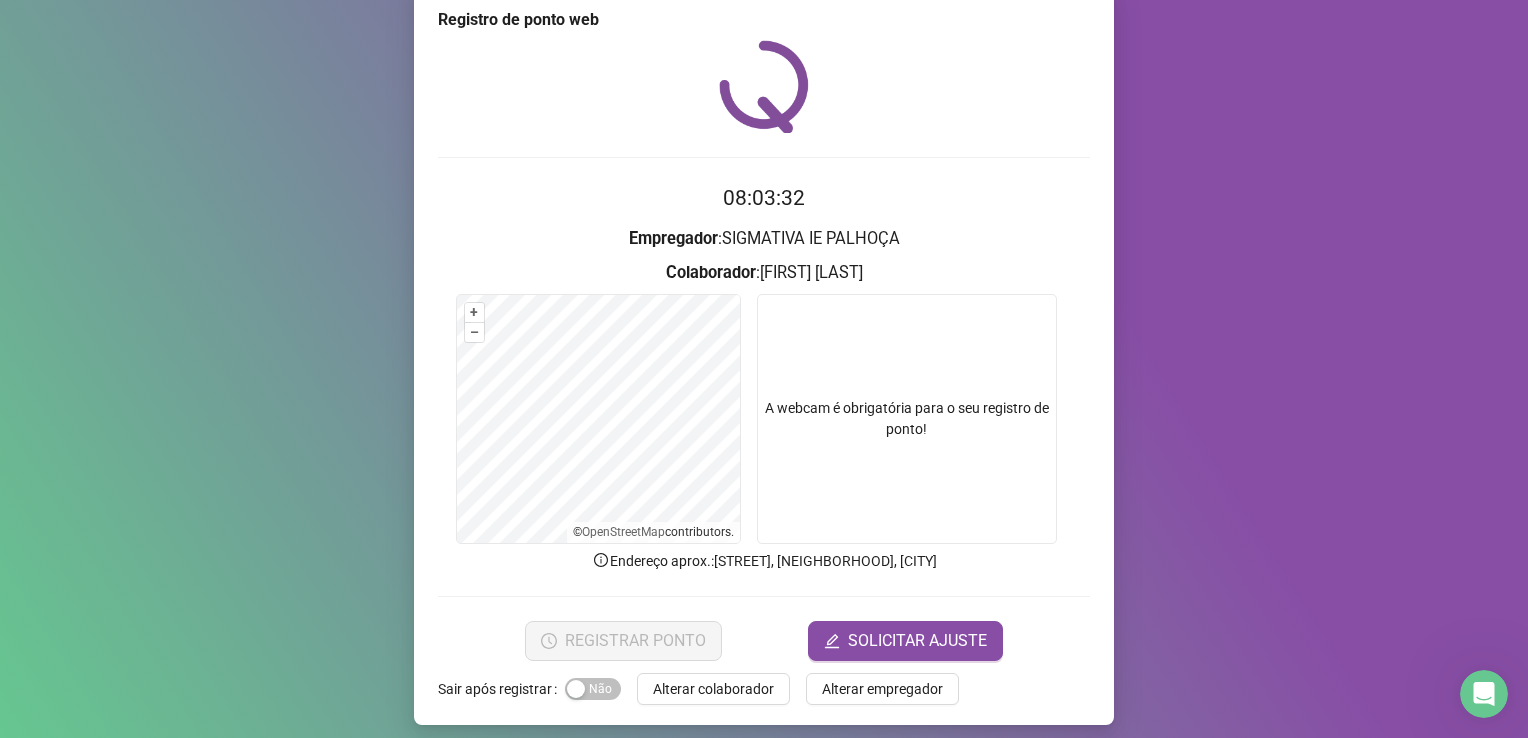 scroll, scrollTop: 40, scrollLeft: 0, axis: vertical 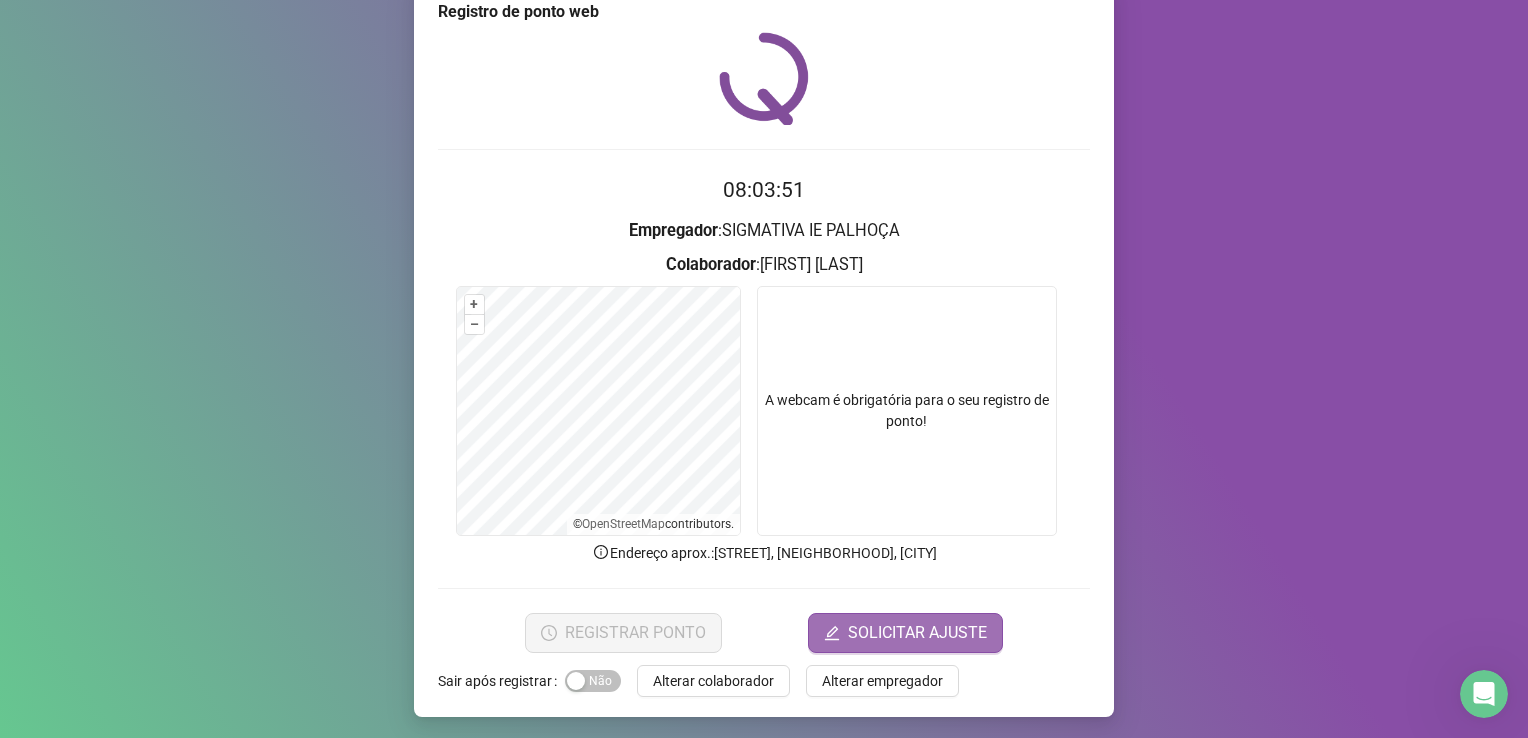 click on "SOLICITAR AJUSTE" at bounding box center (917, 633) 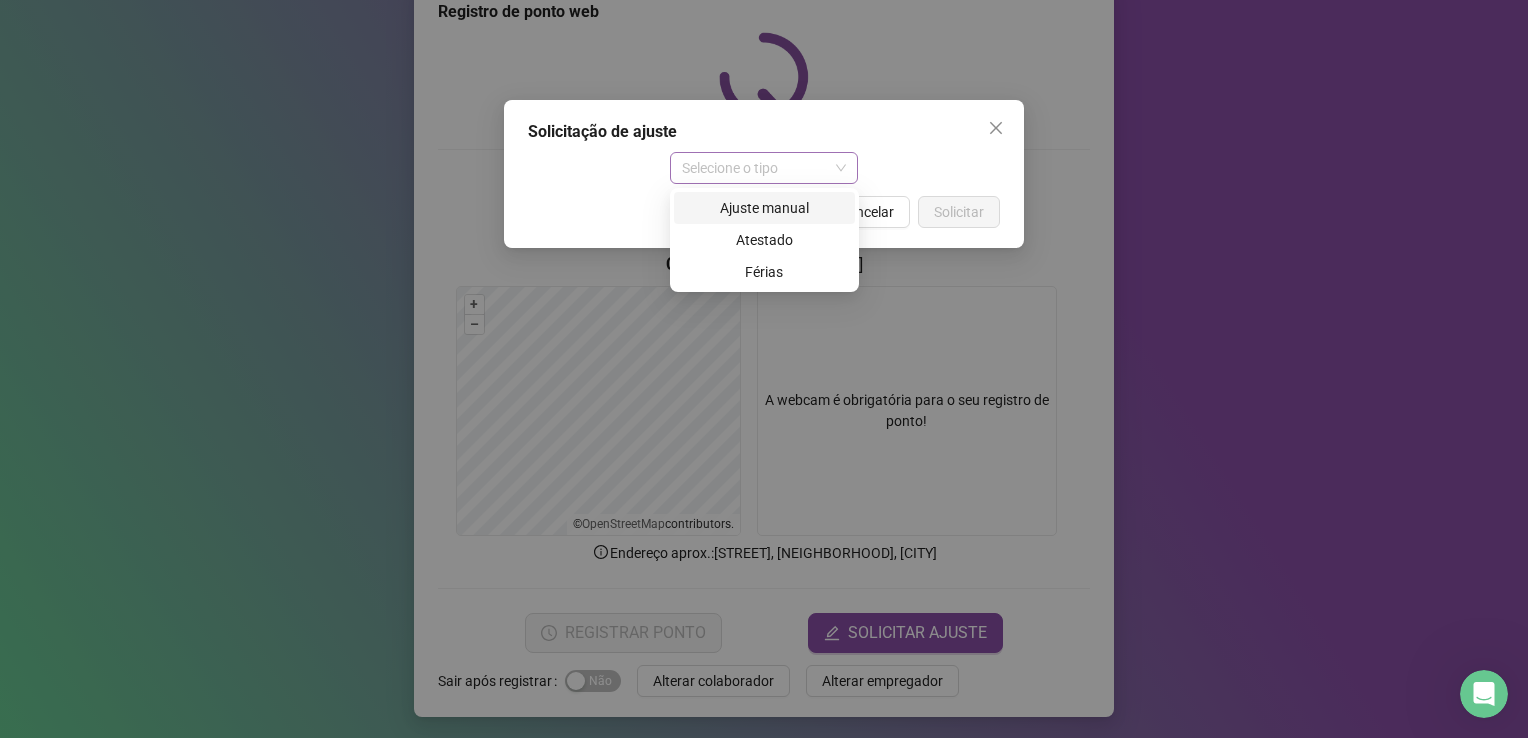 click on "Selecione o tipo" at bounding box center (764, 168) 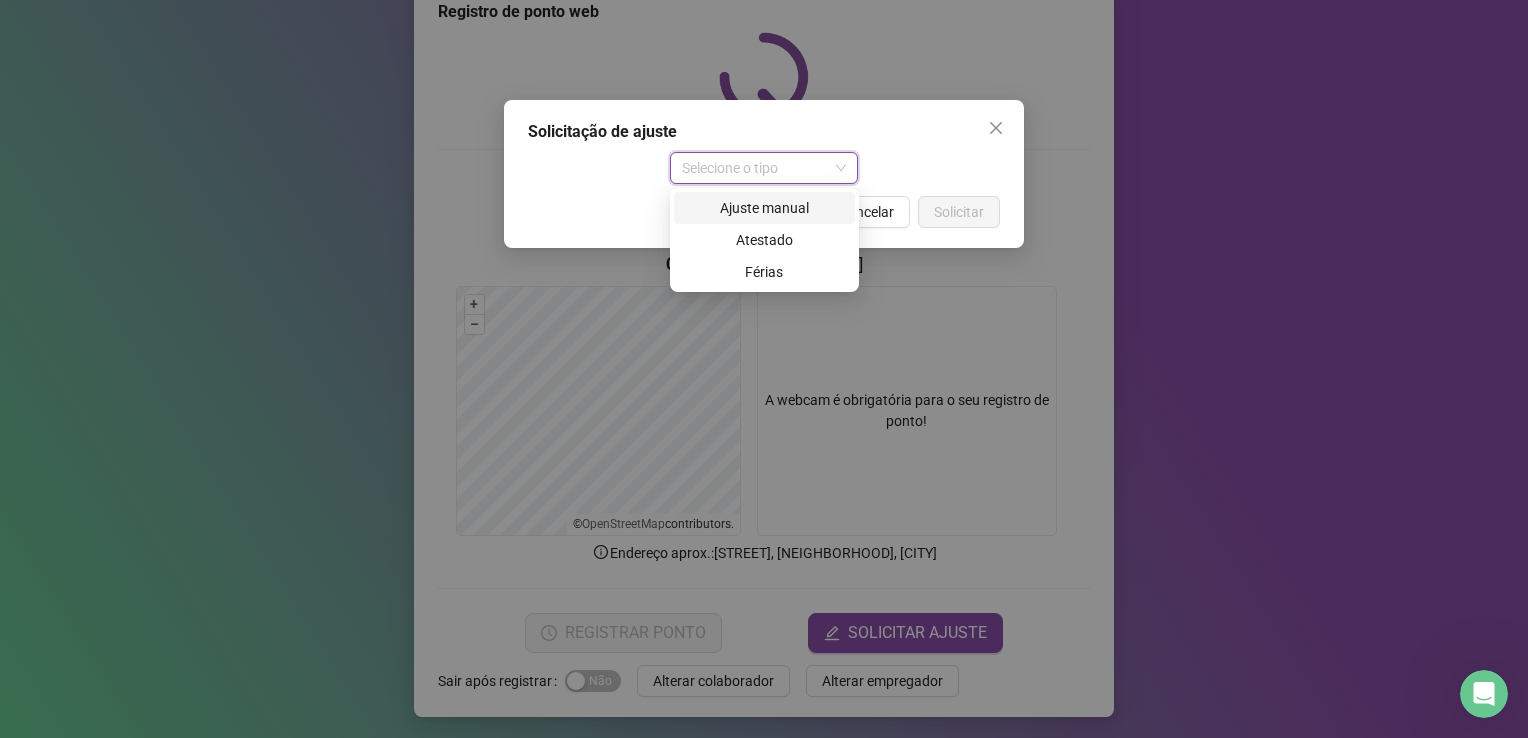 click on "Ajuste manual" at bounding box center (764, 208) 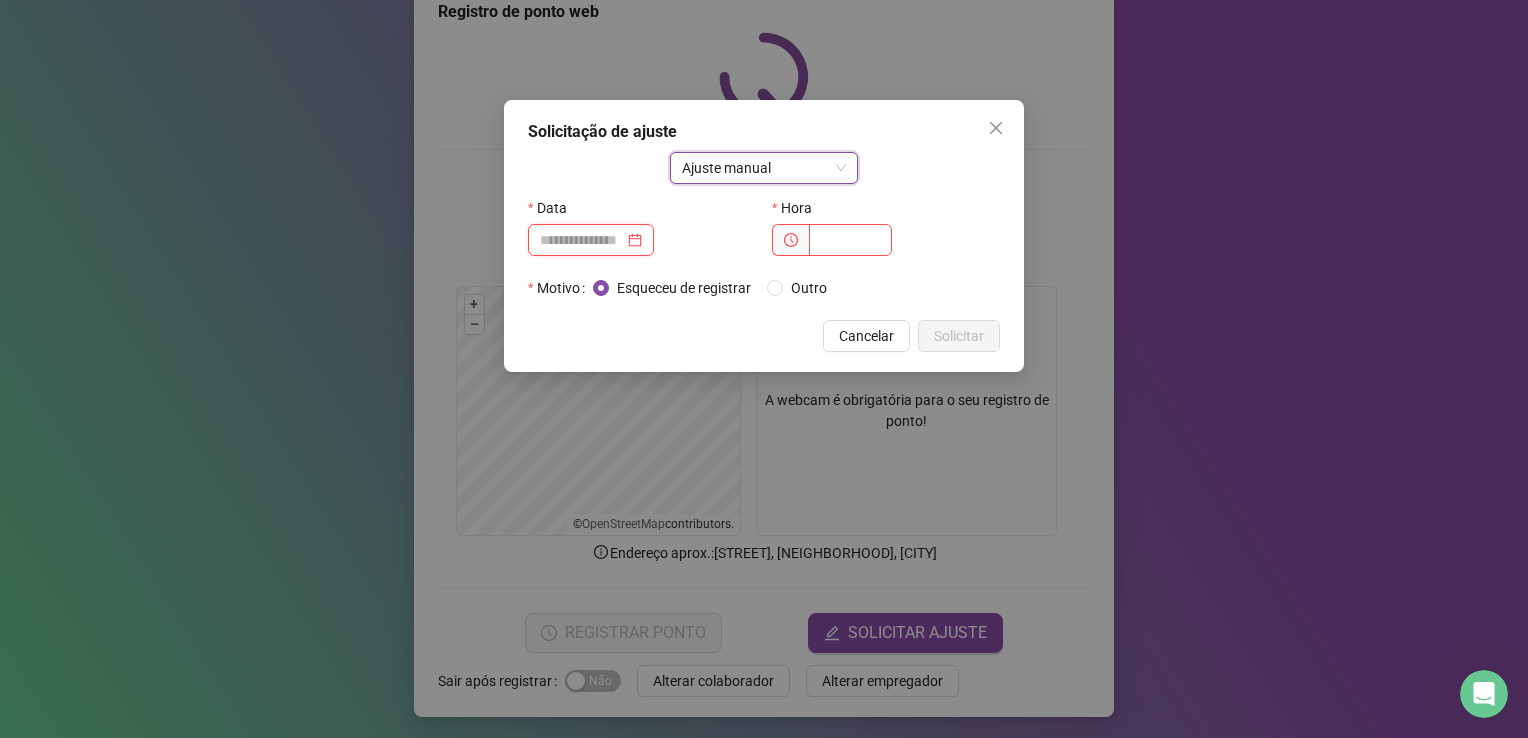 click at bounding box center [582, 240] 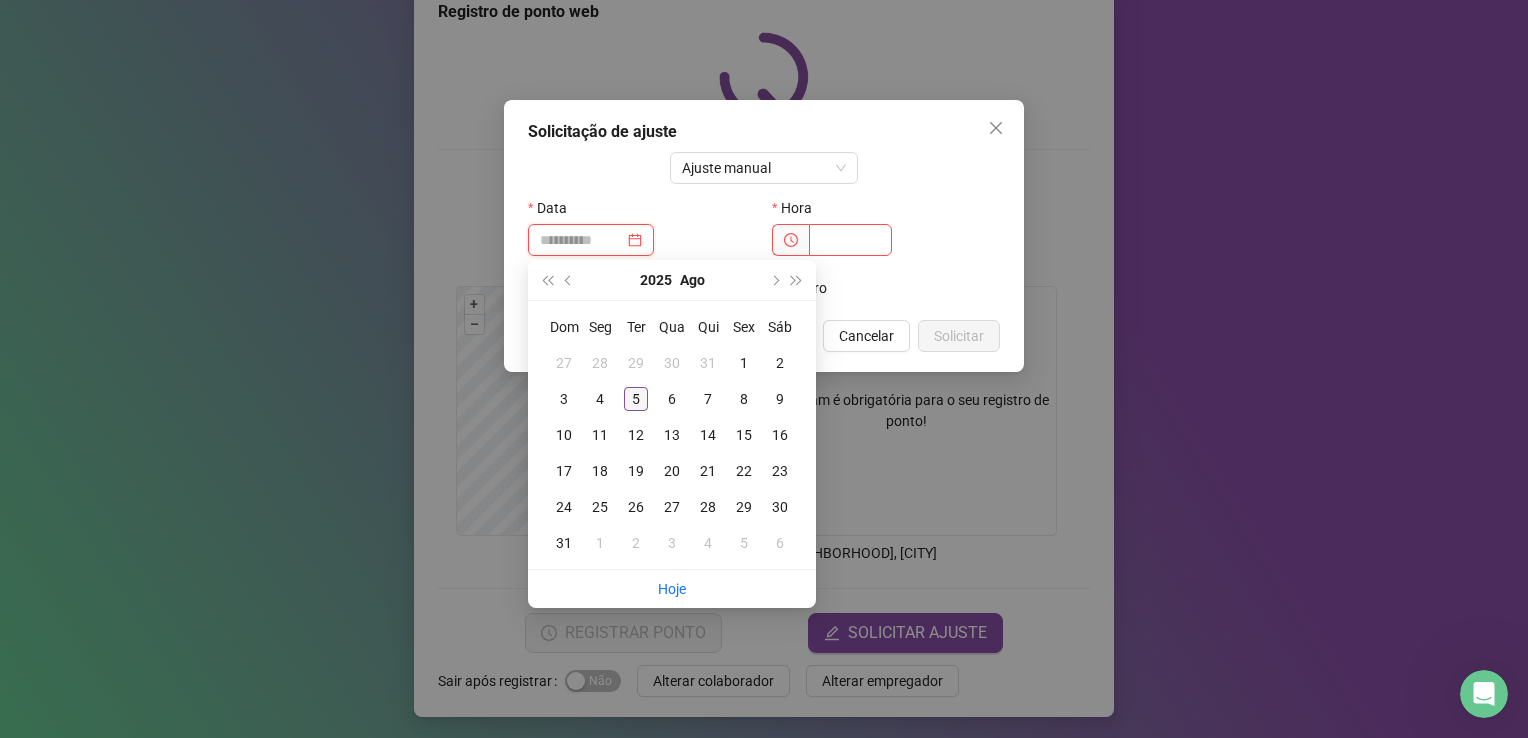 type on "**********" 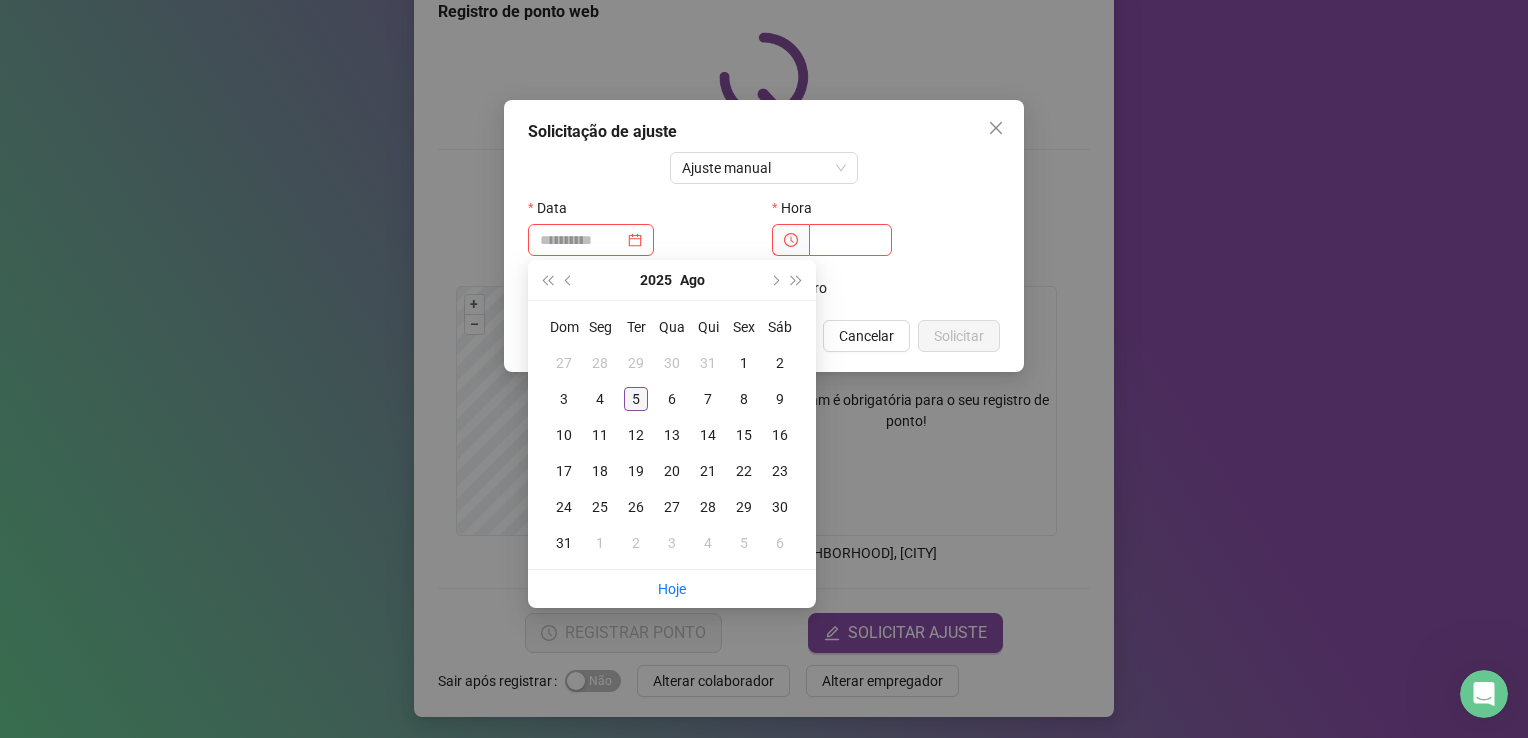 click on "5" at bounding box center (636, 399) 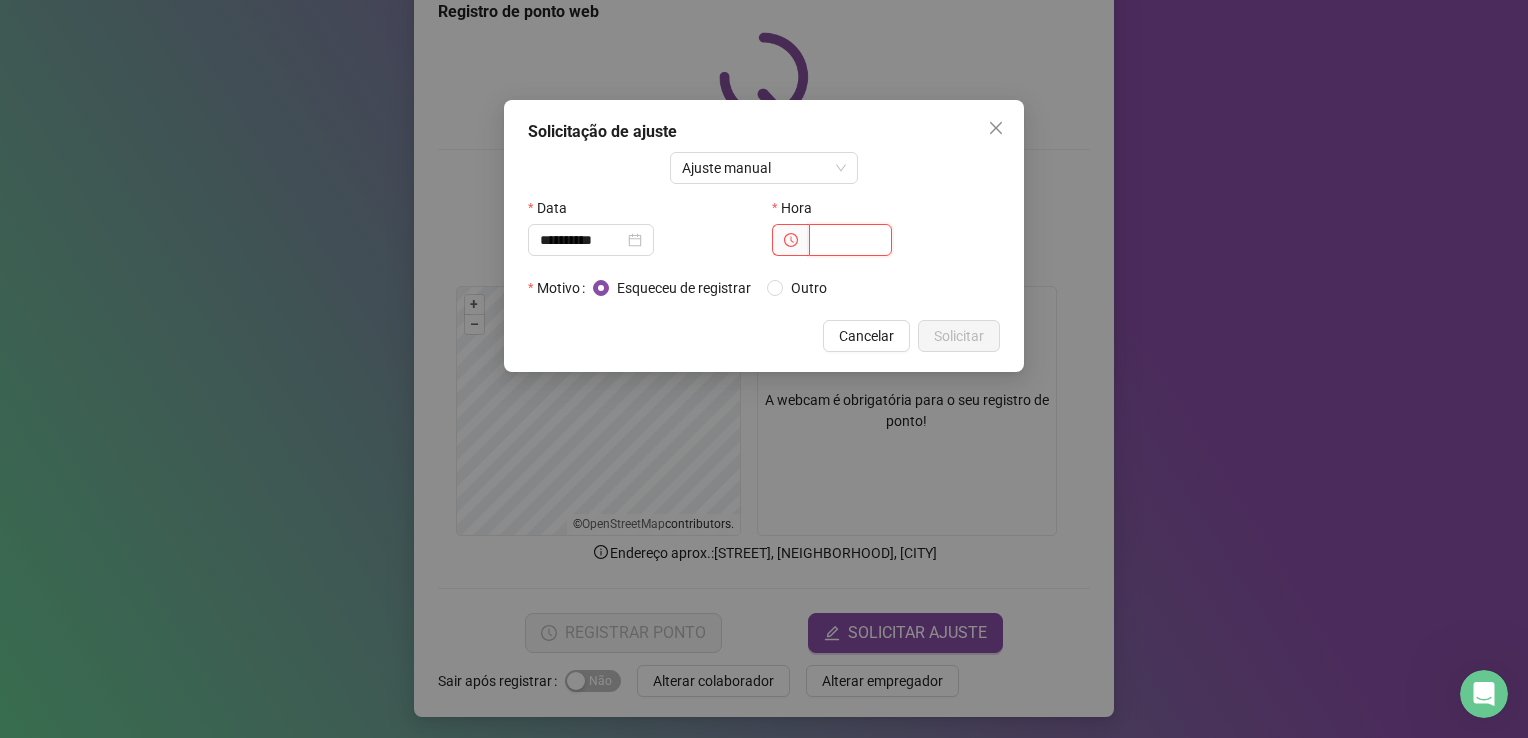 click at bounding box center [850, 240] 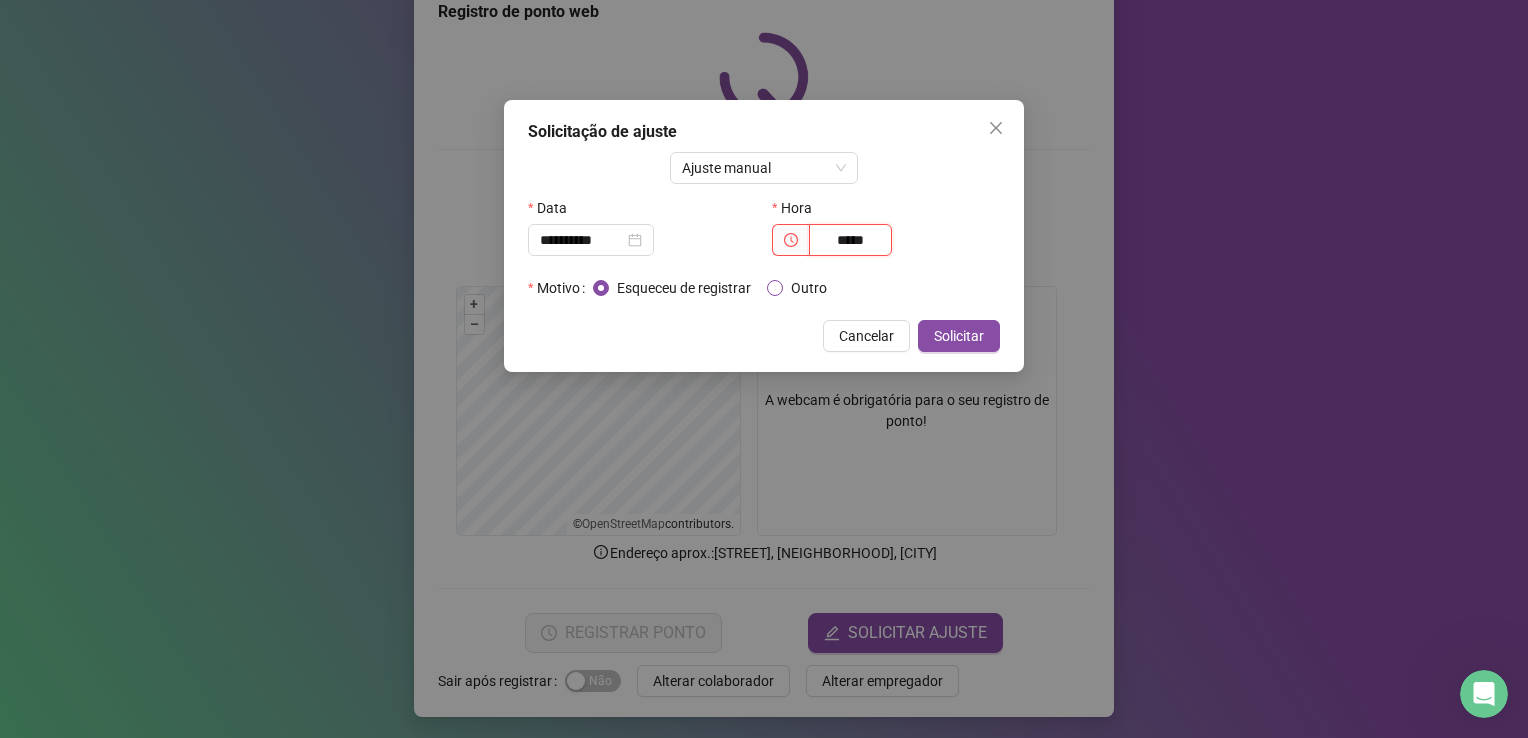 type on "*****" 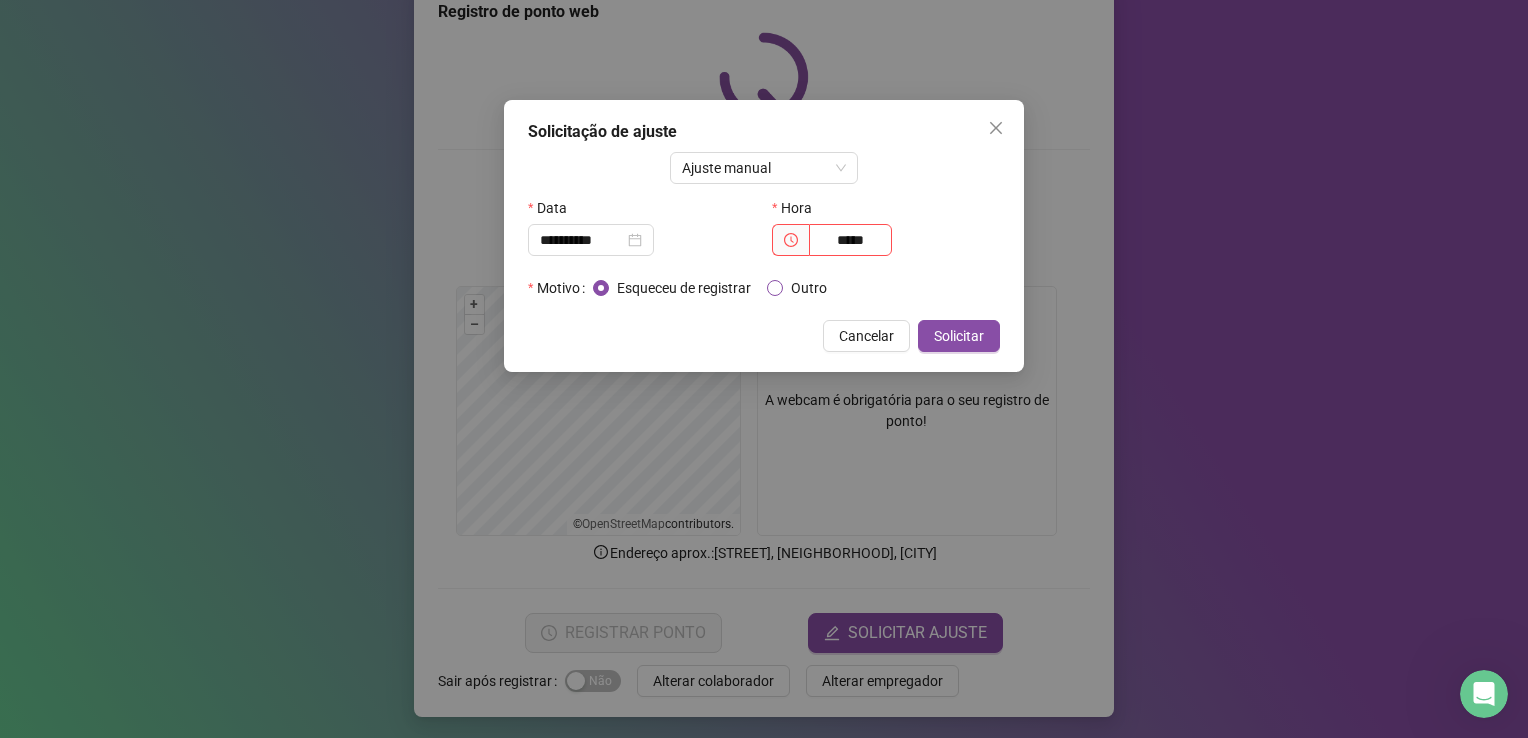 click on "Outro" at bounding box center [809, 288] 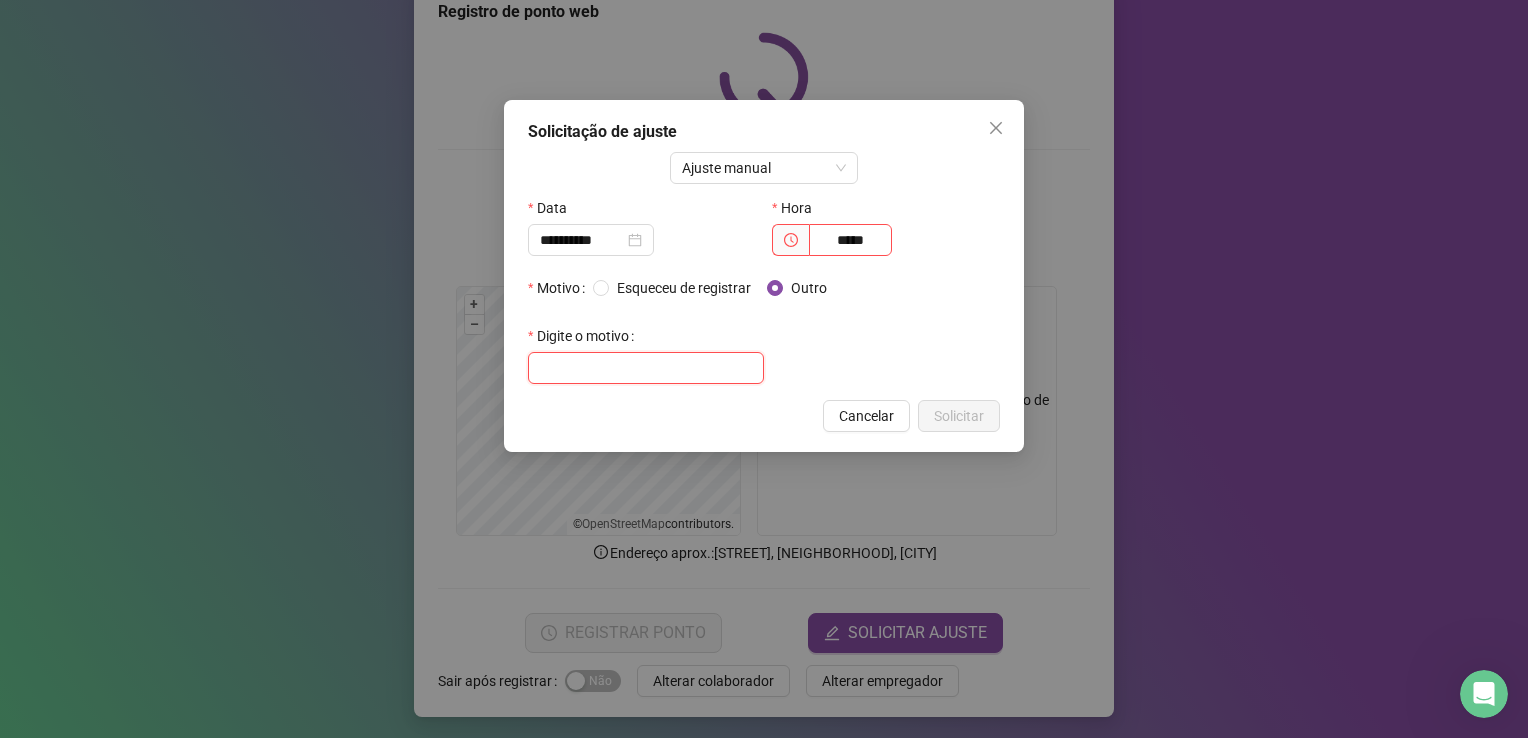 click at bounding box center (646, 368) 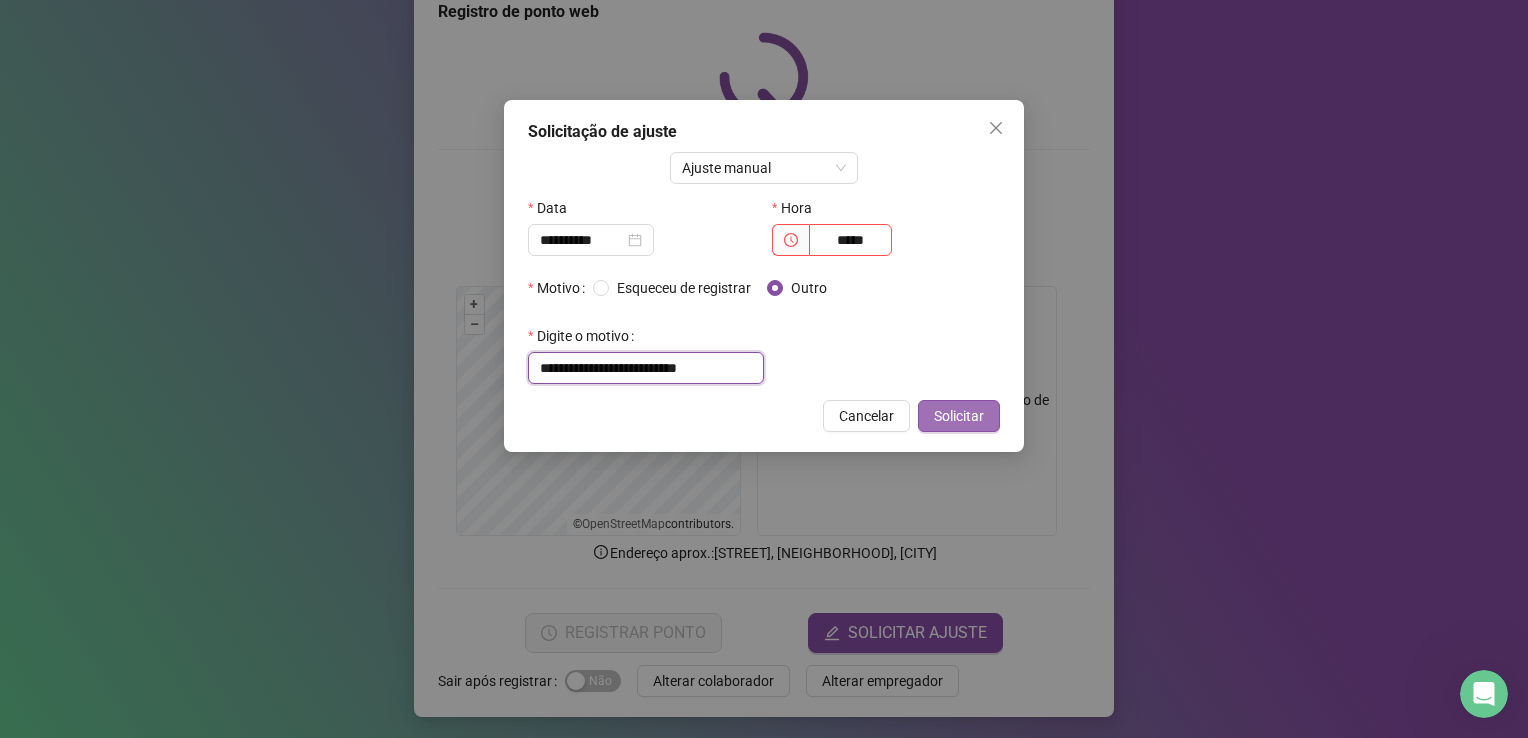 type on "**********" 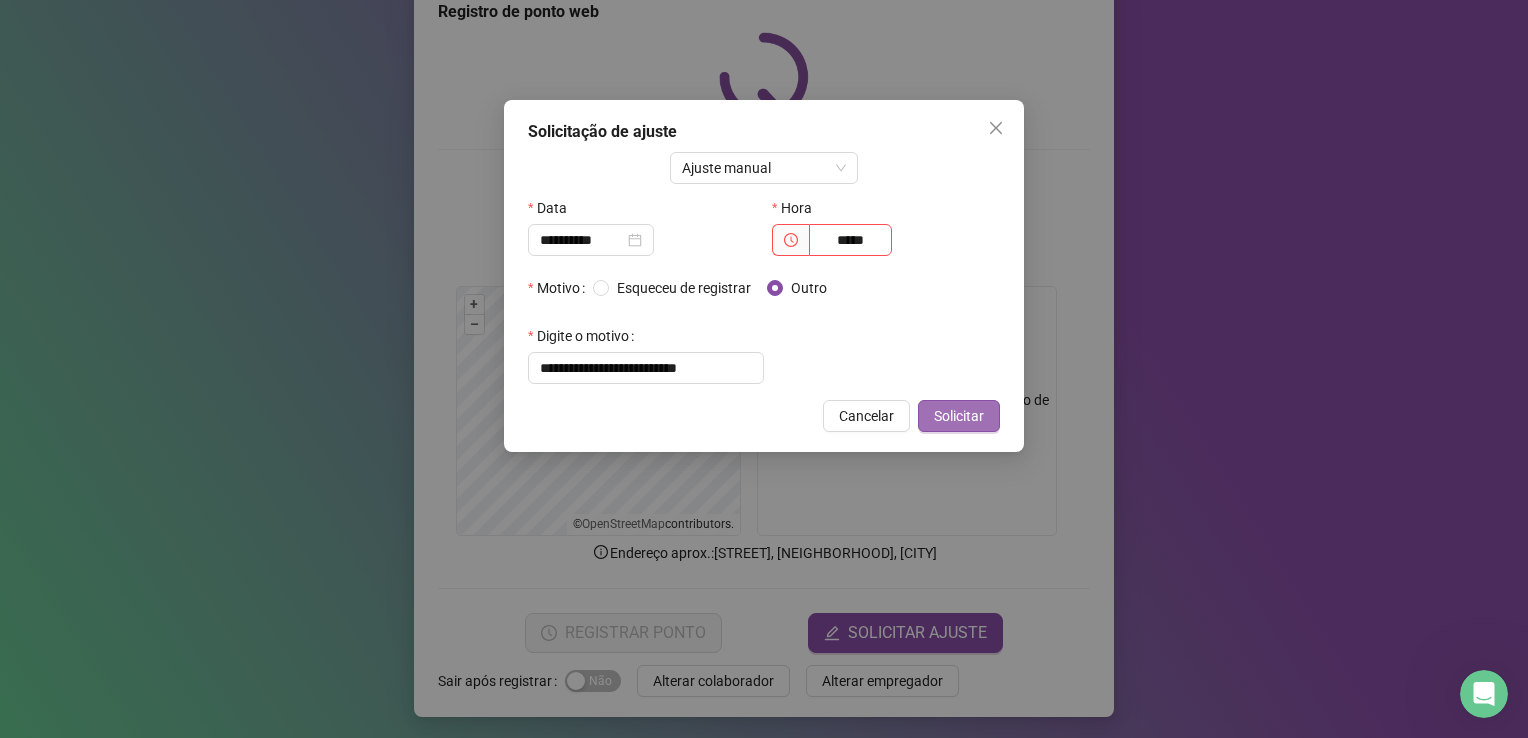 click on "Solicitar" at bounding box center (959, 416) 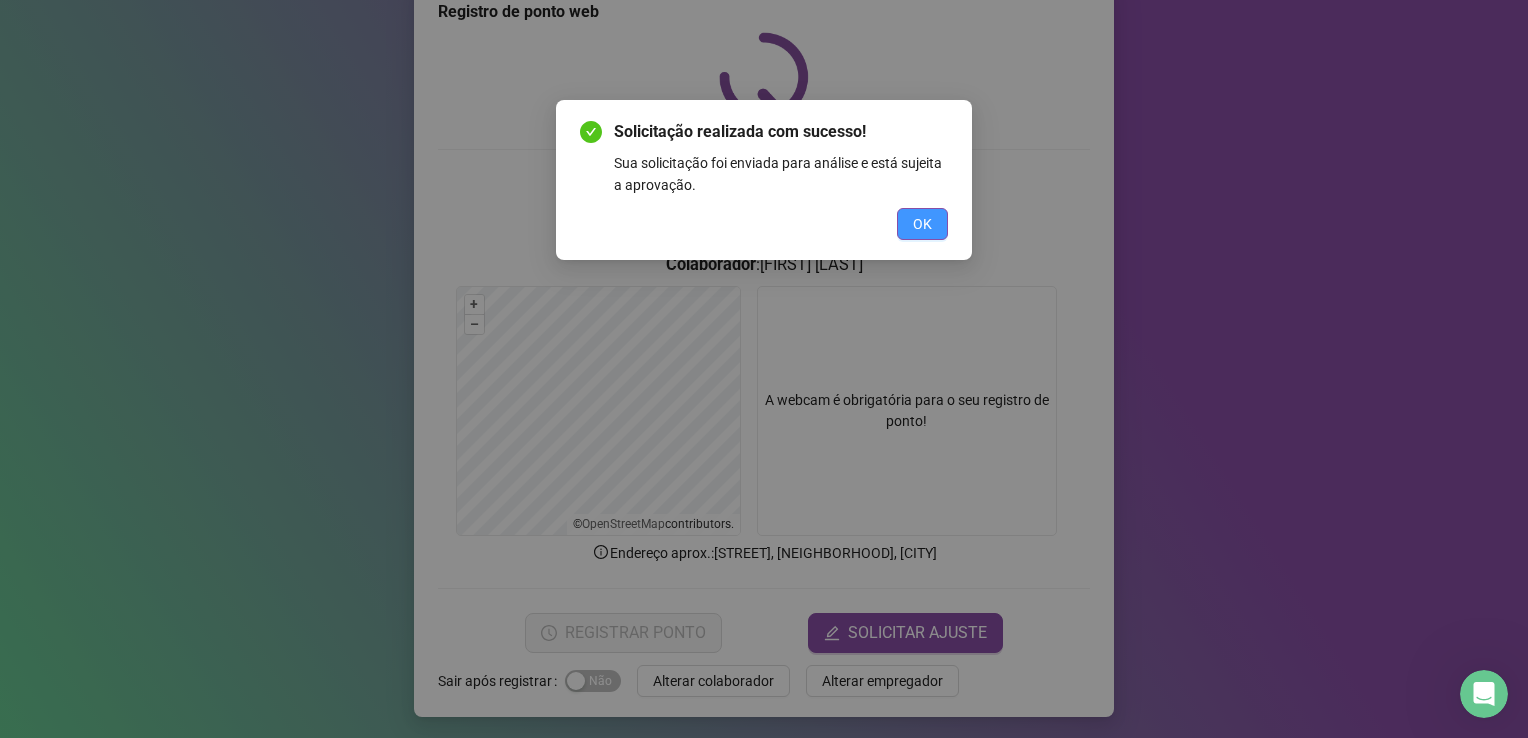 click on "OK" at bounding box center (922, 224) 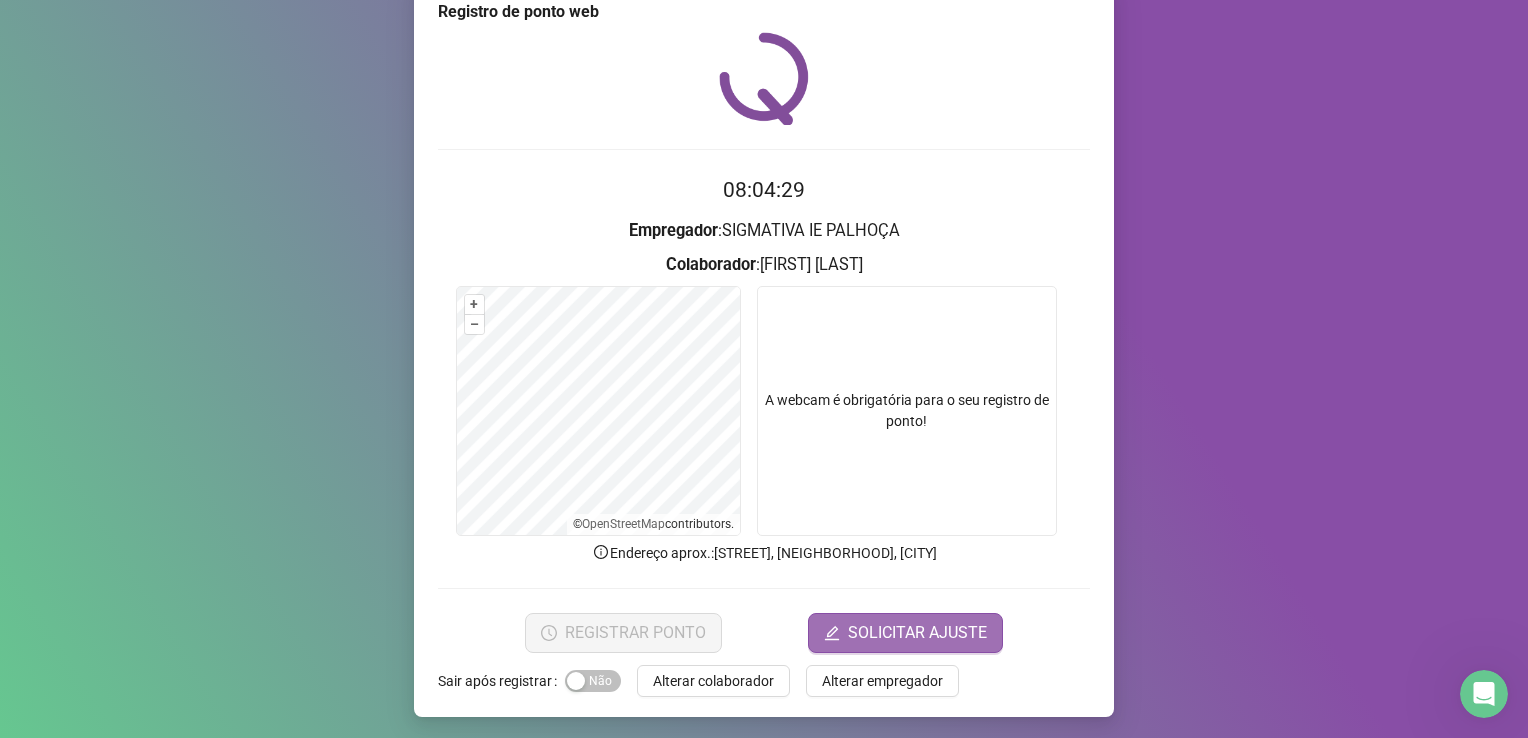 click on "SOLICITAR AJUSTE" at bounding box center (917, 633) 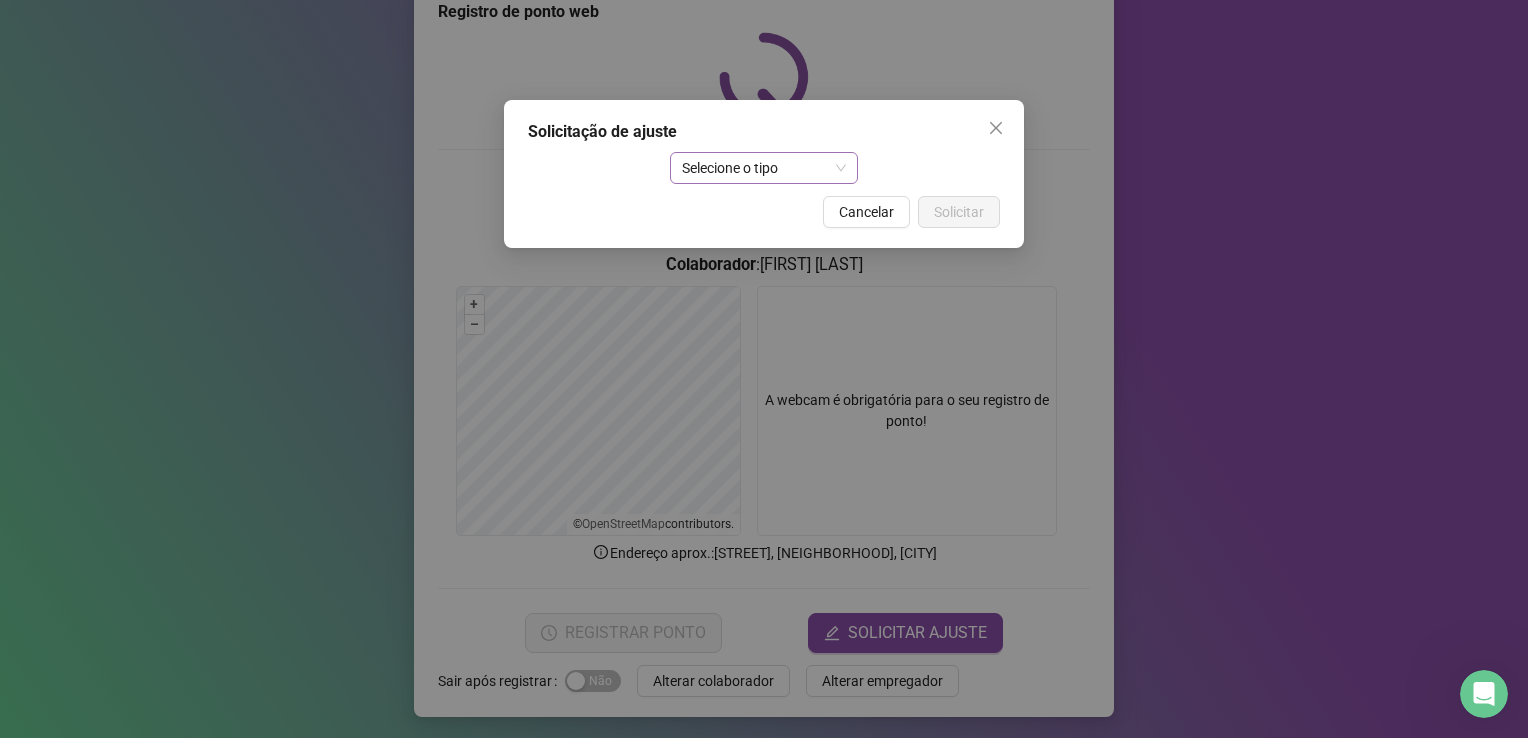 click on "Selecione o tipo" at bounding box center (764, 168) 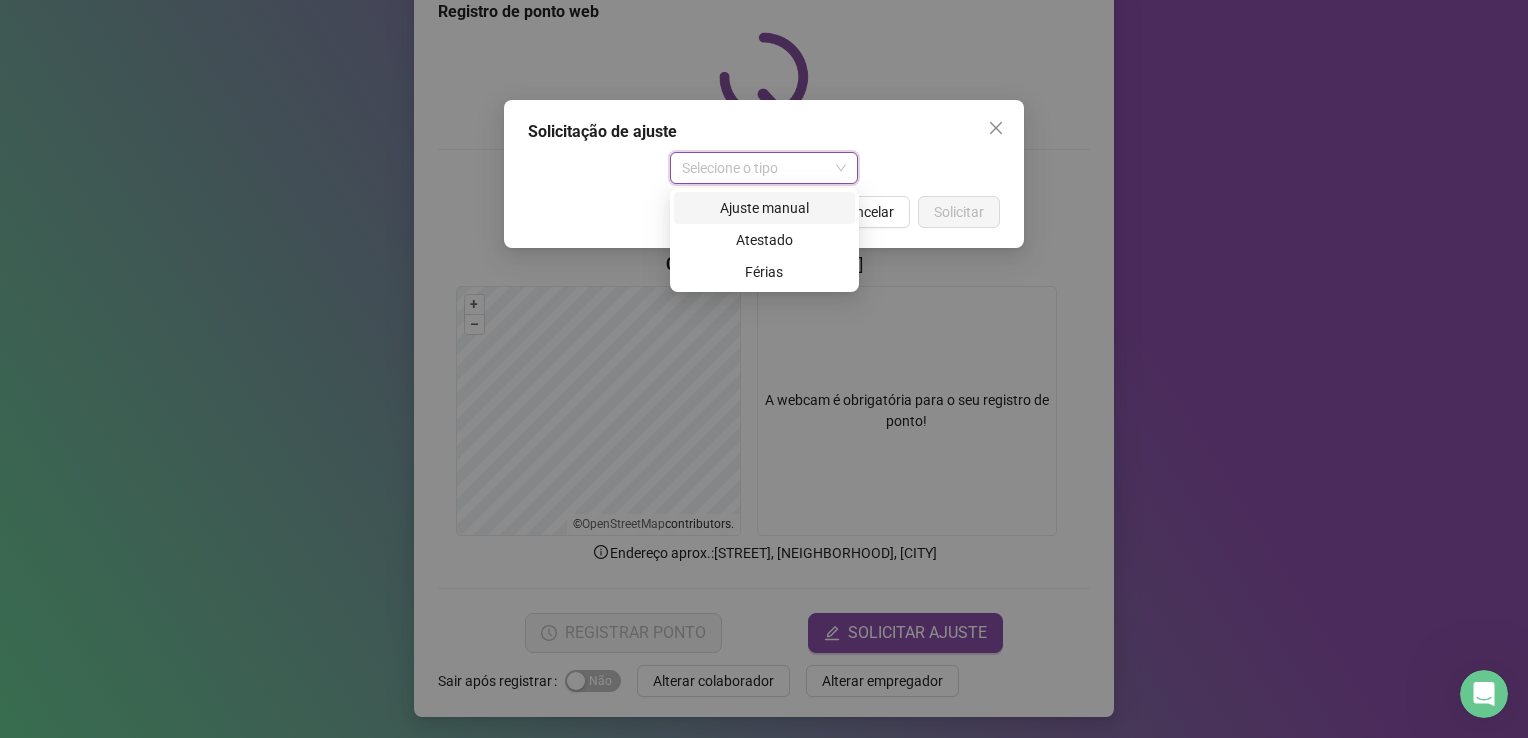 click on "Ajuste manual" at bounding box center [764, 208] 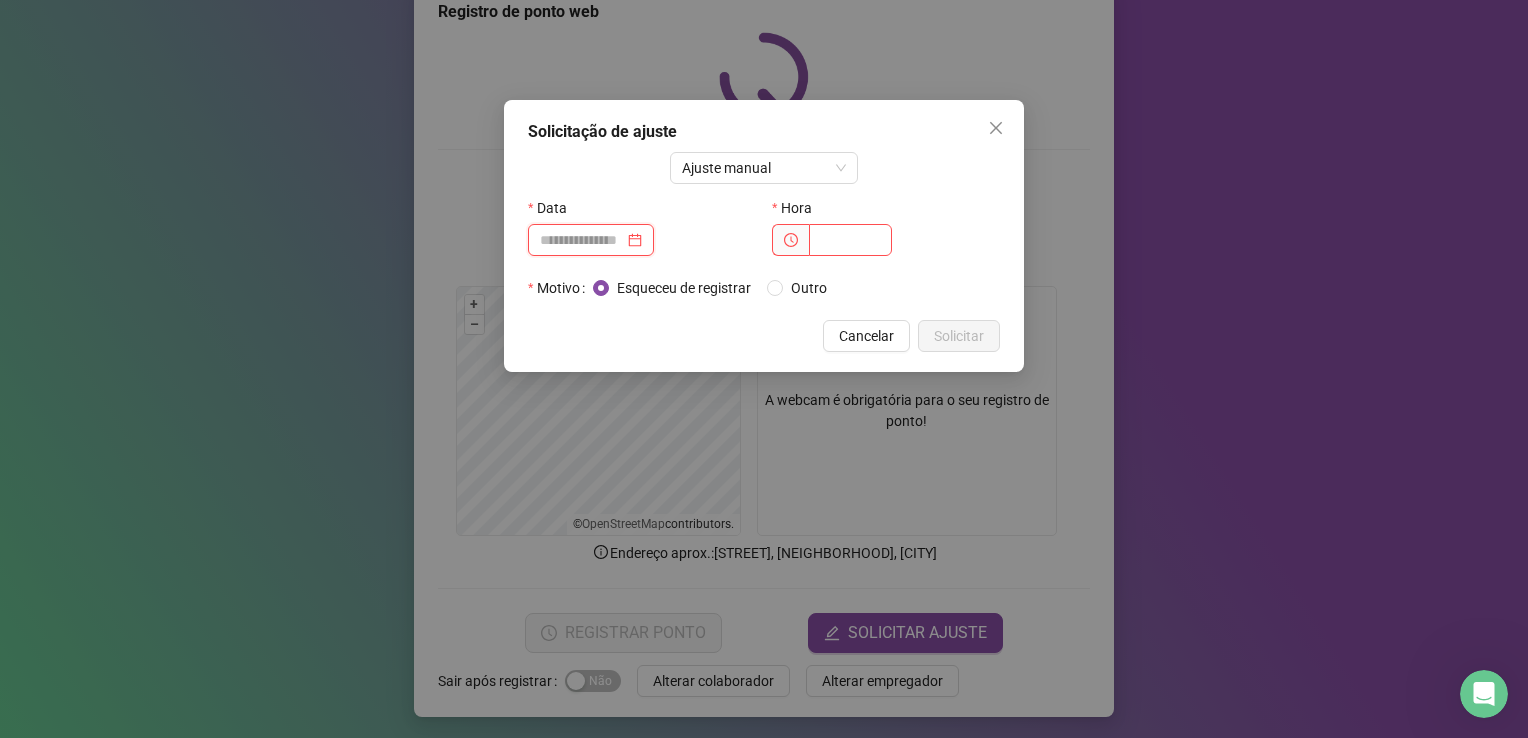 click at bounding box center (582, 240) 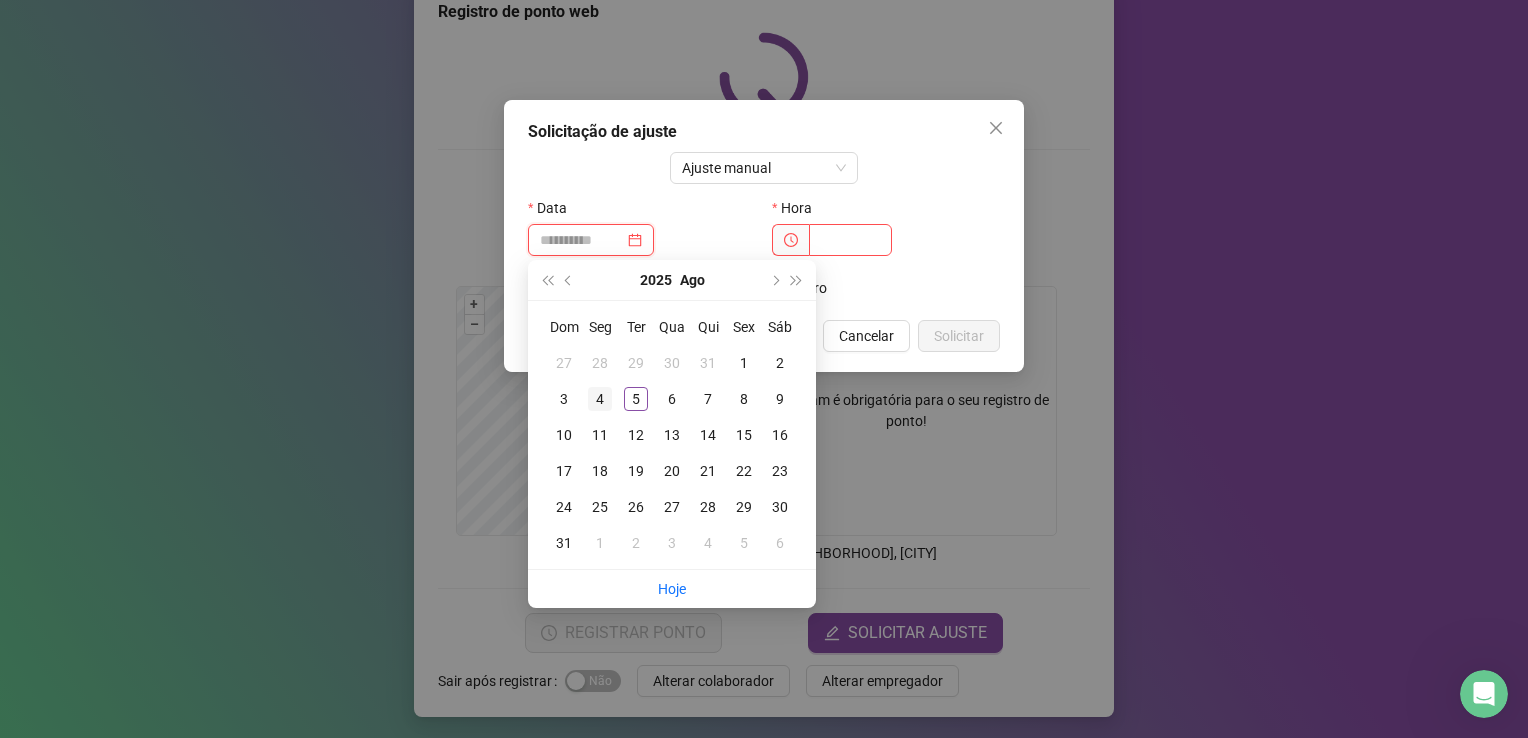 type on "**********" 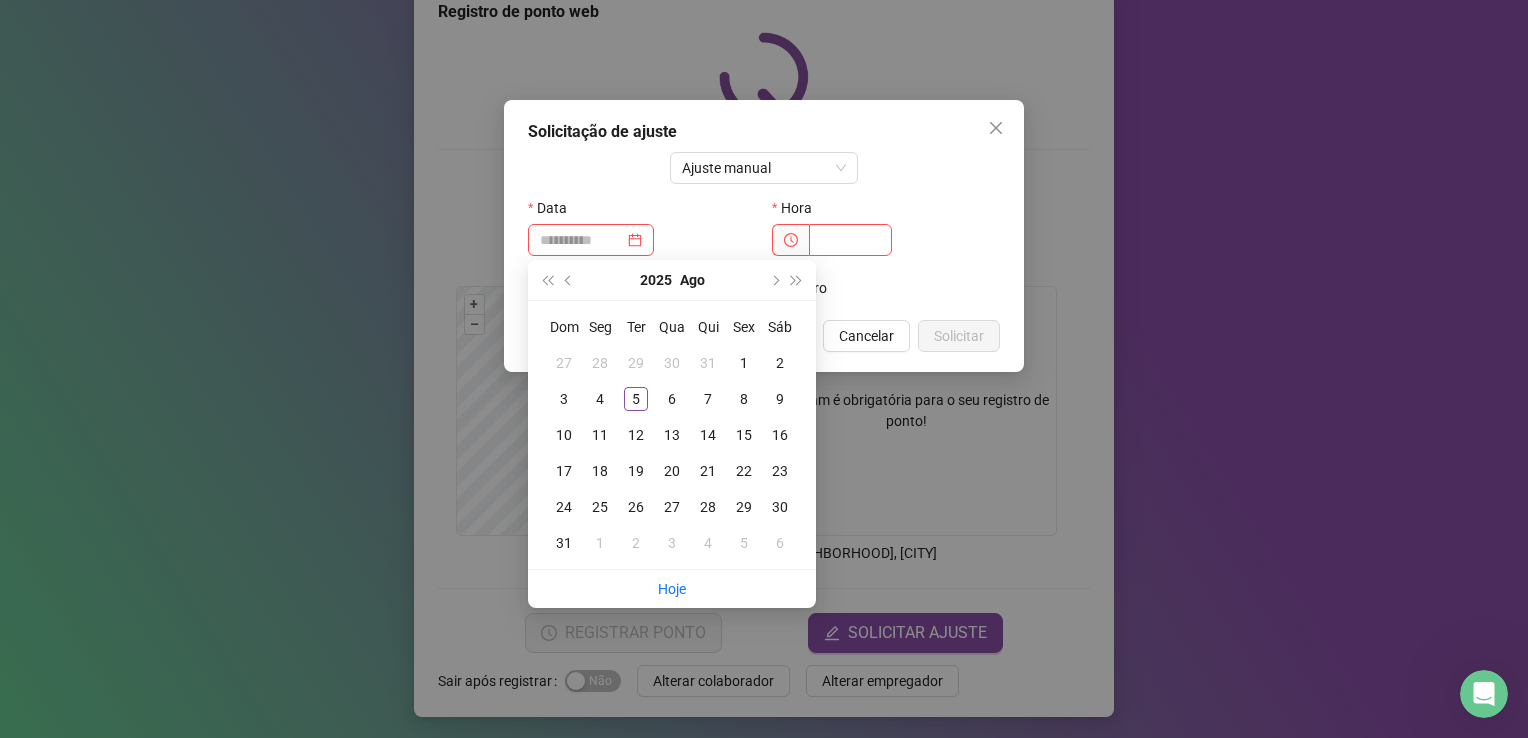 drag, startPoint x: 597, startPoint y: 394, endPoint x: 660, endPoint y: 354, distance: 74.62573 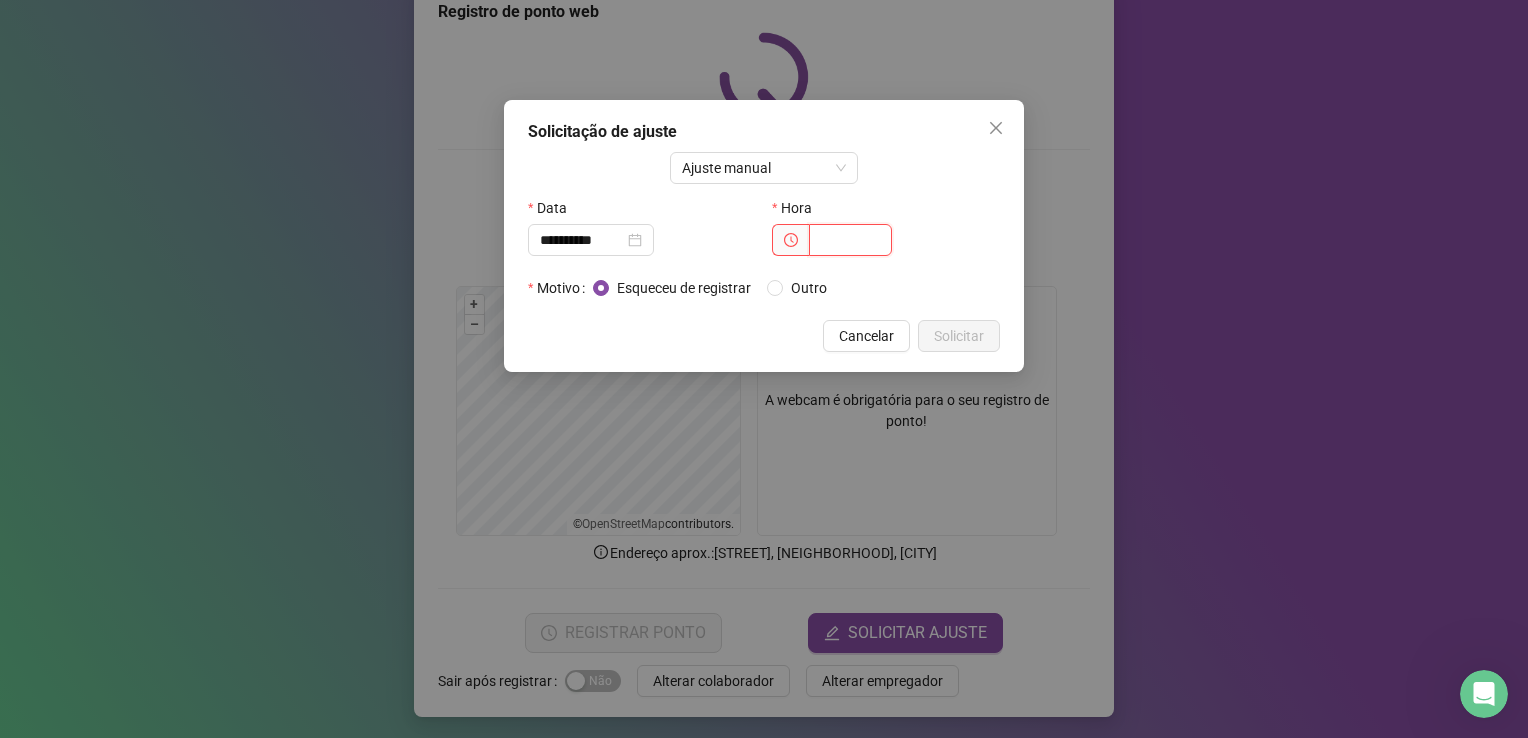 click at bounding box center (850, 240) 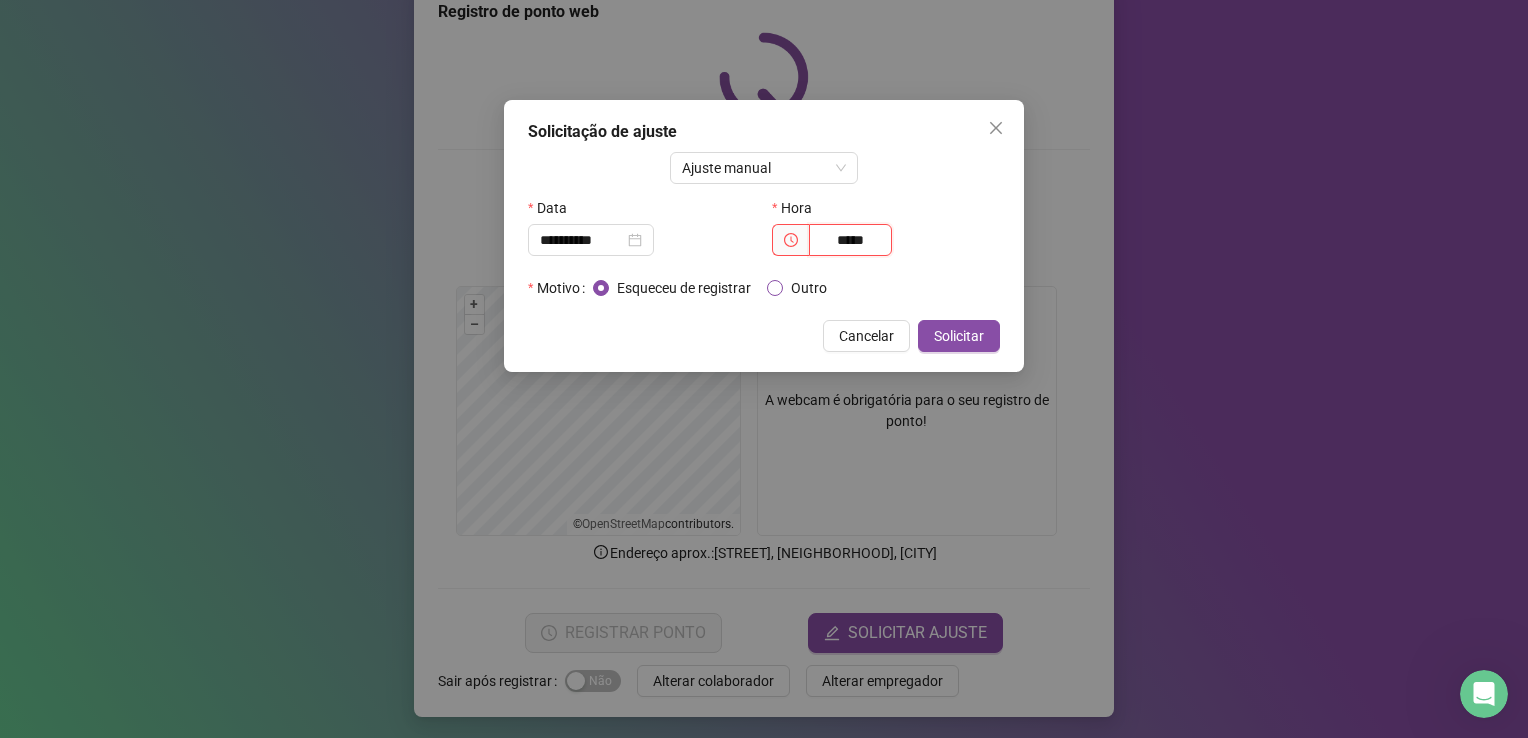 type on "*****" 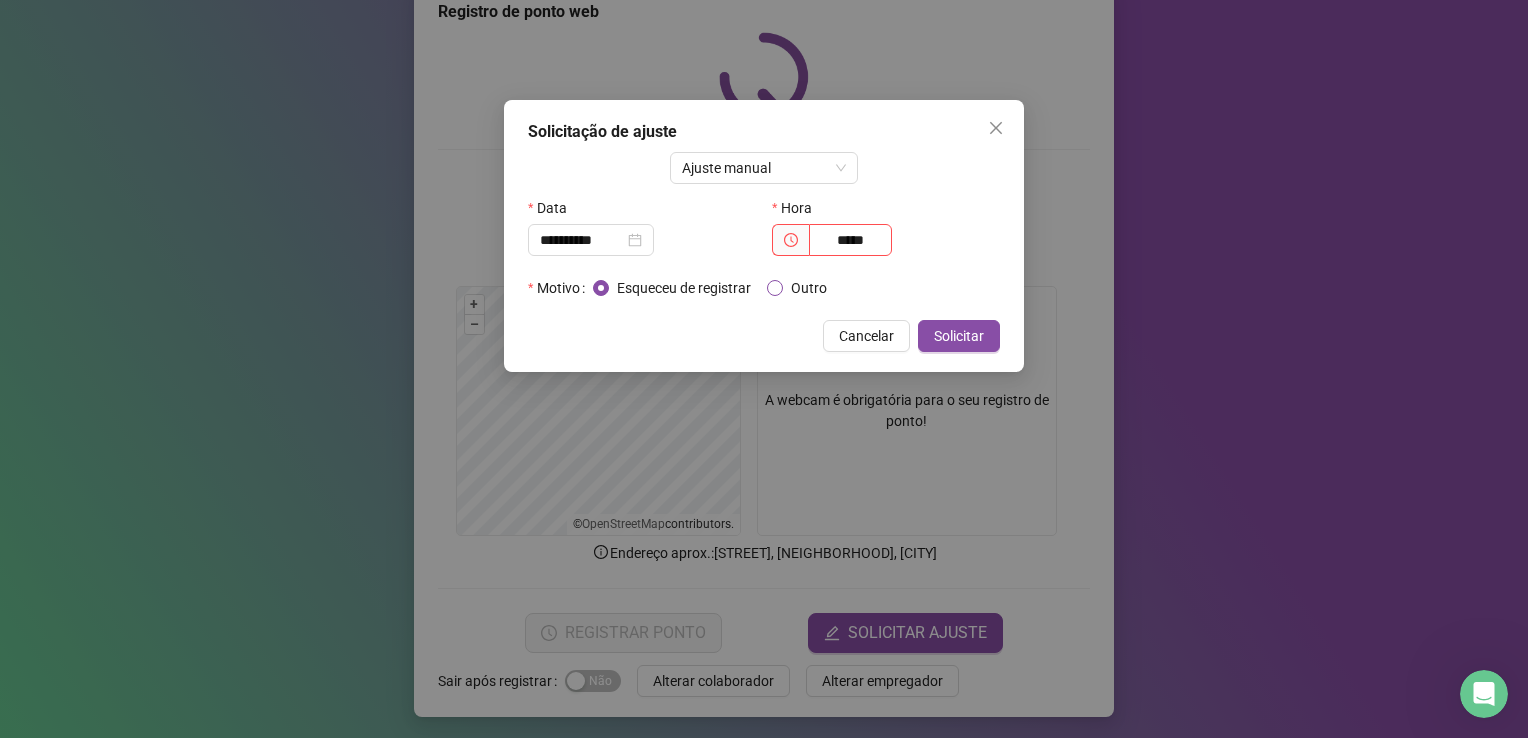 click on "Outro" at bounding box center (809, 288) 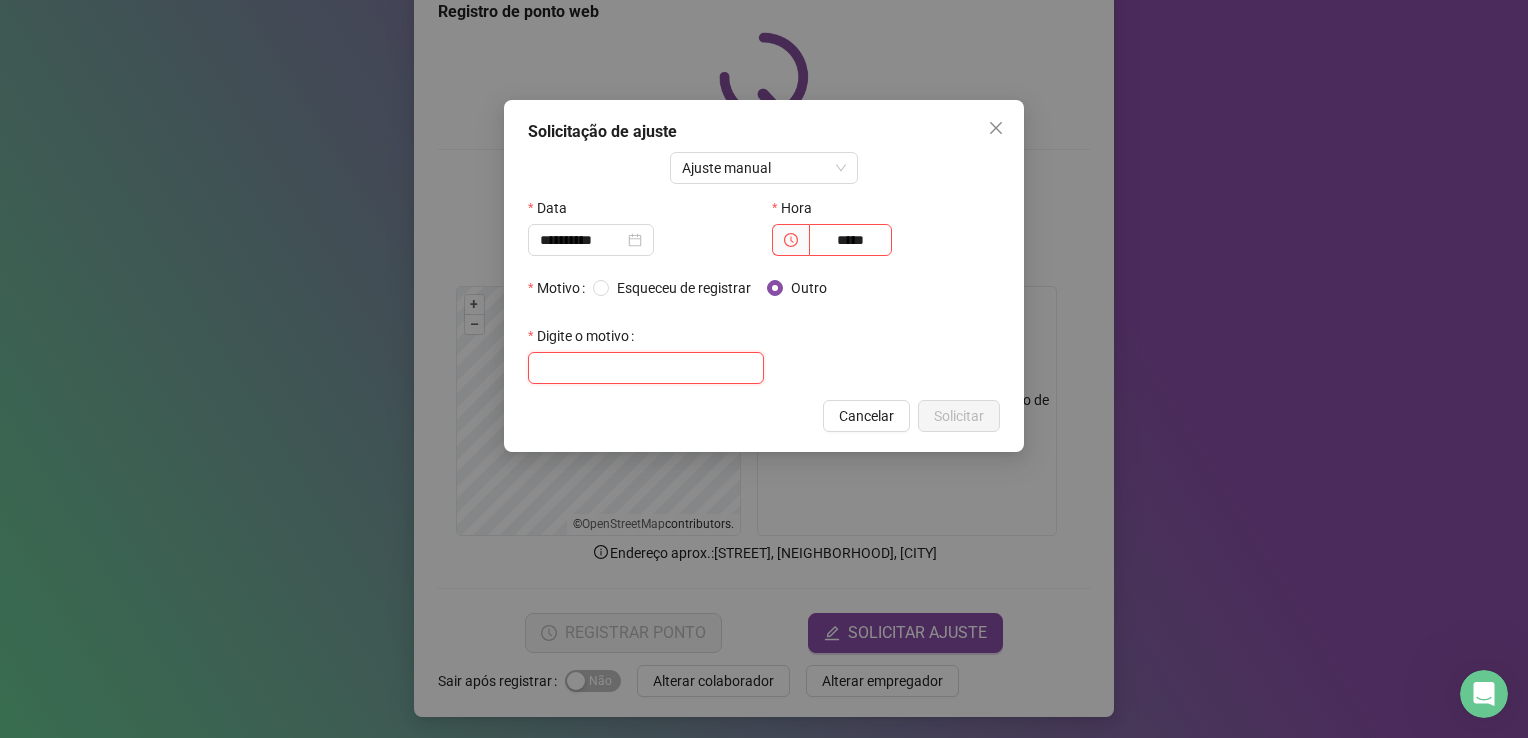 click at bounding box center (646, 368) 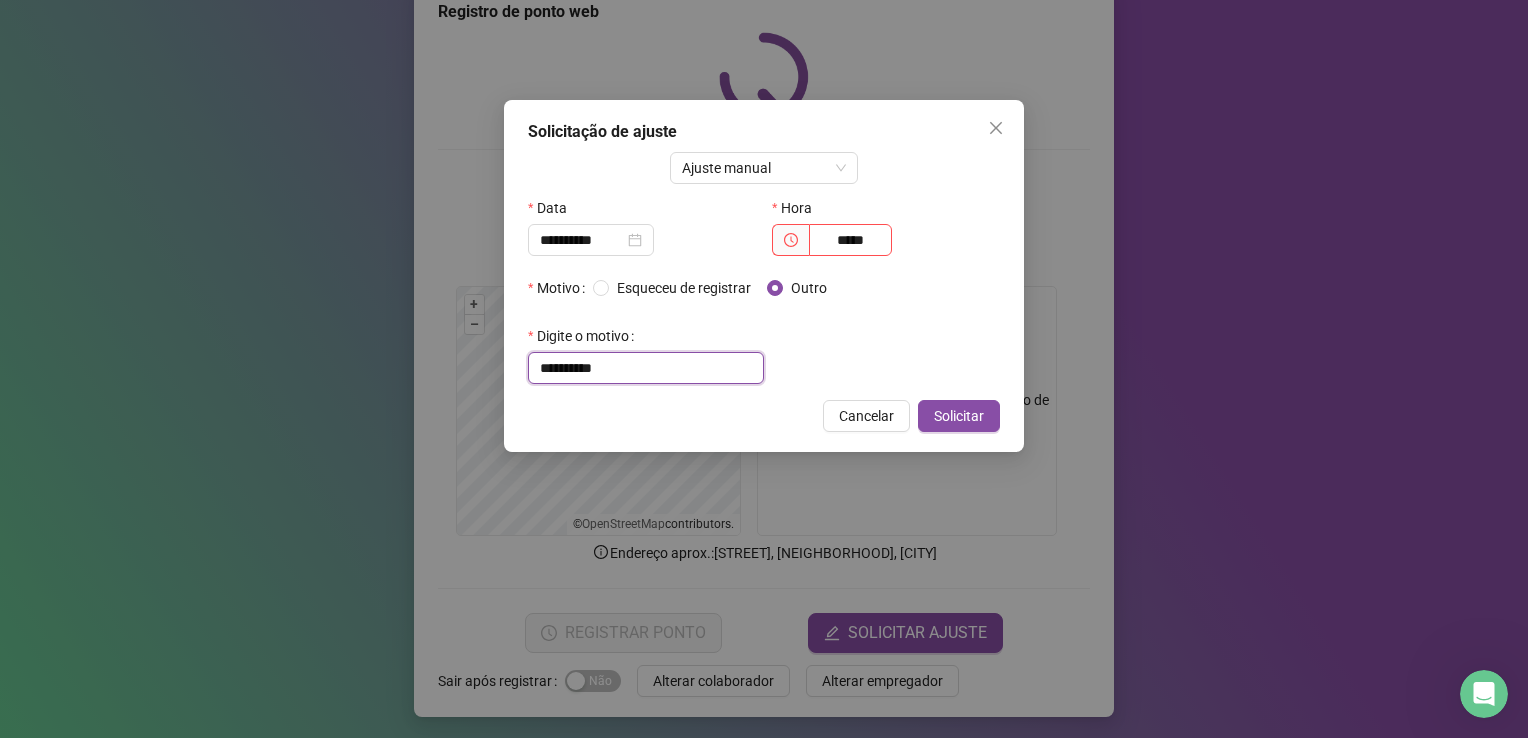 drag, startPoint x: 720, startPoint y: 371, endPoint x: 541, endPoint y: 410, distance: 183.19934 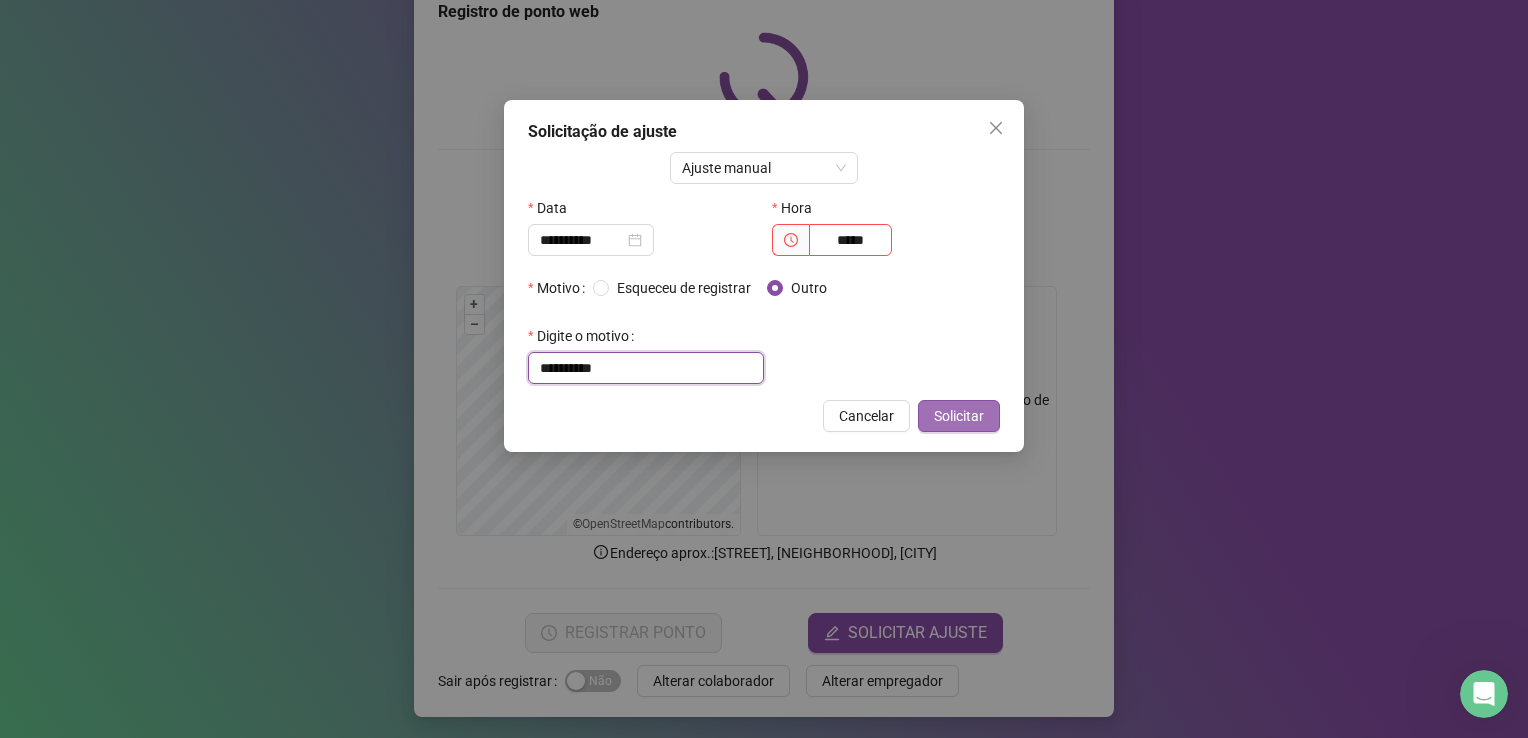 type on "**********" 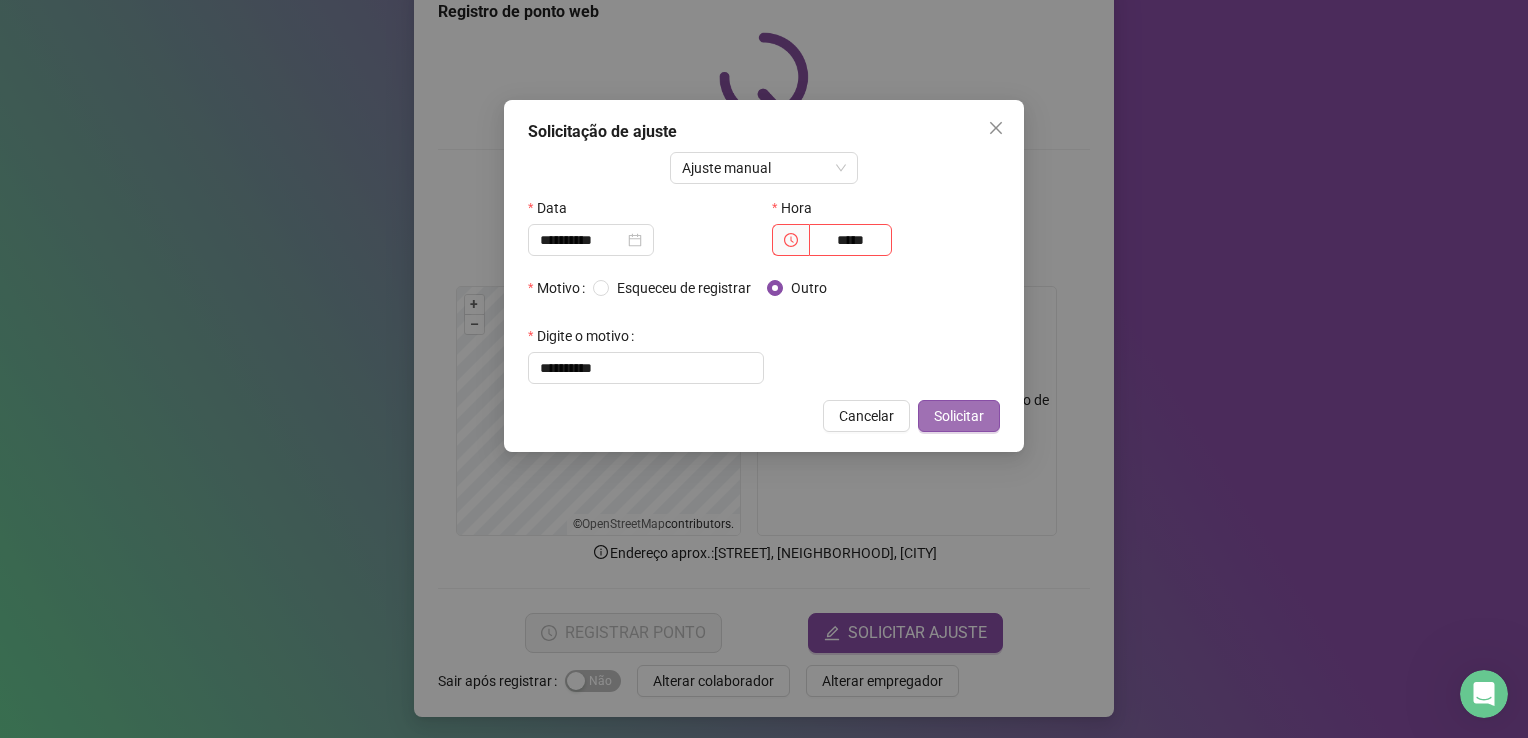 click on "Solicitar" at bounding box center [959, 416] 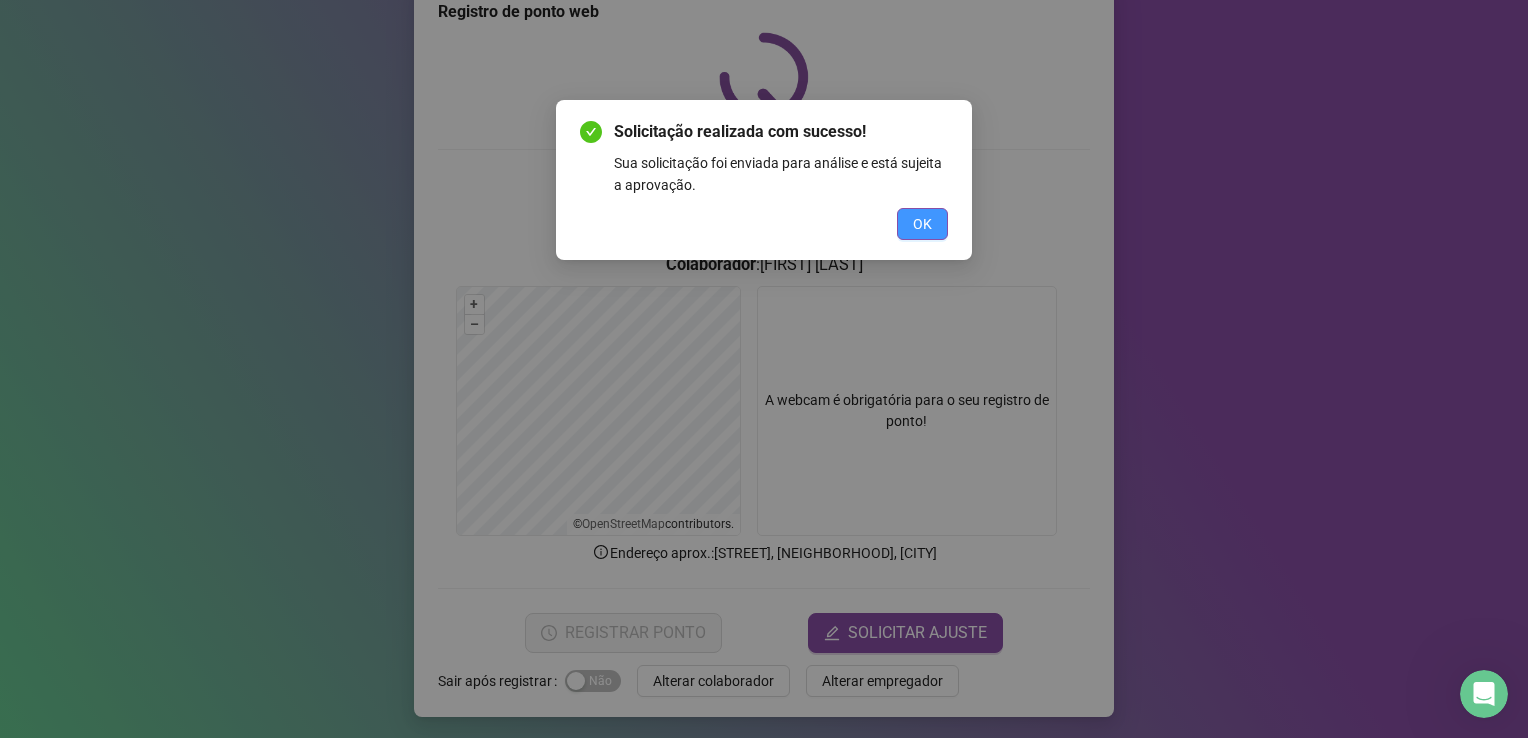 click on "OK" at bounding box center (922, 224) 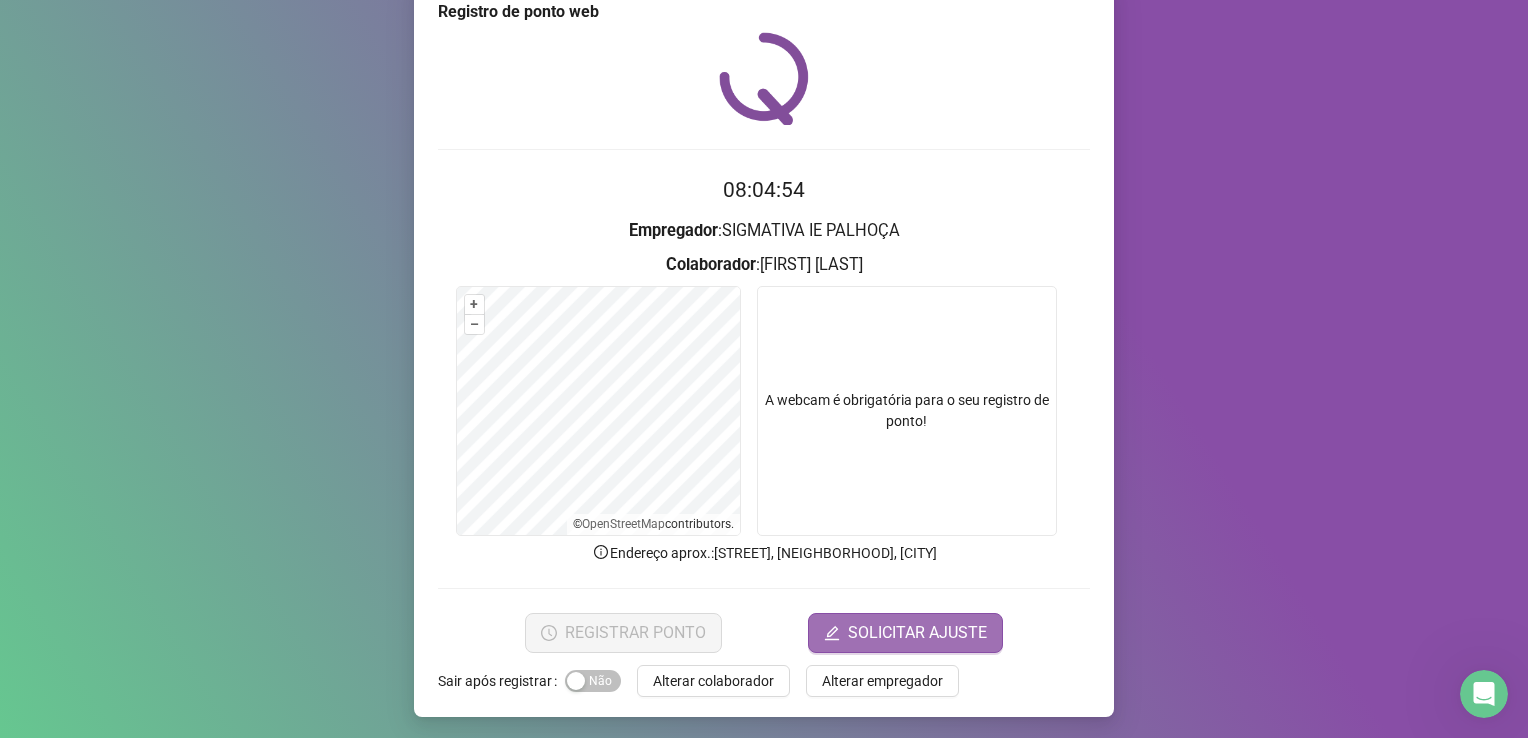 click on "SOLICITAR AJUSTE" at bounding box center [917, 633] 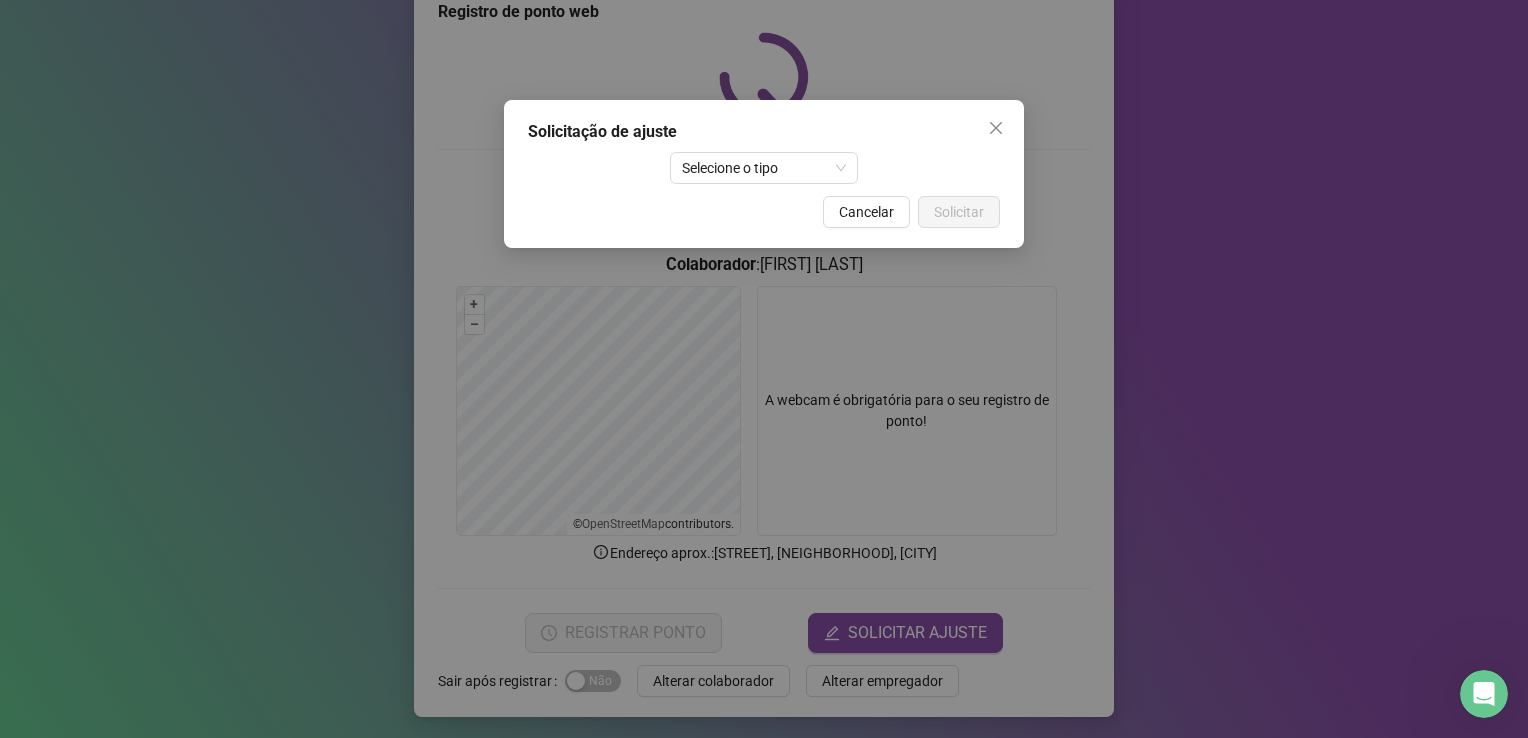 click on "Solicitação de ajuste Selecione o tipo Cancelar Solicitar" at bounding box center [764, 174] 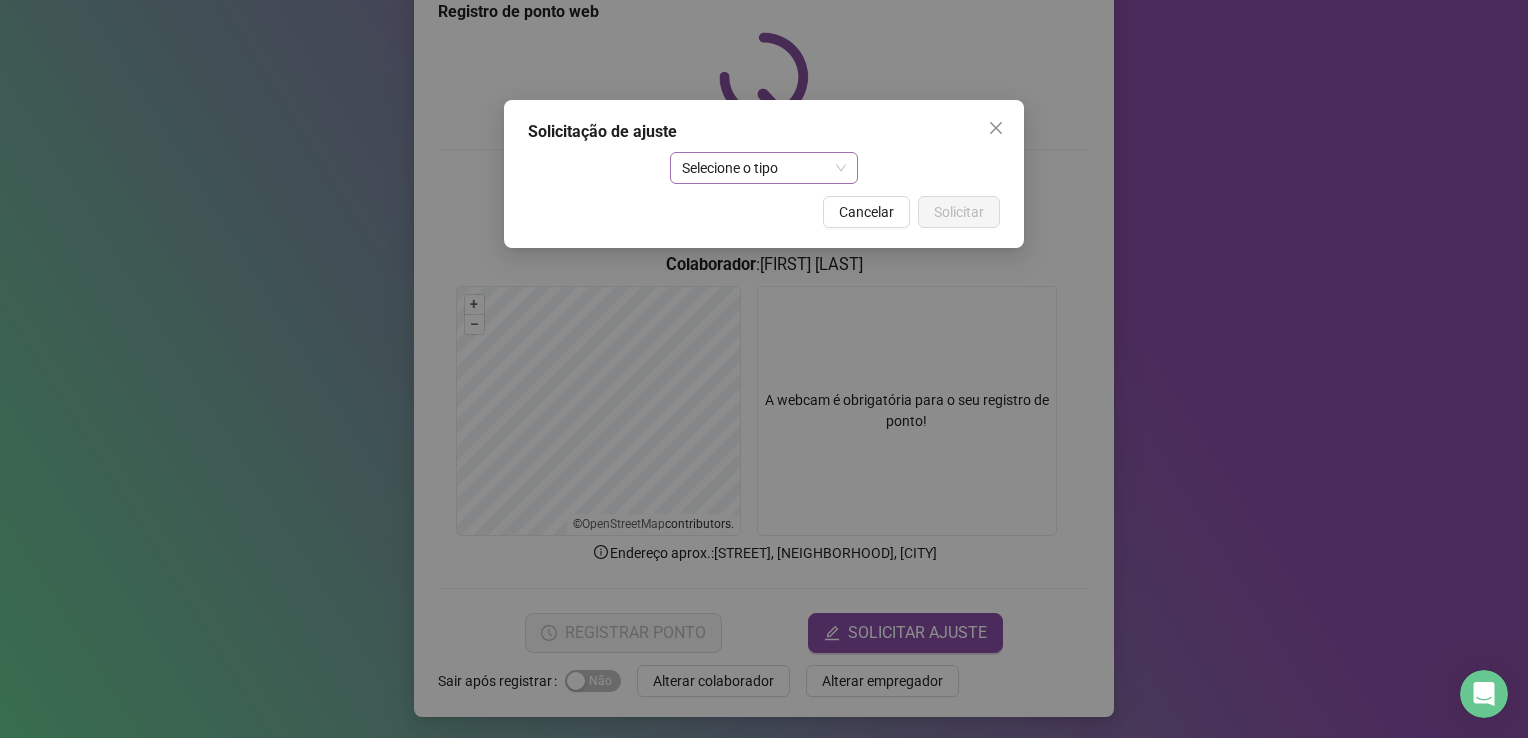 click on "Selecione o tipo" at bounding box center (764, 168) 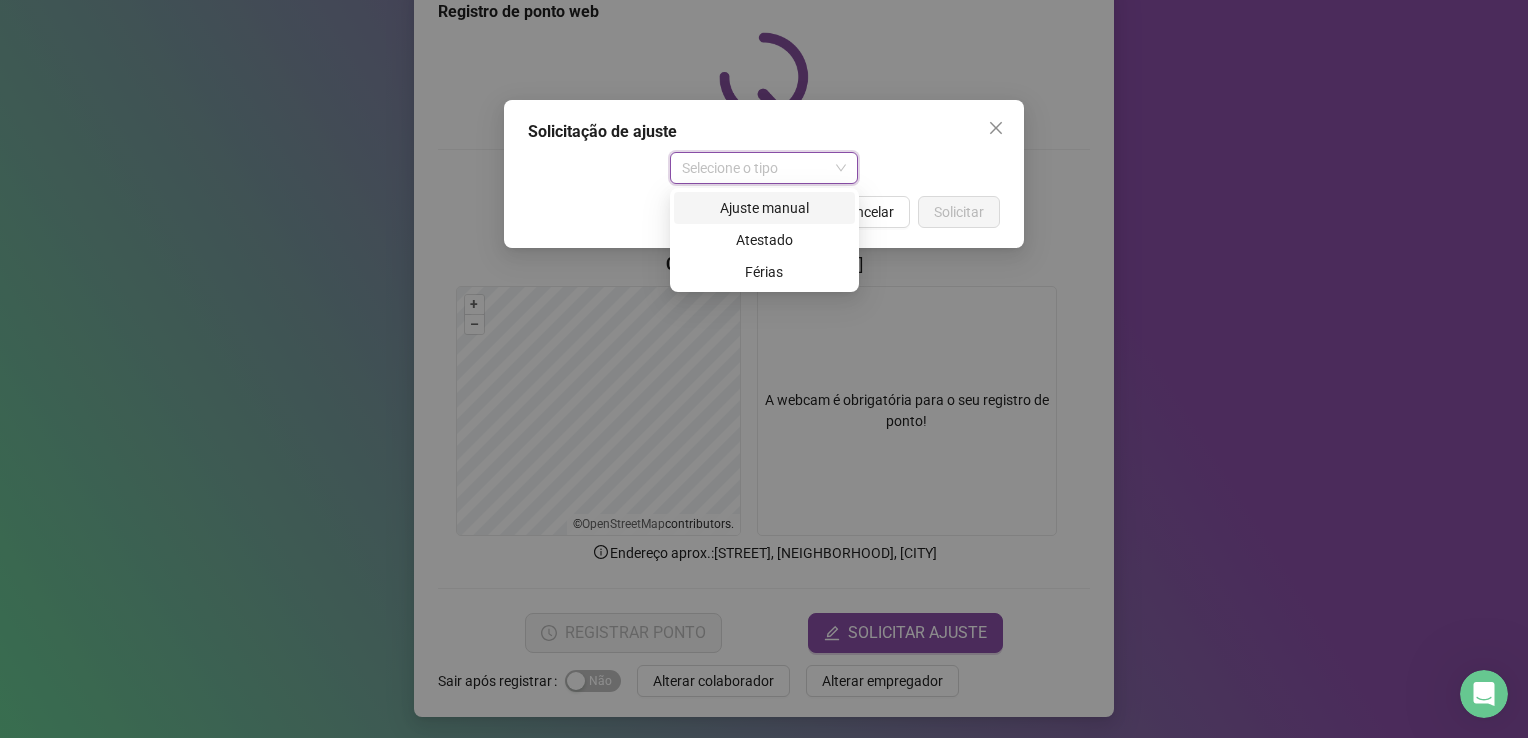drag, startPoint x: 780, startPoint y: 200, endPoint x: 942, endPoint y: 182, distance: 162.99693 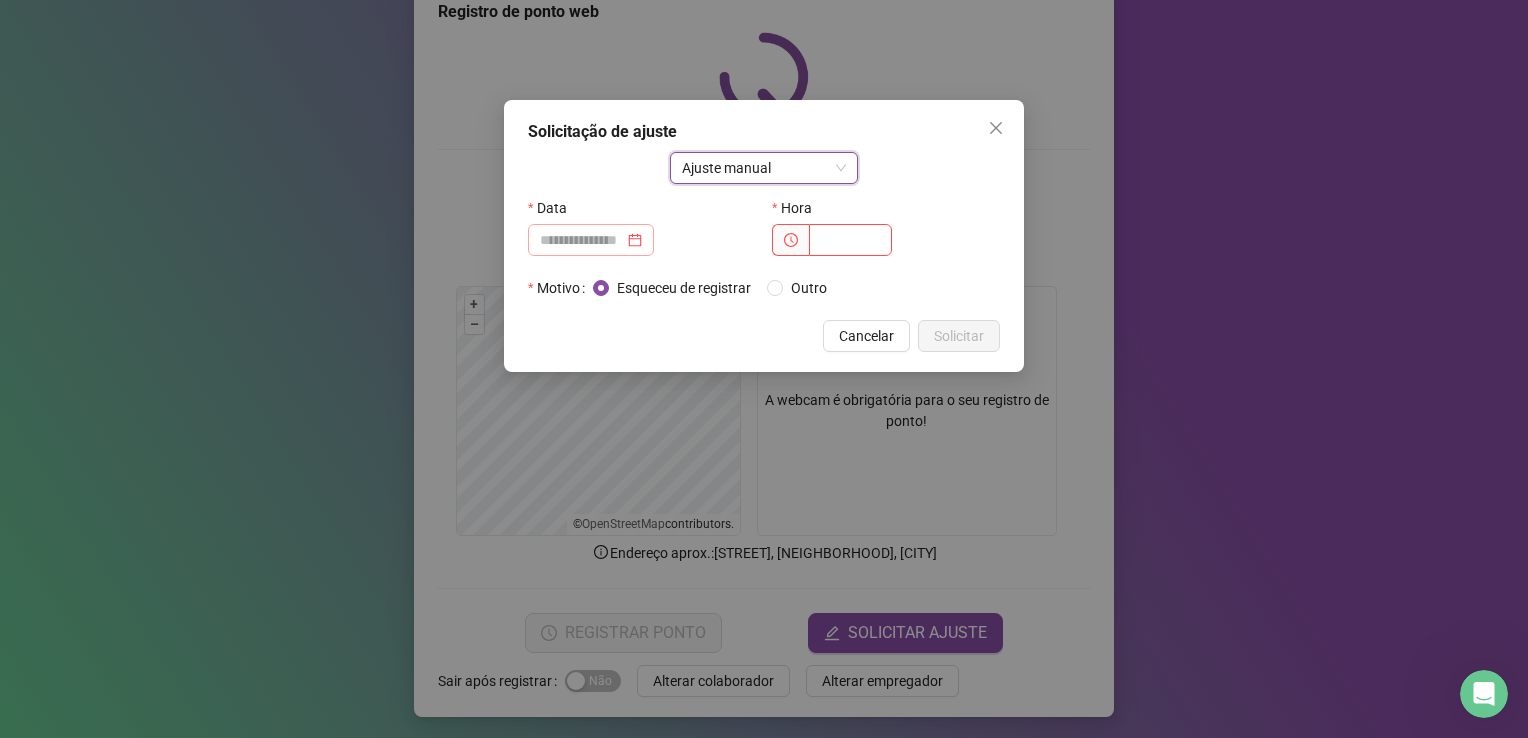 click at bounding box center (591, 240) 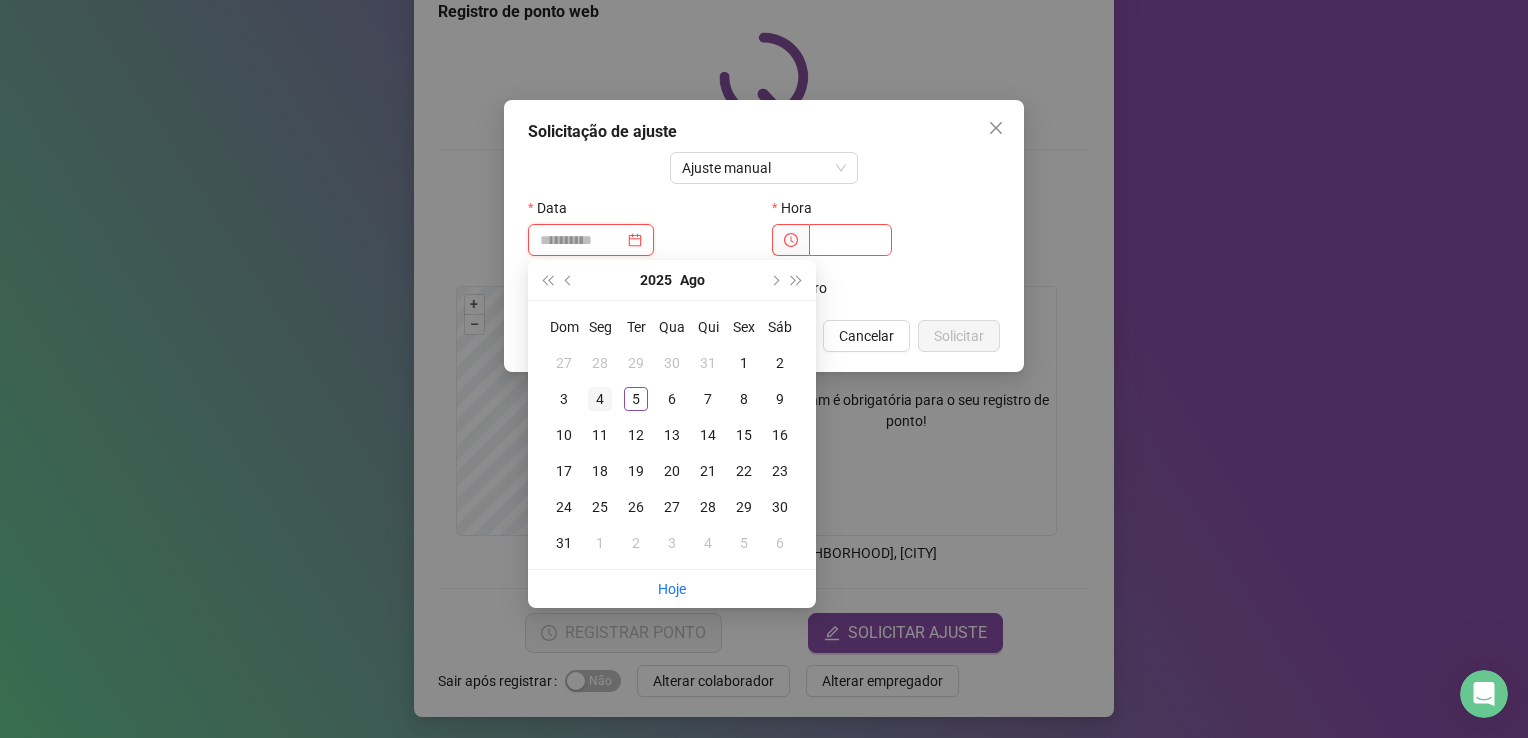 type on "**********" 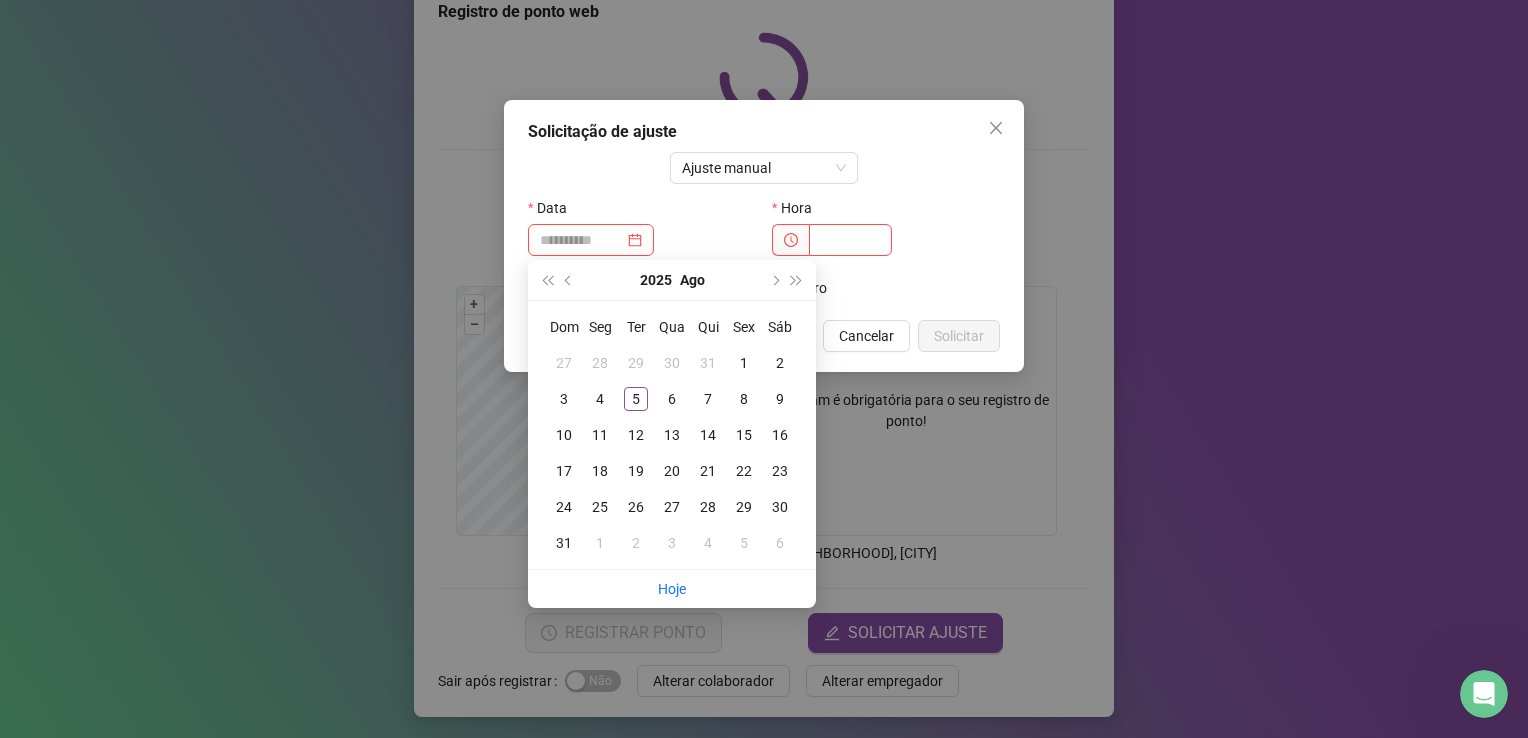 drag, startPoint x: 596, startPoint y: 395, endPoint x: 624, endPoint y: 376, distance: 33.83785 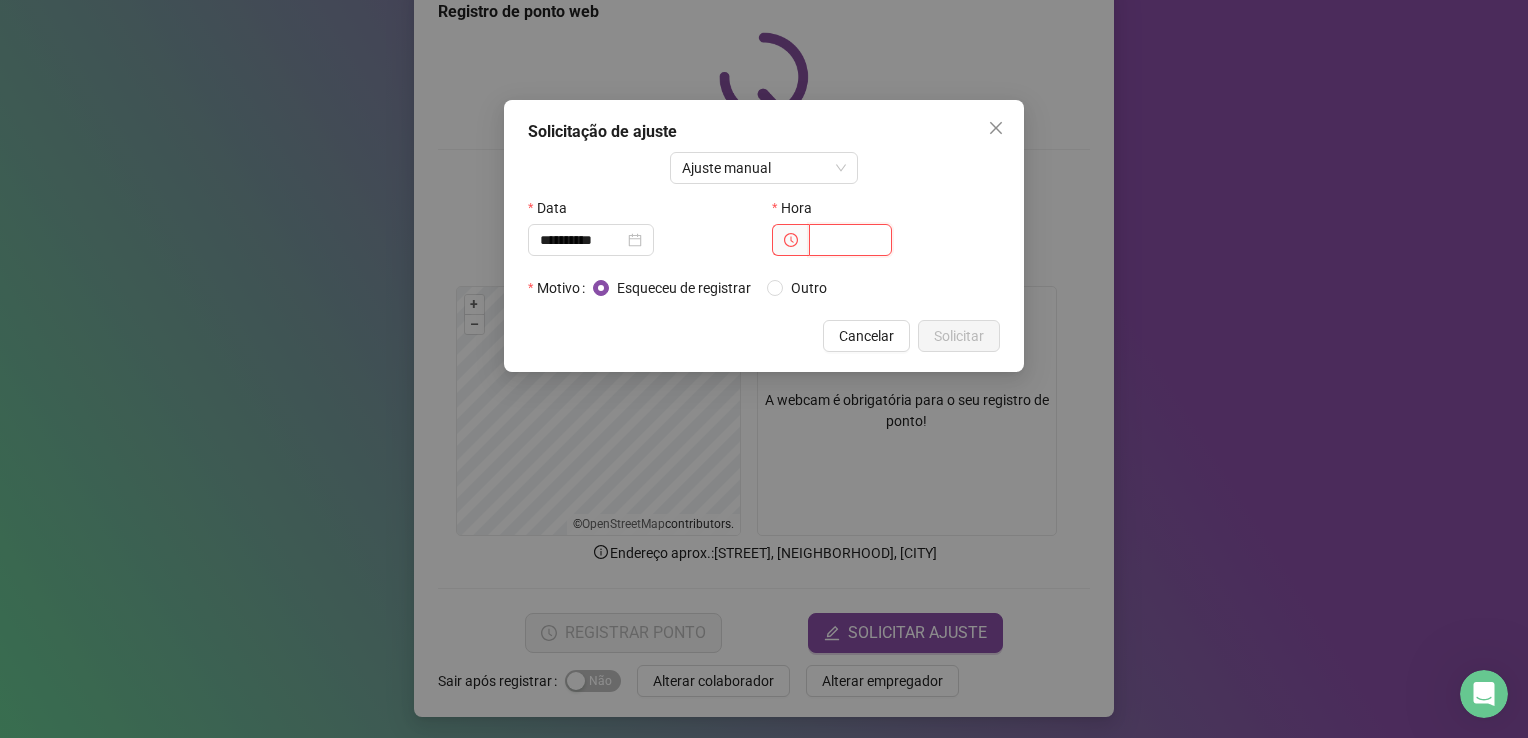 drag, startPoint x: 624, startPoint y: 376, endPoint x: 874, endPoint y: 225, distance: 292.06335 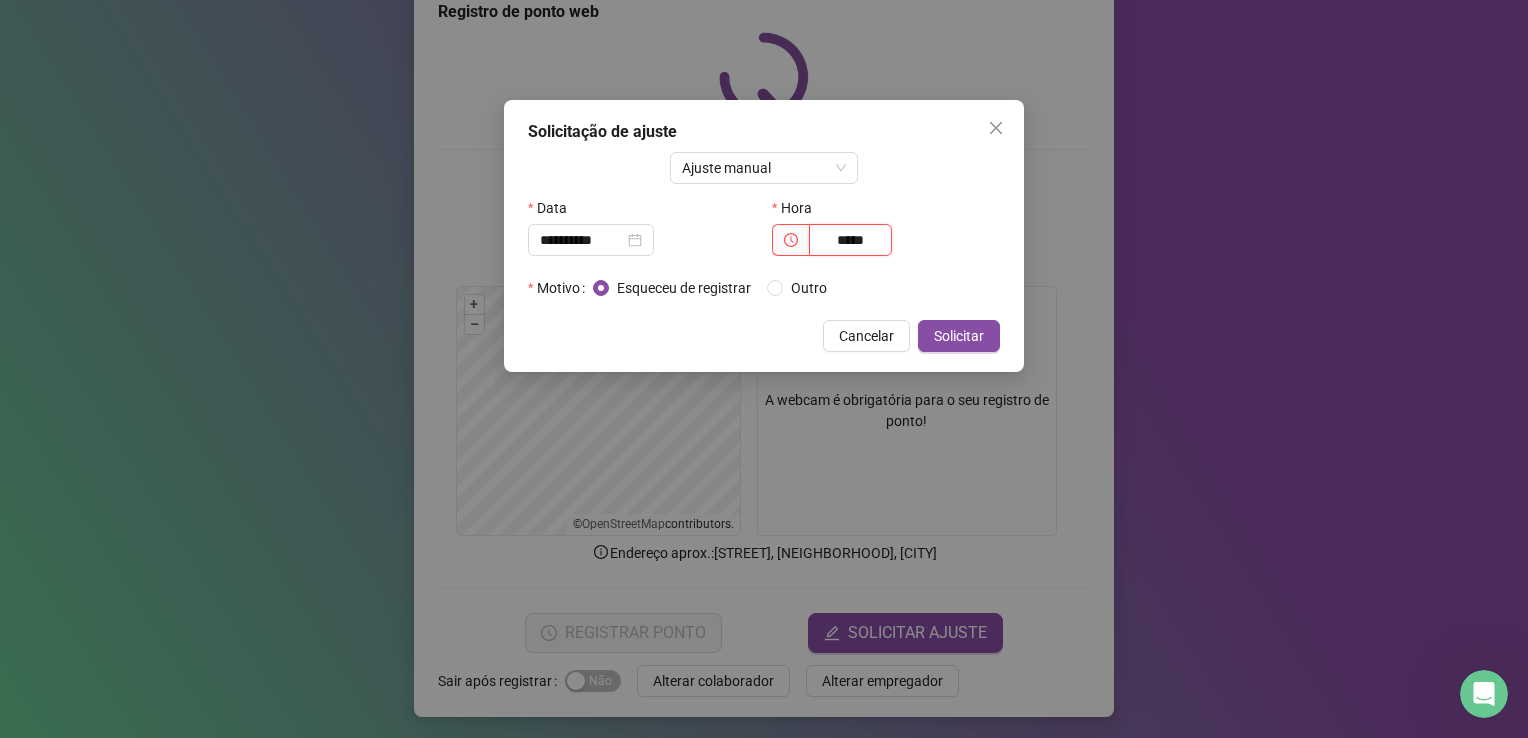 type on "*****" 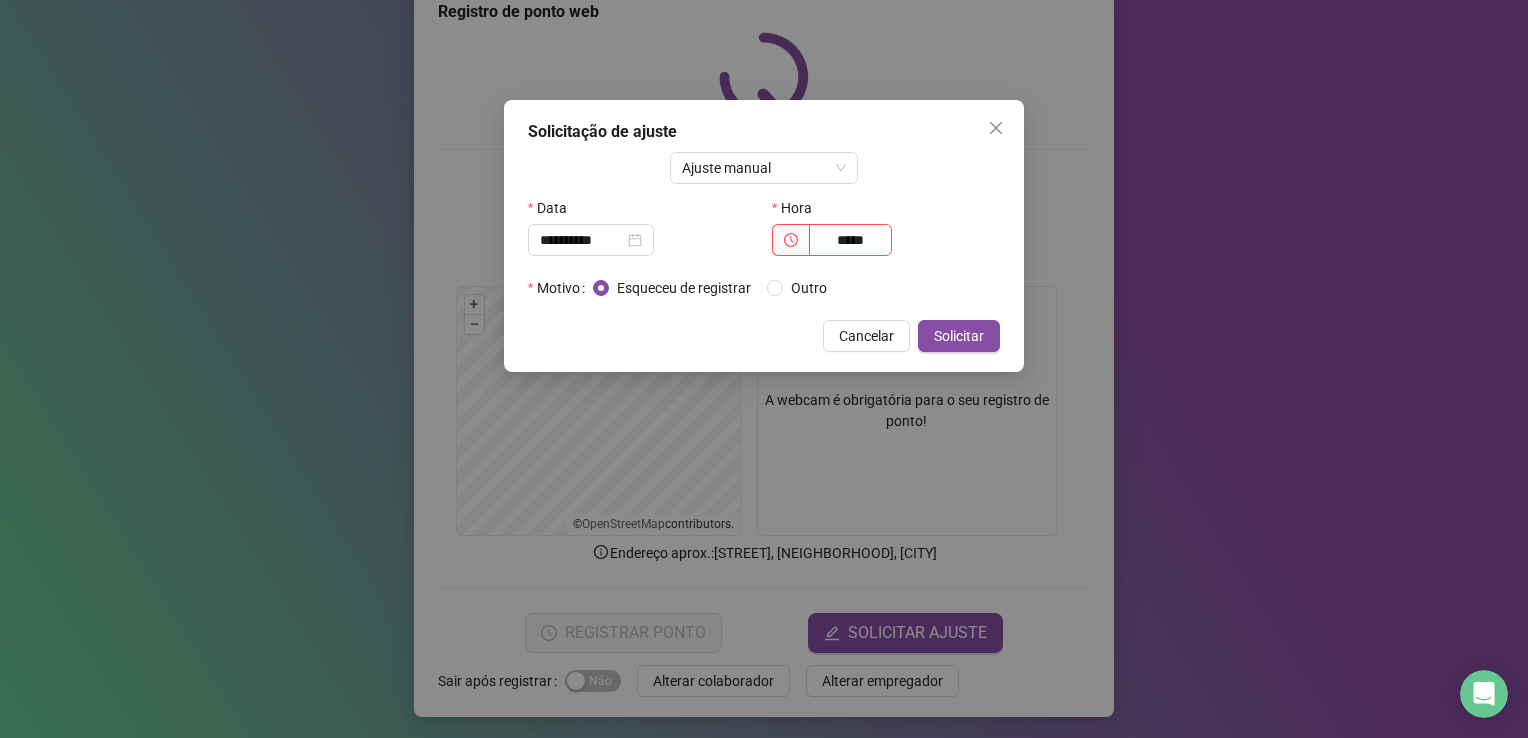 click on "Outro" at bounding box center [809, 288] 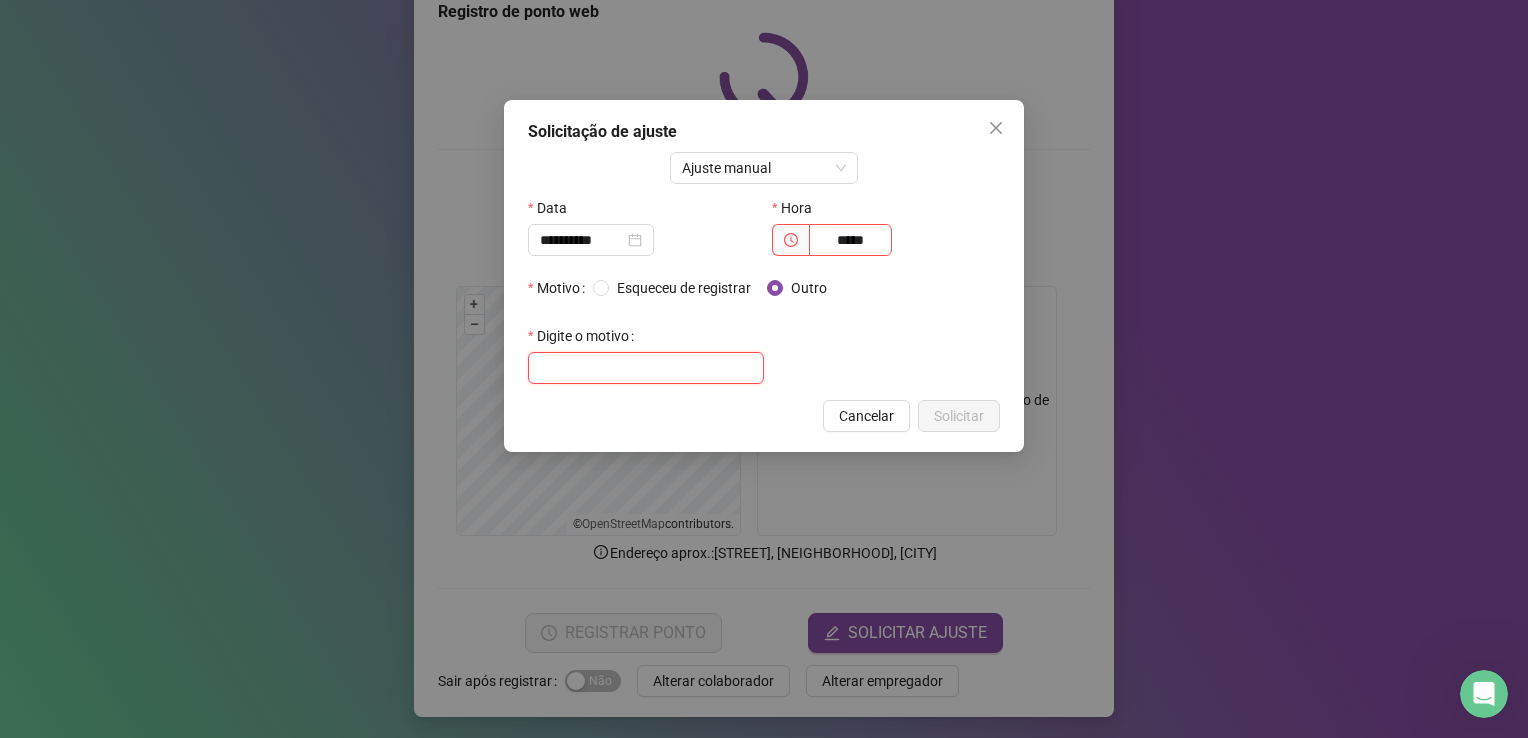 click at bounding box center (646, 368) 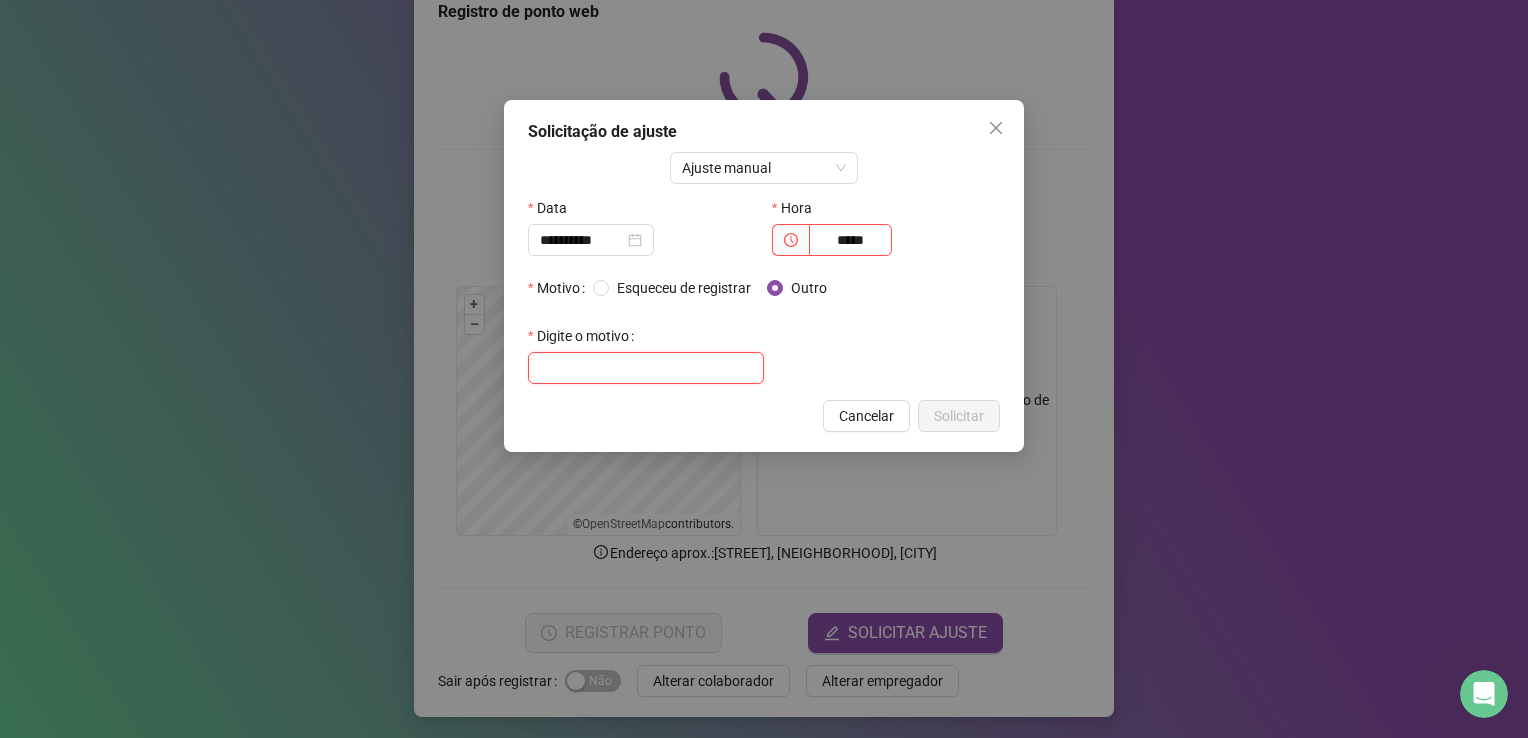 paste on "**********" 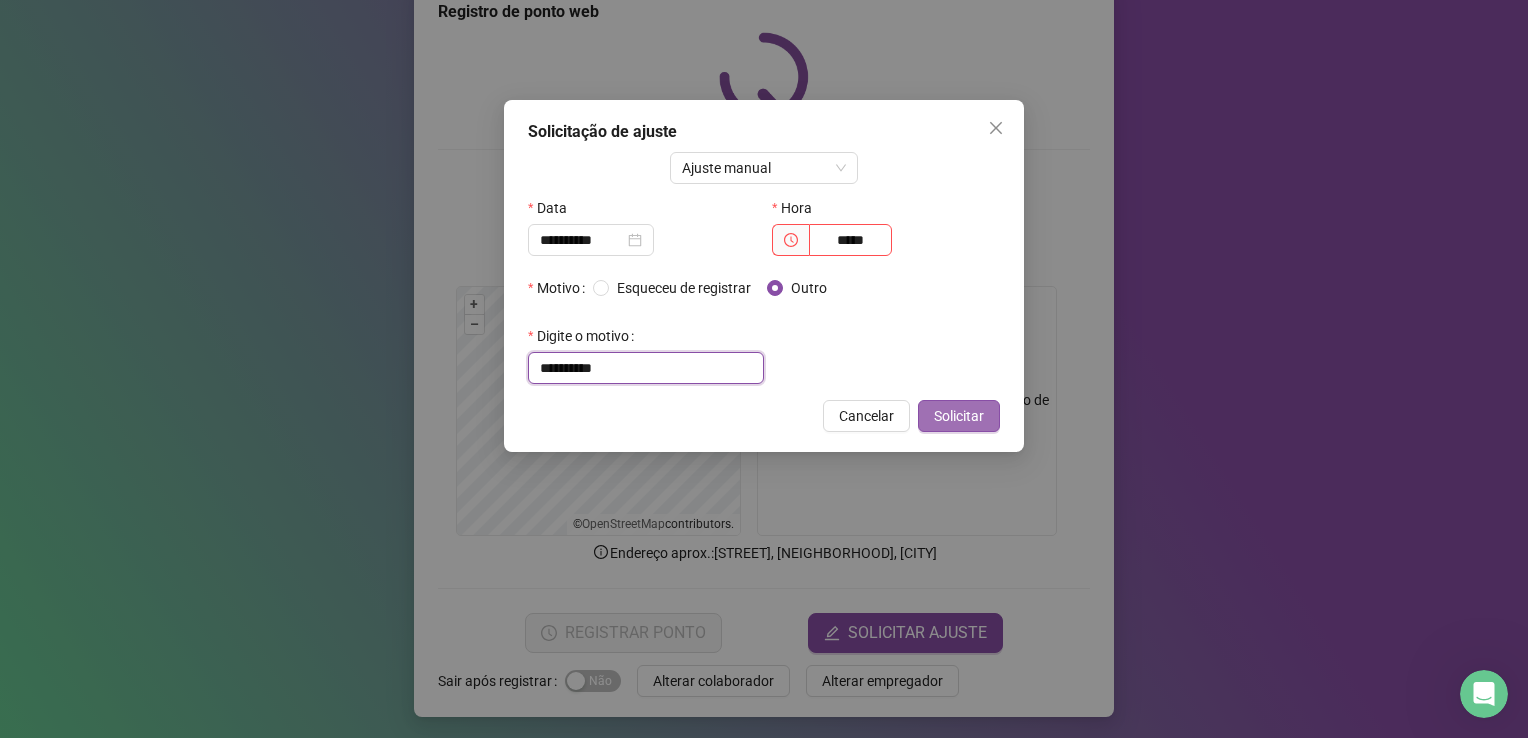 type on "**********" 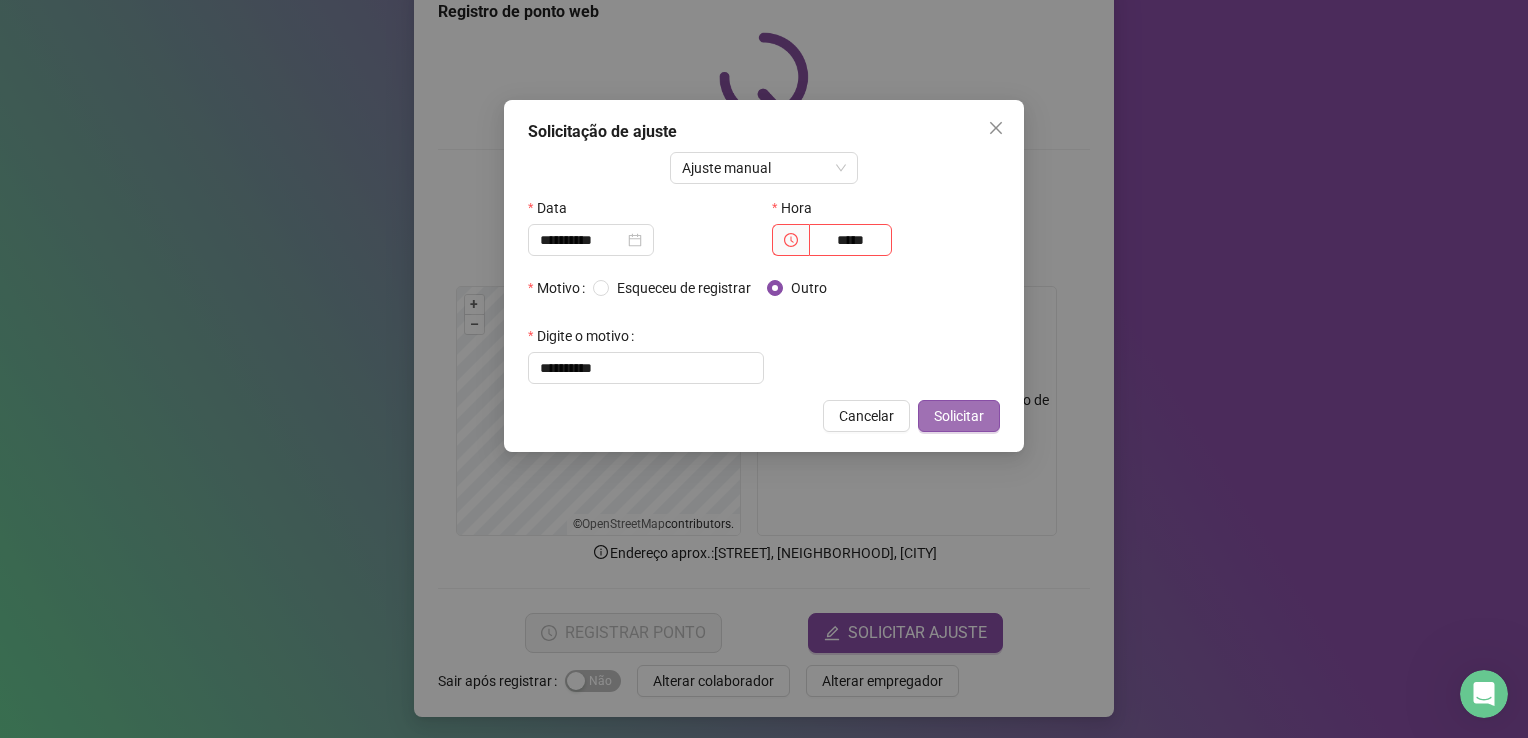 click on "Solicitar" at bounding box center [959, 416] 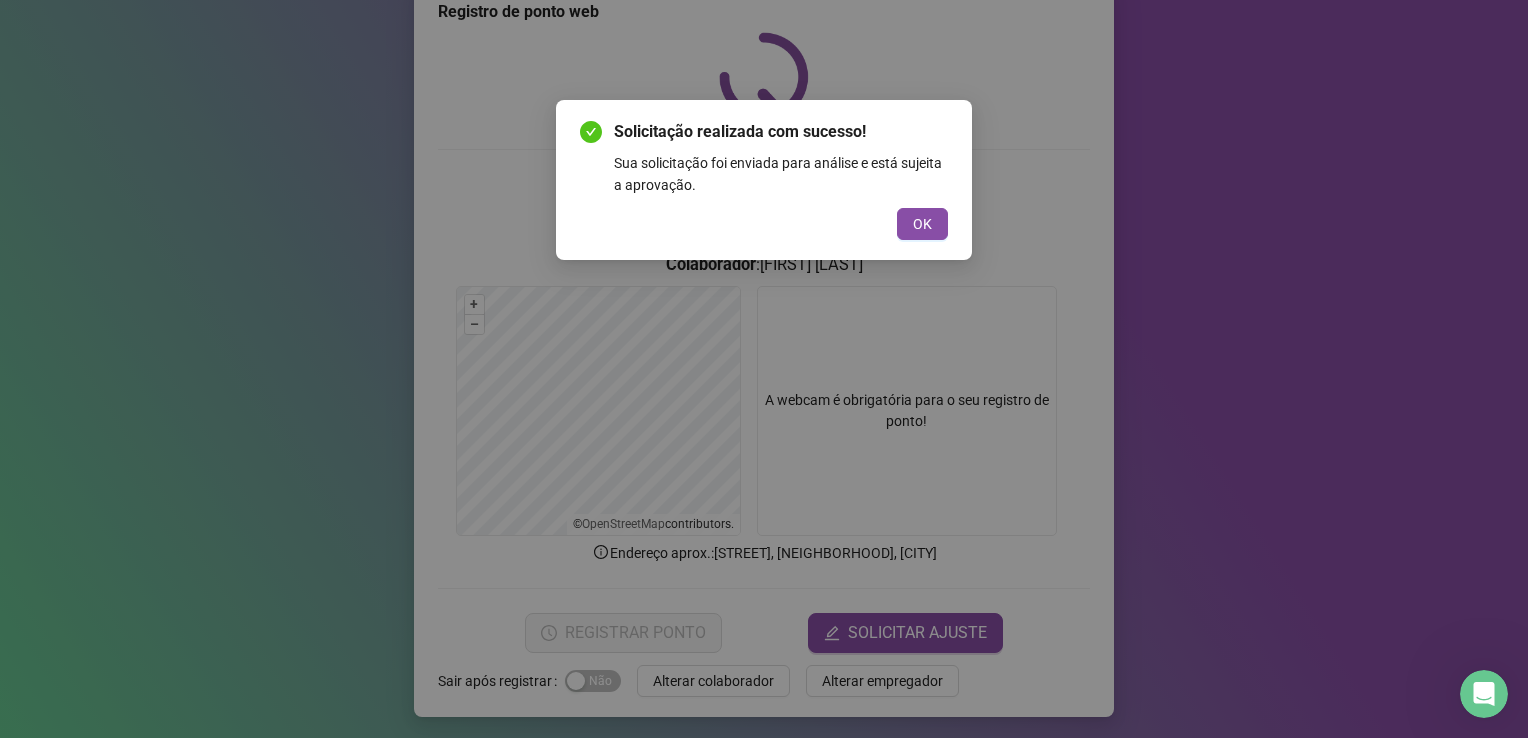 drag, startPoint x: 928, startPoint y: 219, endPoint x: 972, endPoint y: 245, distance: 51.10773 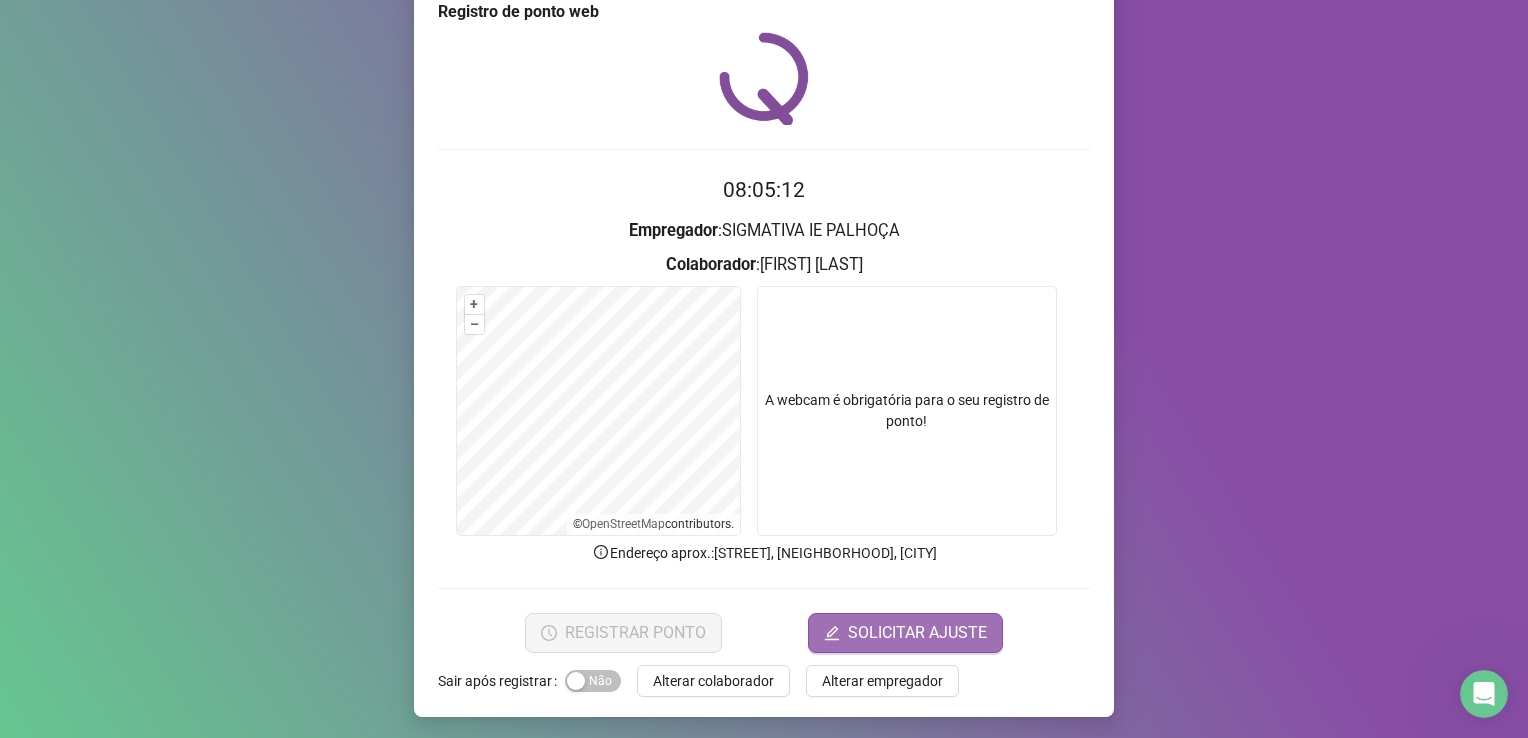 click on "SOLICITAR AJUSTE" at bounding box center [917, 633] 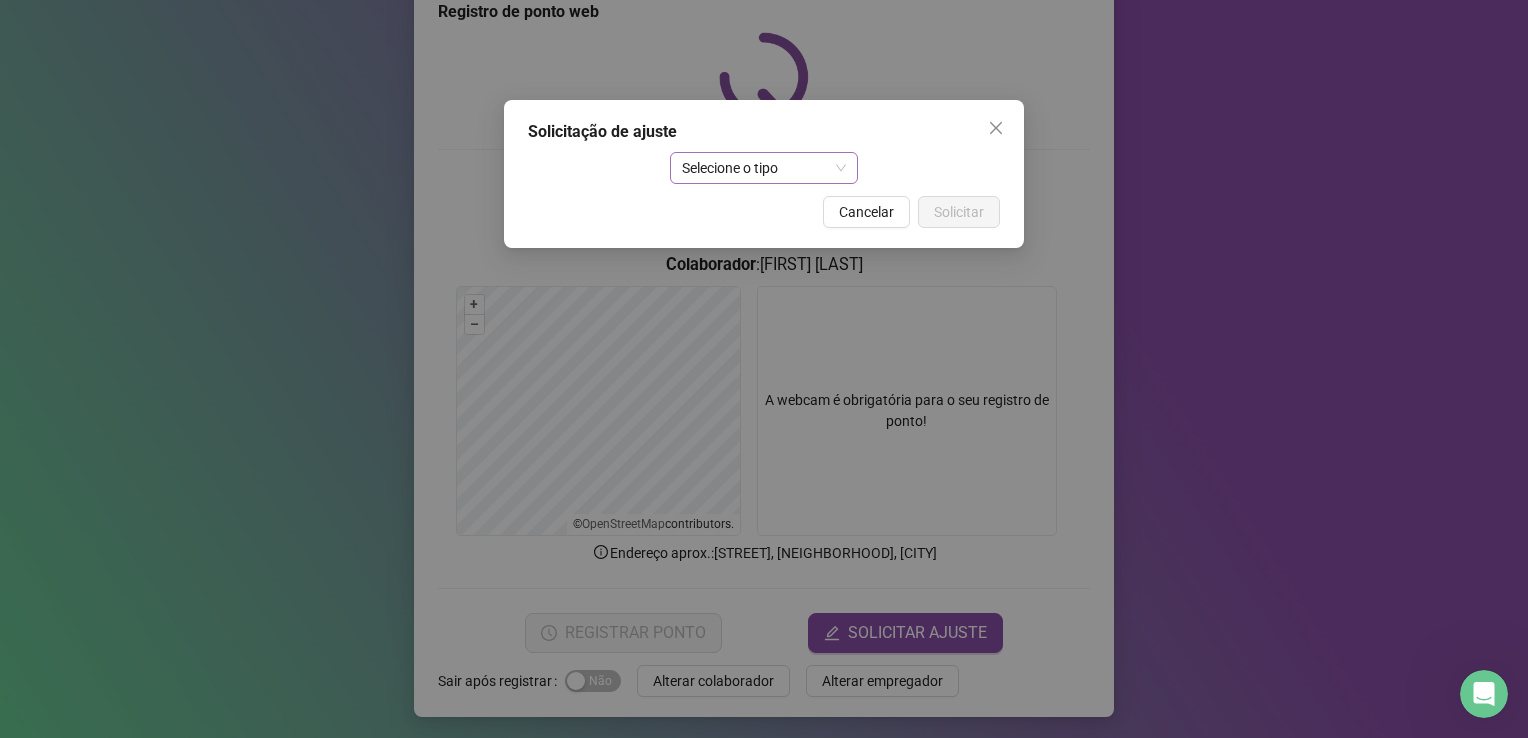 click on "Selecione o tipo" at bounding box center [764, 168] 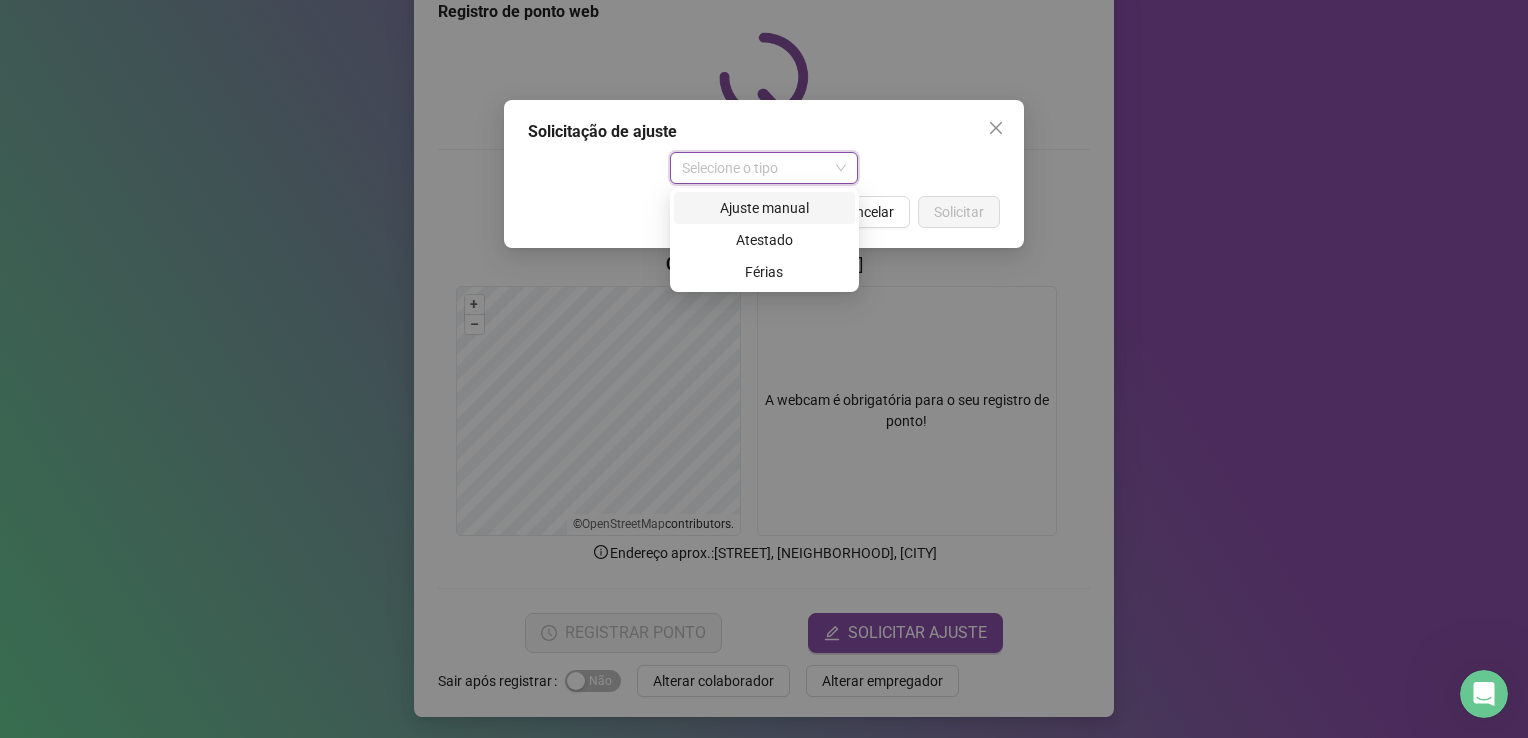 click on "Ajuste manual" at bounding box center (764, 208) 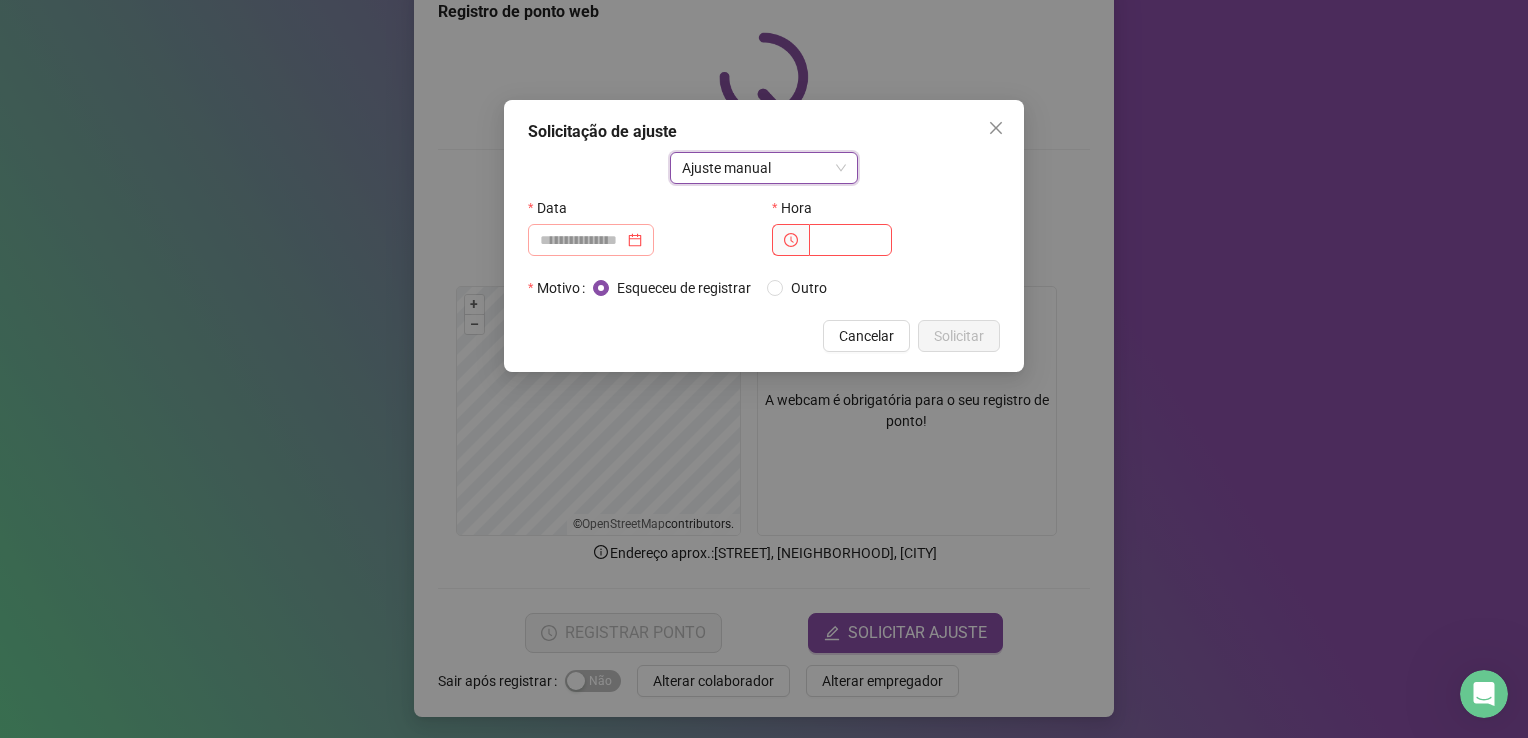 drag, startPoint x: 610, startPoint y: 227, endPoint x: 622, endPoint y: 236, distance: 15 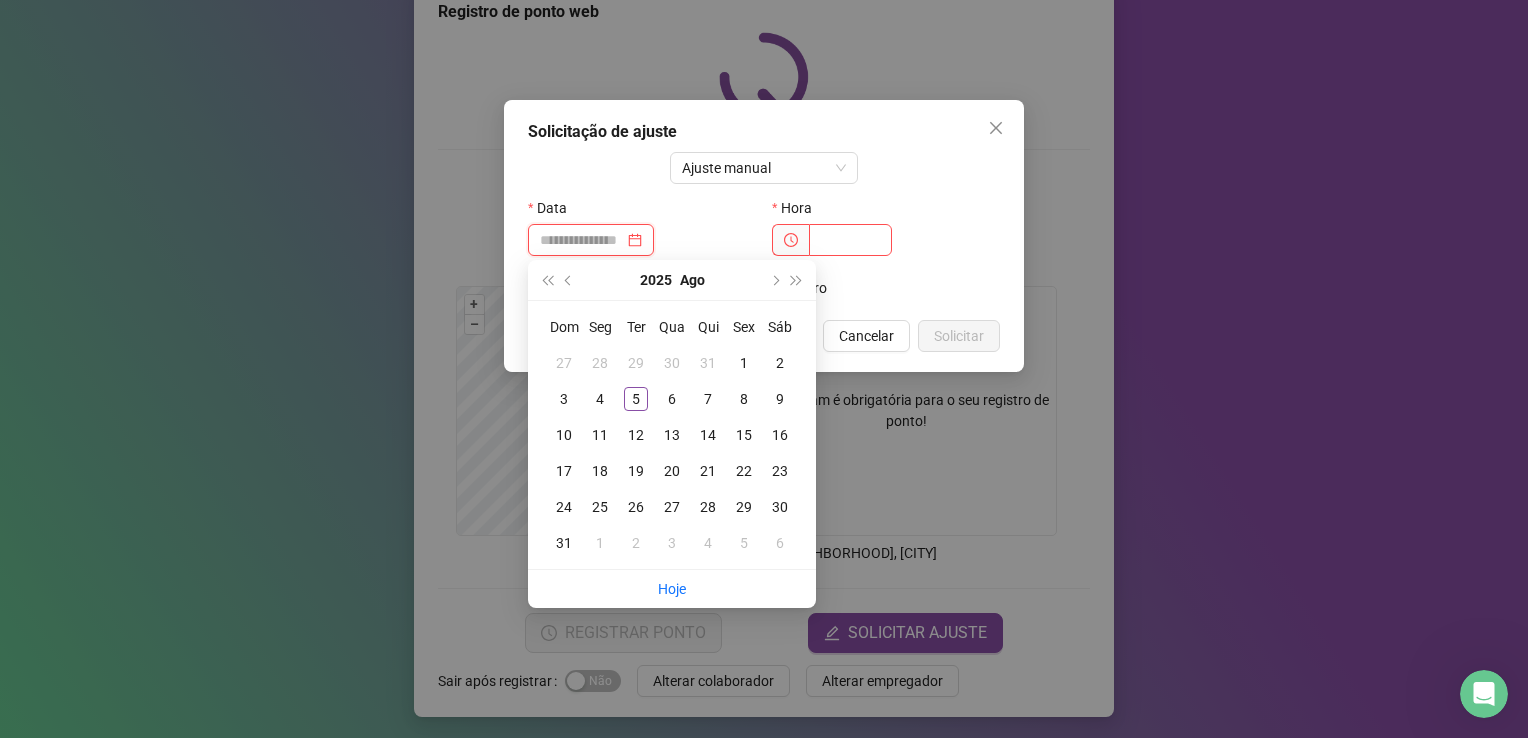 drag, startPoint x: 628, startPoint y: 243, endPoint x: 638, endPoint y: 320, distance: 77.64664 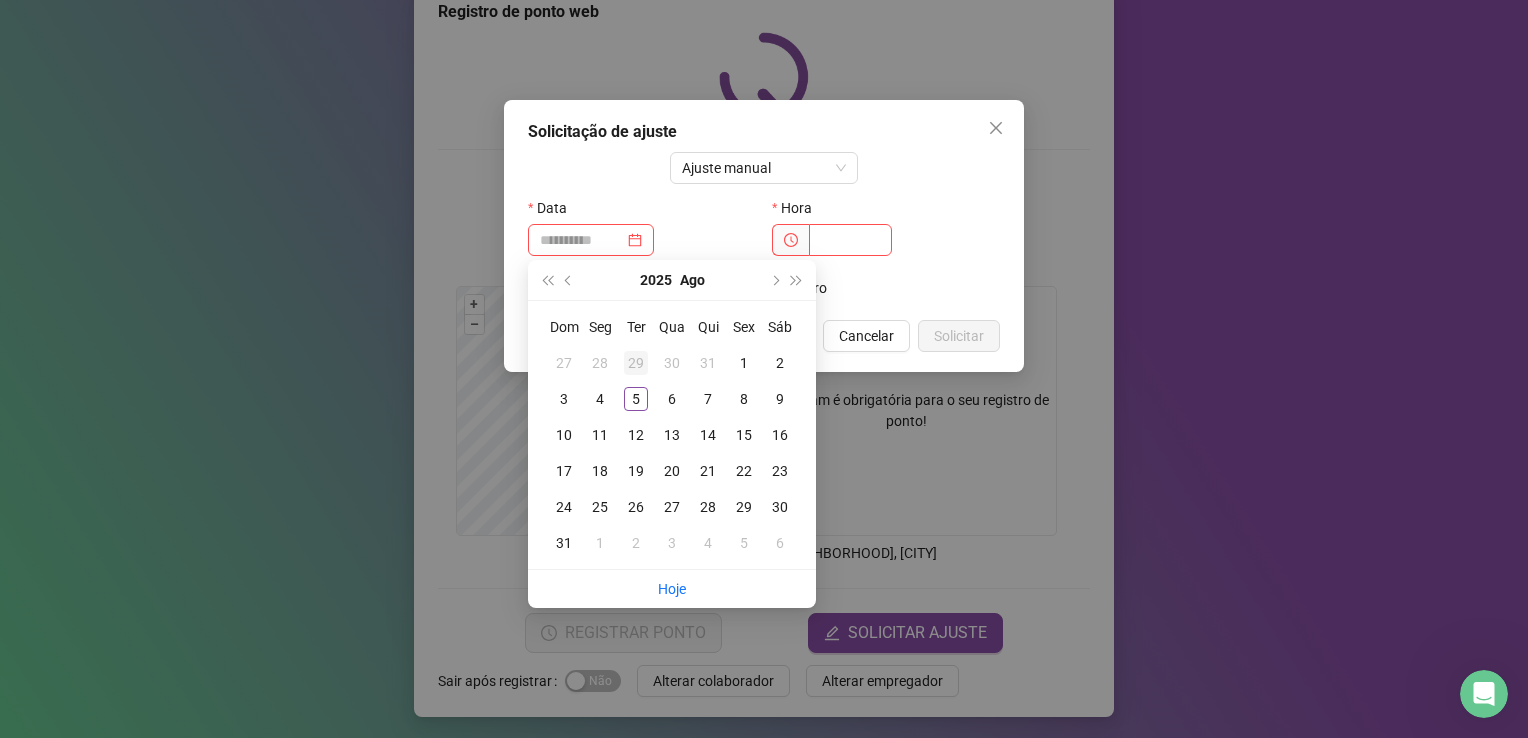 drag, startPoint x: 604, startPoint y: 401, endPoint x: 636, endPoint y: 368, distance: 45.96738 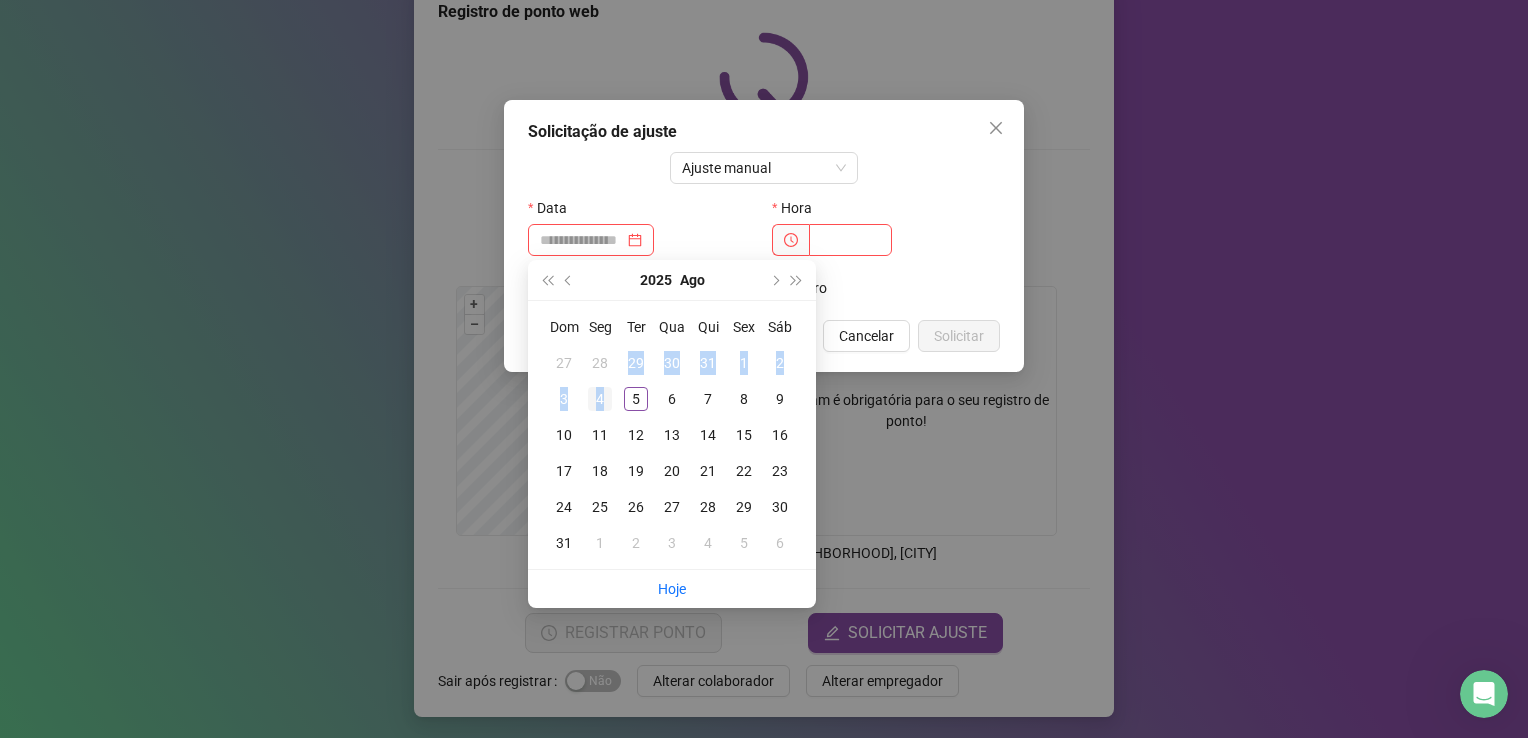 type on "**********" 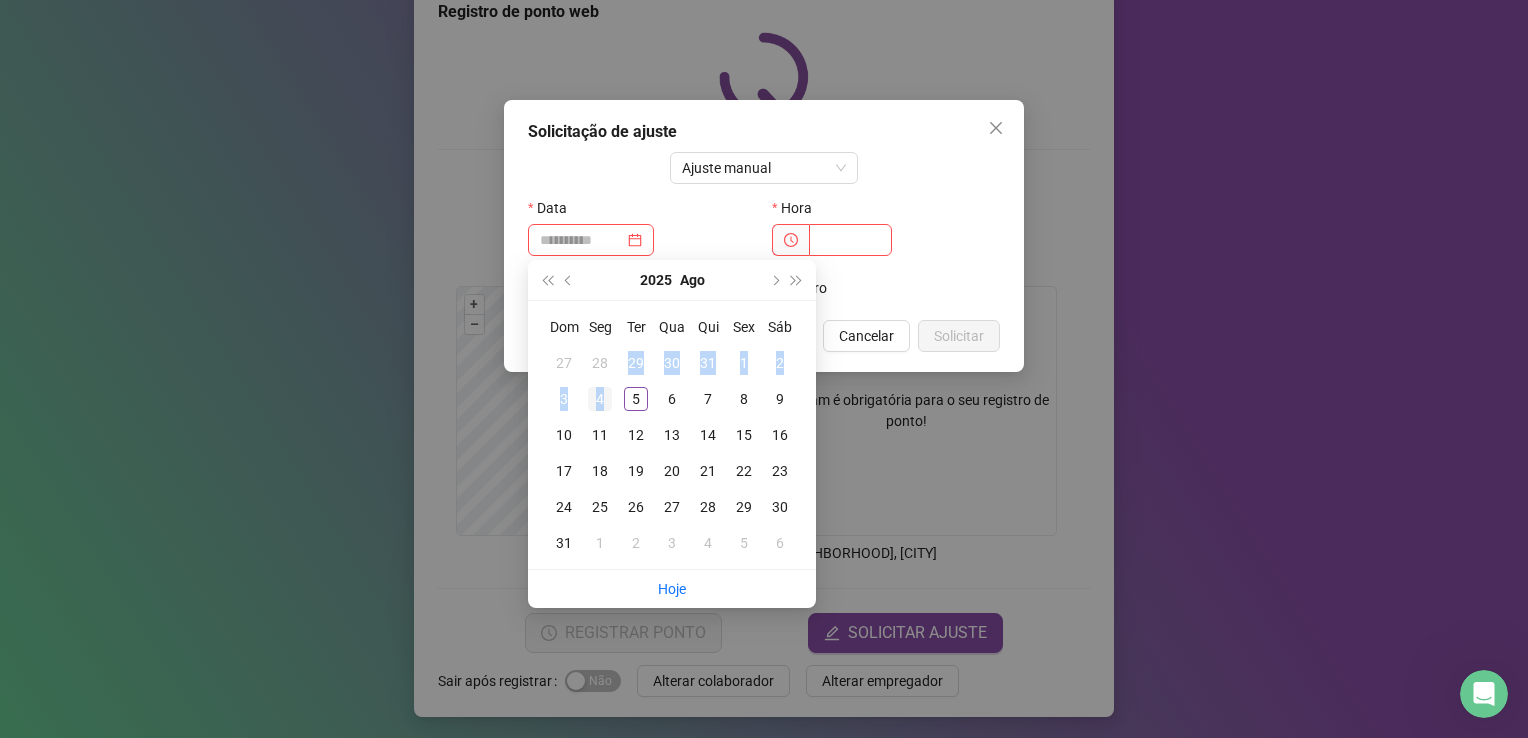 drag, startPoint x: 636, startPoint y: 368, endPoint x: 600, endPoint y: 399, distance: 47.507893 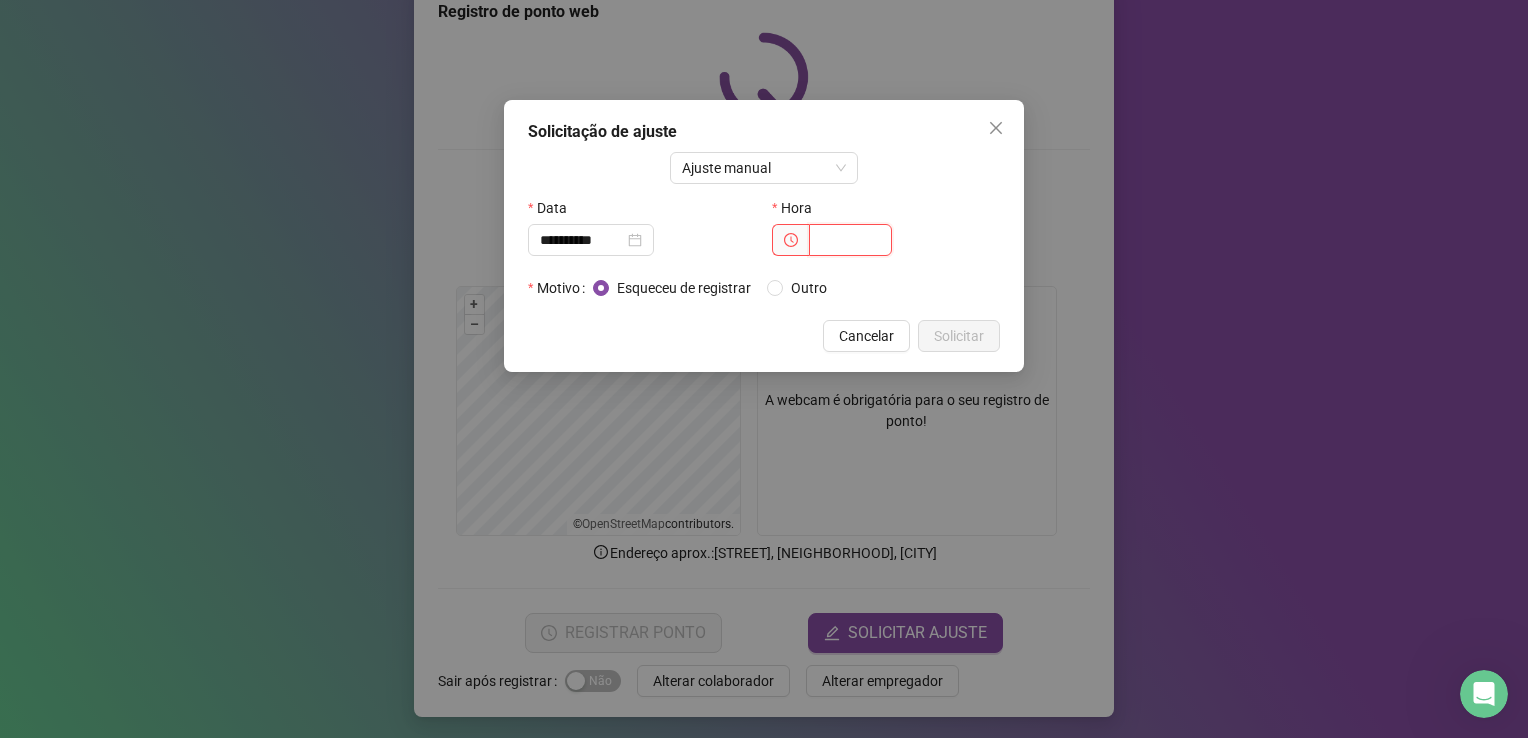 drag, startPoint x: 841, startPoint y: 254, endPoint x: 981, endPoint y: 237, distance: 141.02837 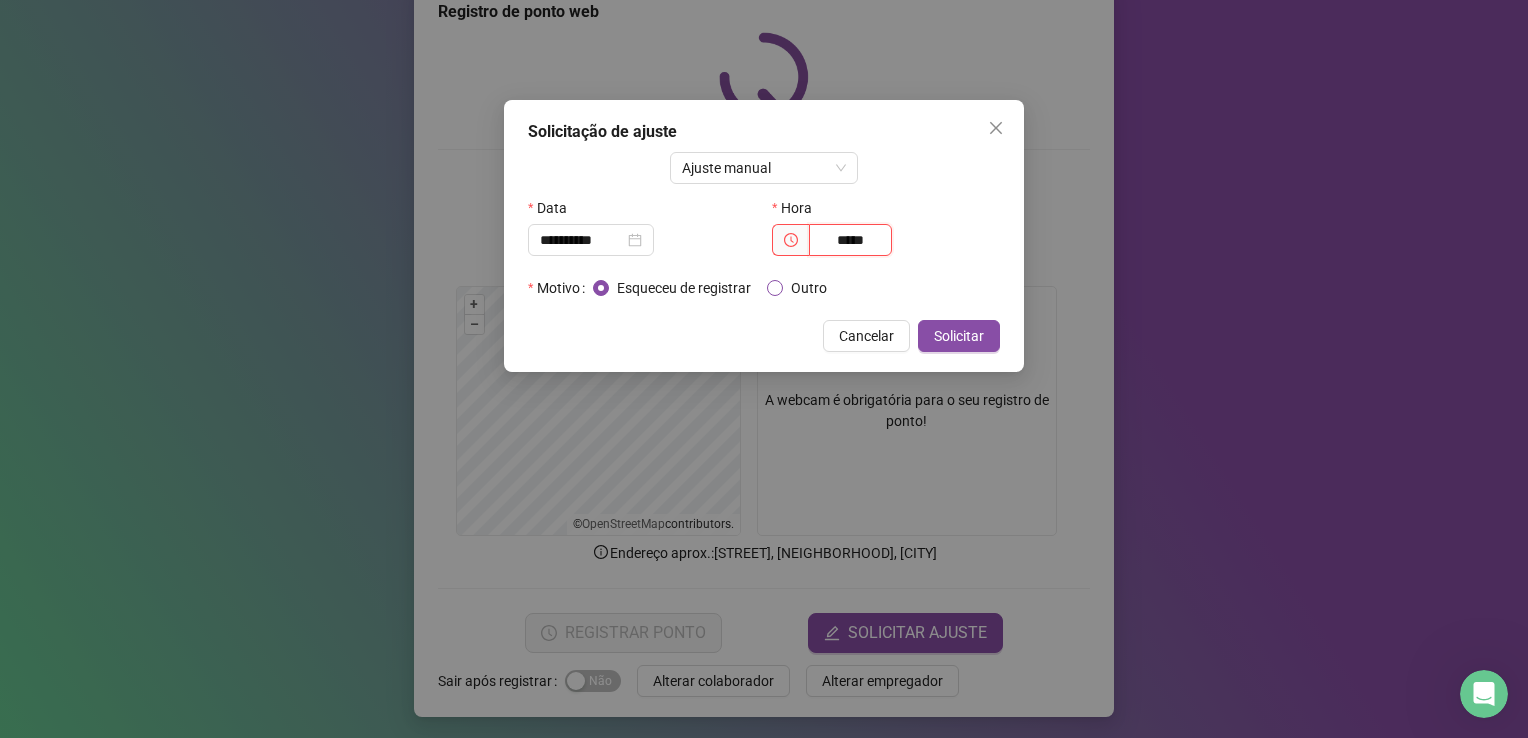 type on "*****" 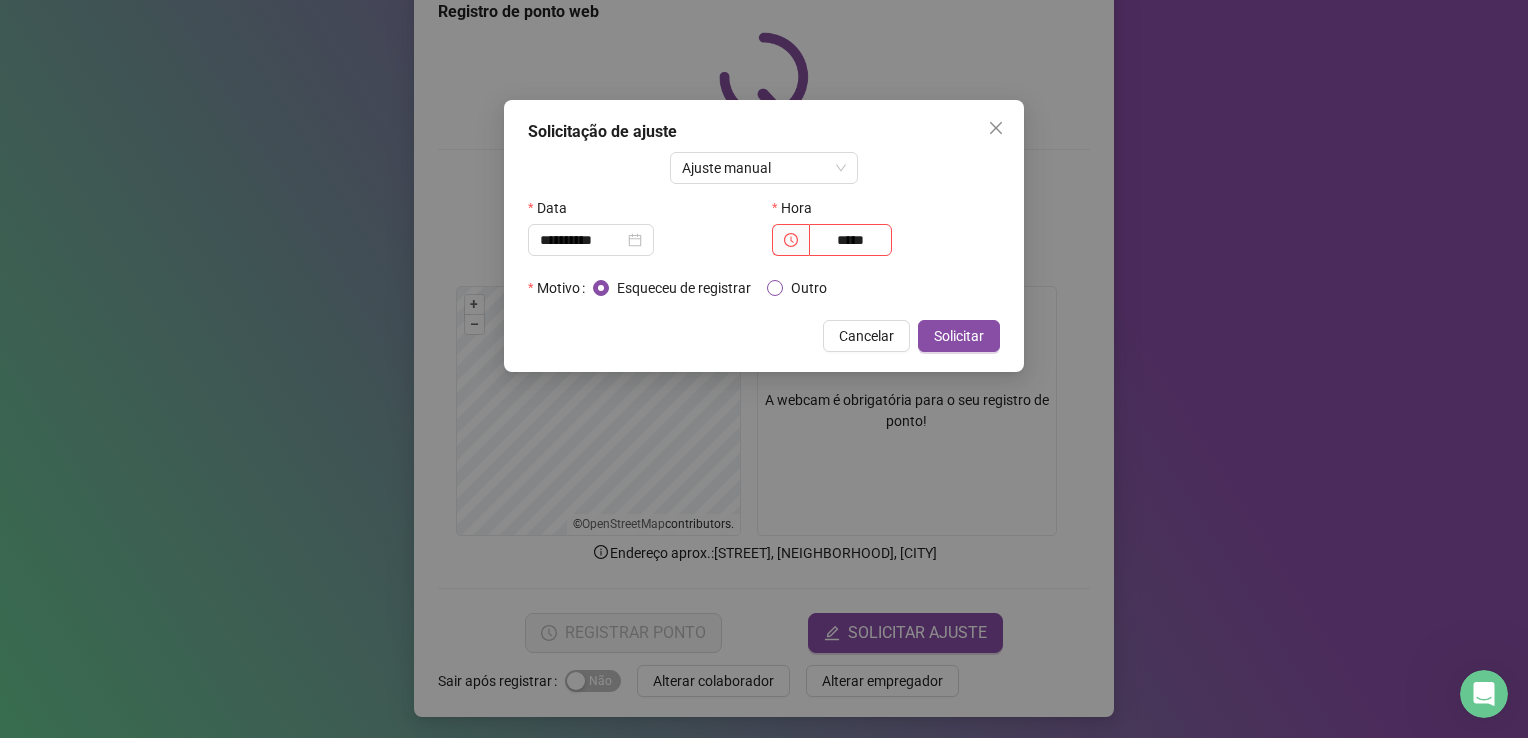 click on "Outro" at bounding box center (809, 288) 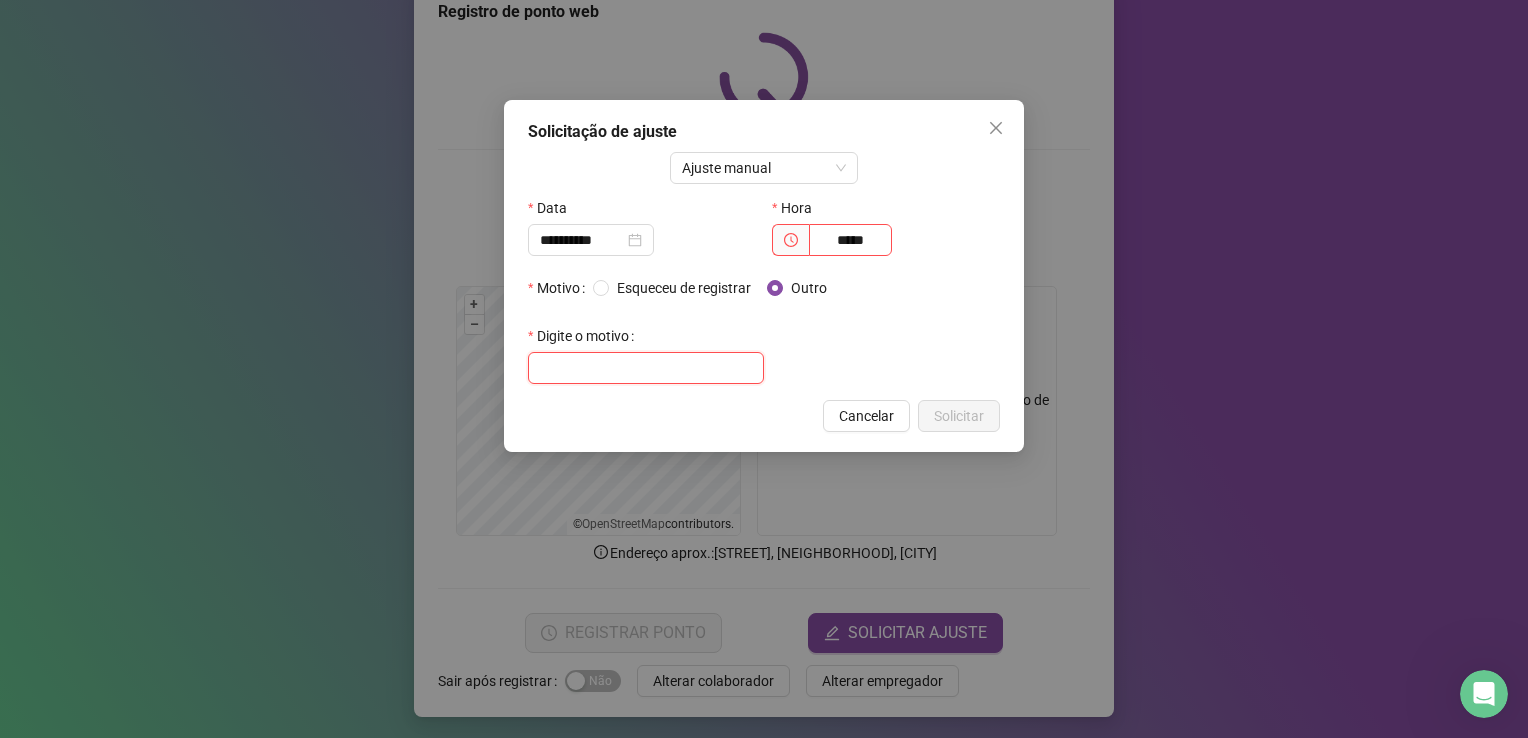 drag, startPoint x: 656, startPoint y: 368, endPoint x: 834, endPoint y: 348, distance: 179.12007 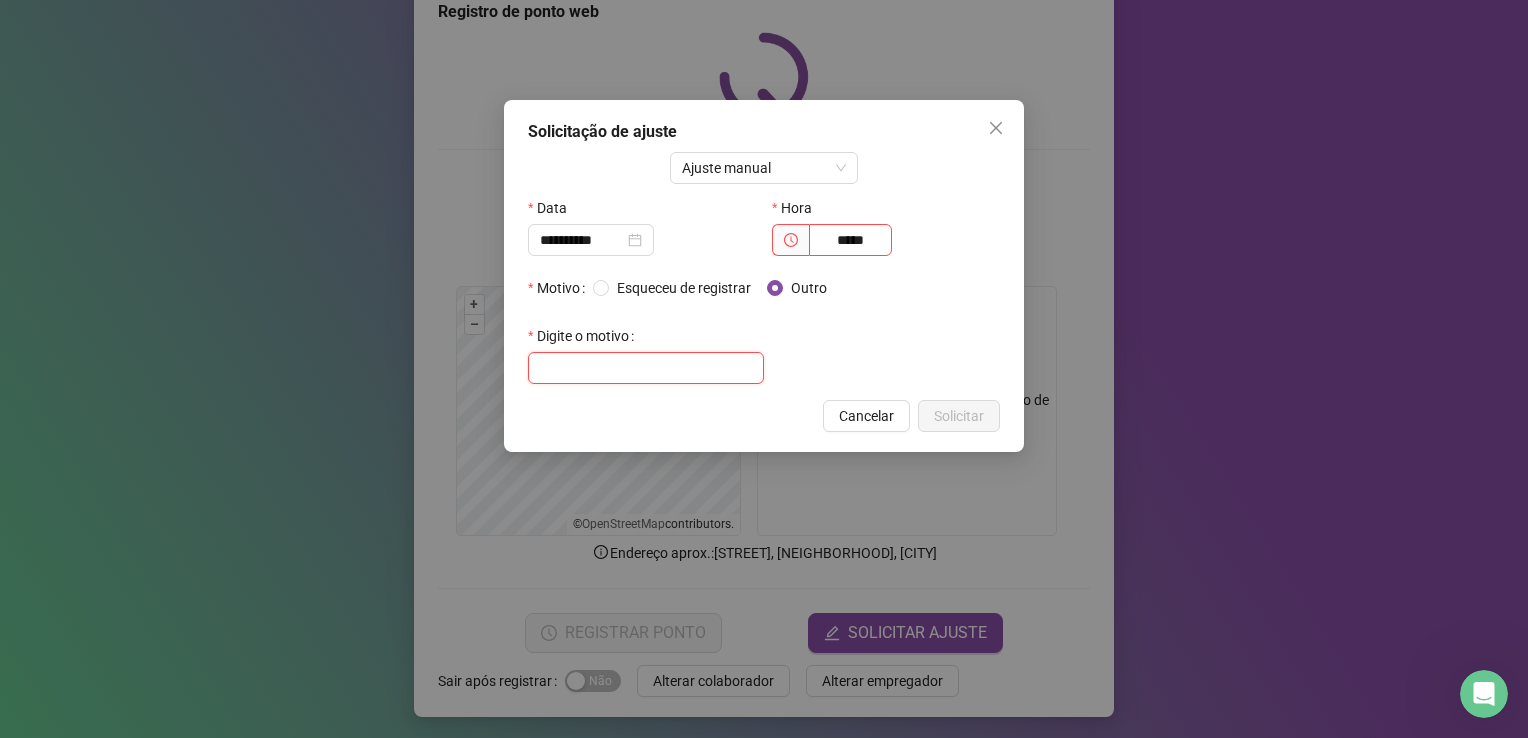 paste on "**********" 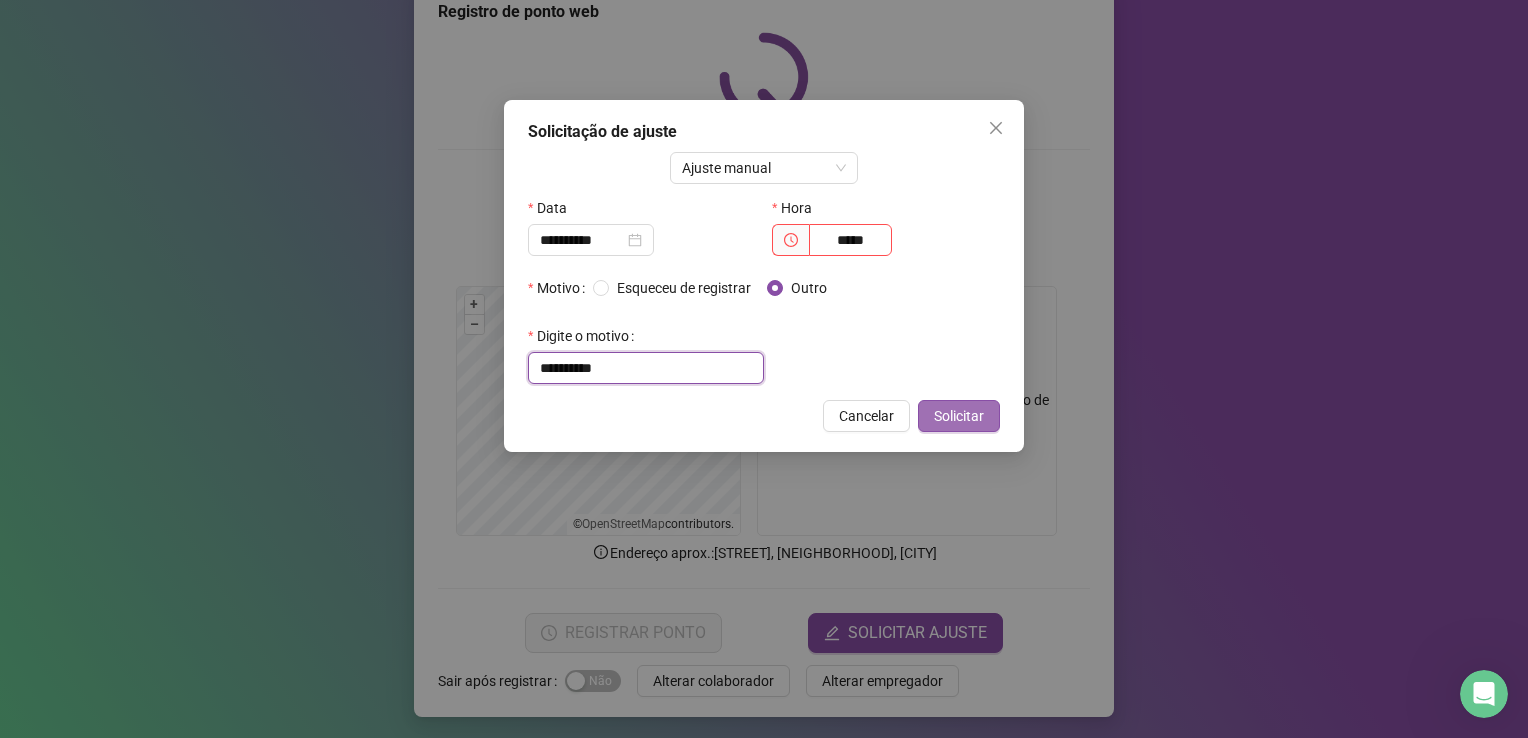 type on "**********" 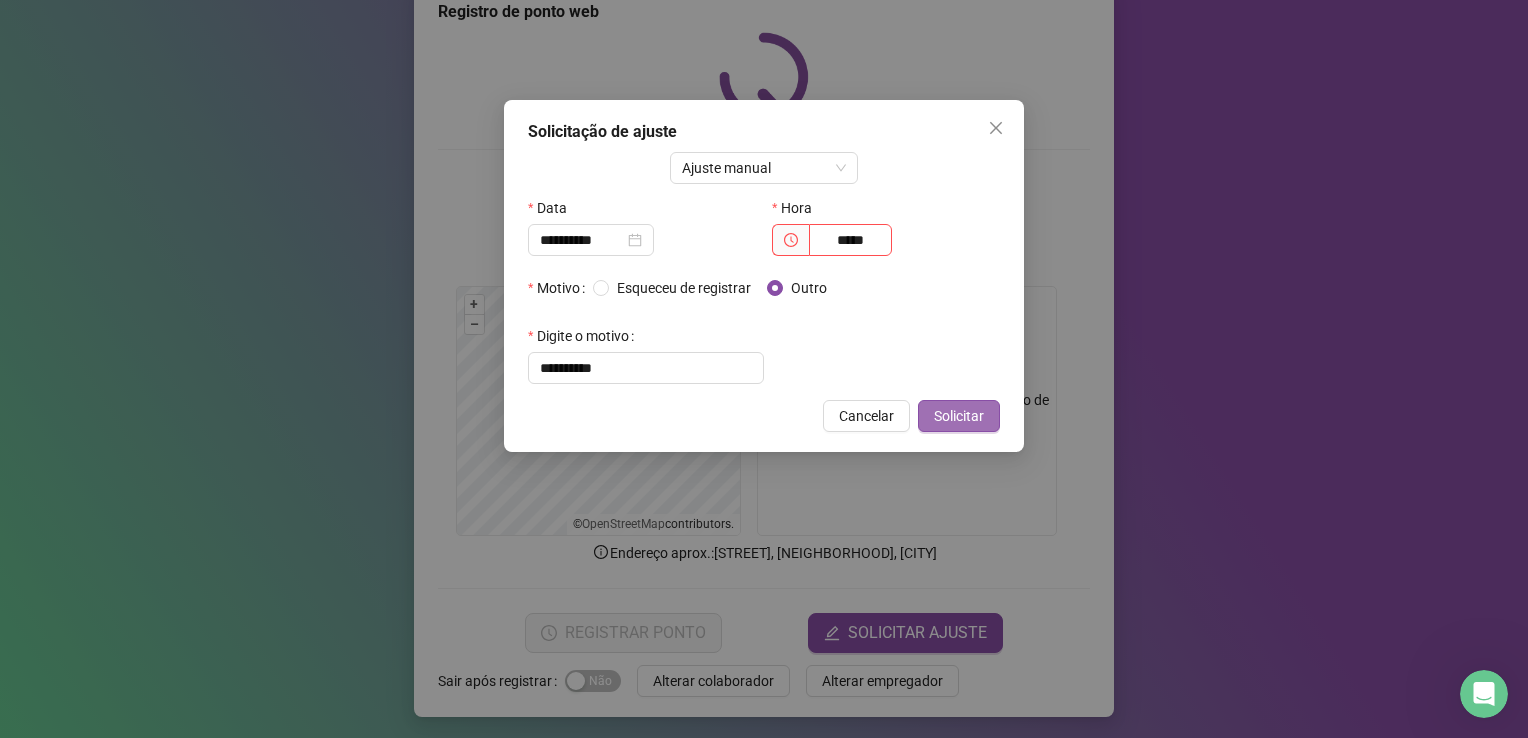 click on "Solicitar" at bounding box center [959, 416] 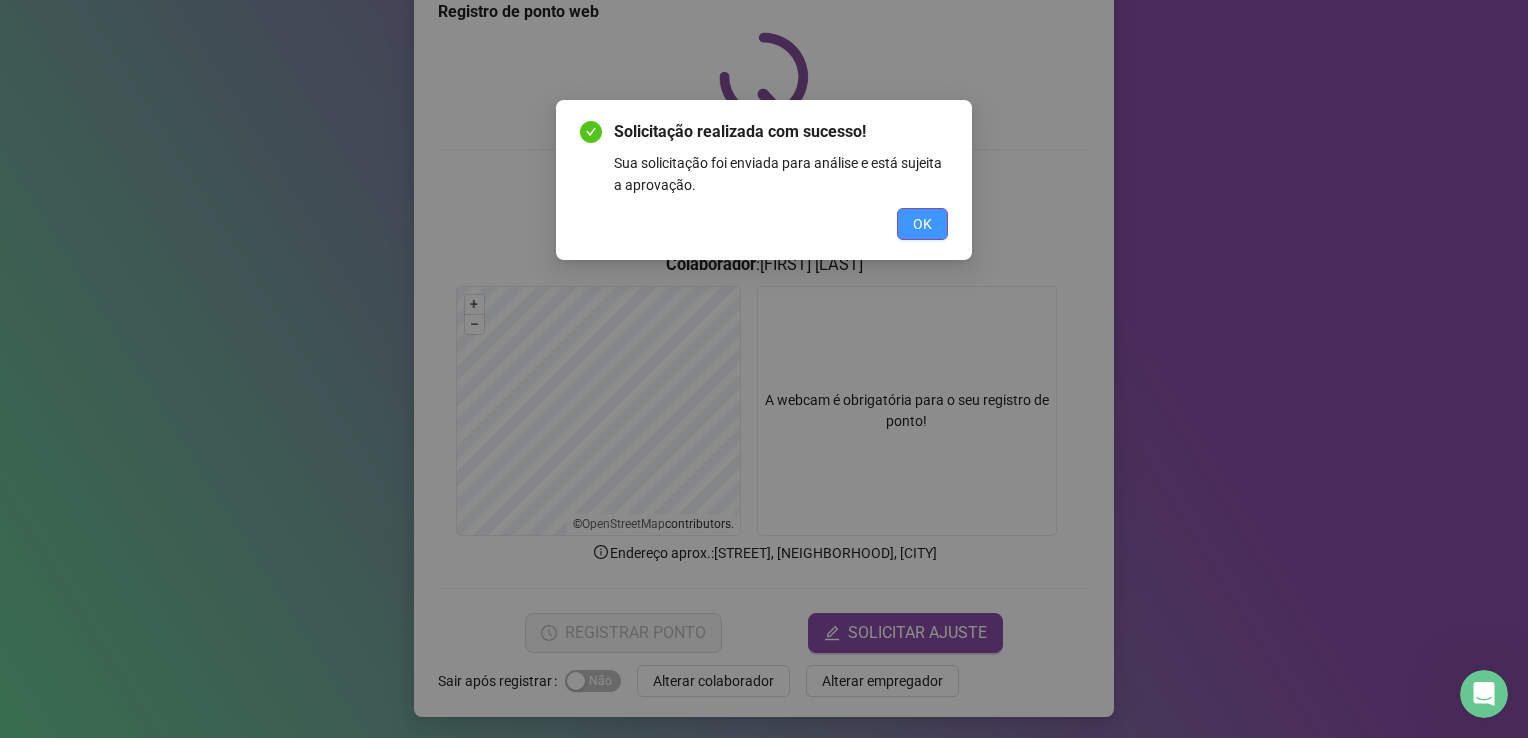 click on "OK" at bounding box center [922, 224] 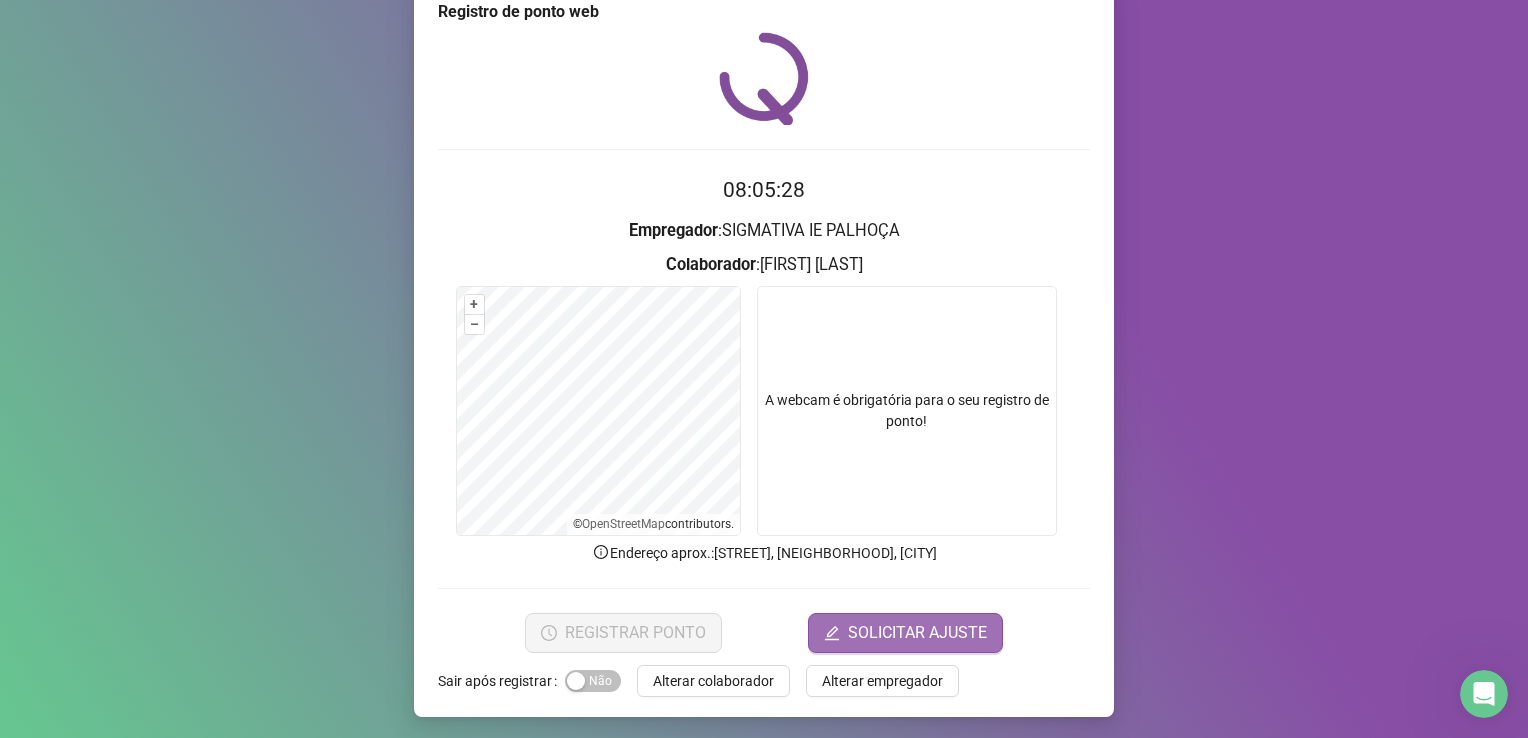 click on "SOLICITAR AJUSTE" at bounding box center [917, 633] 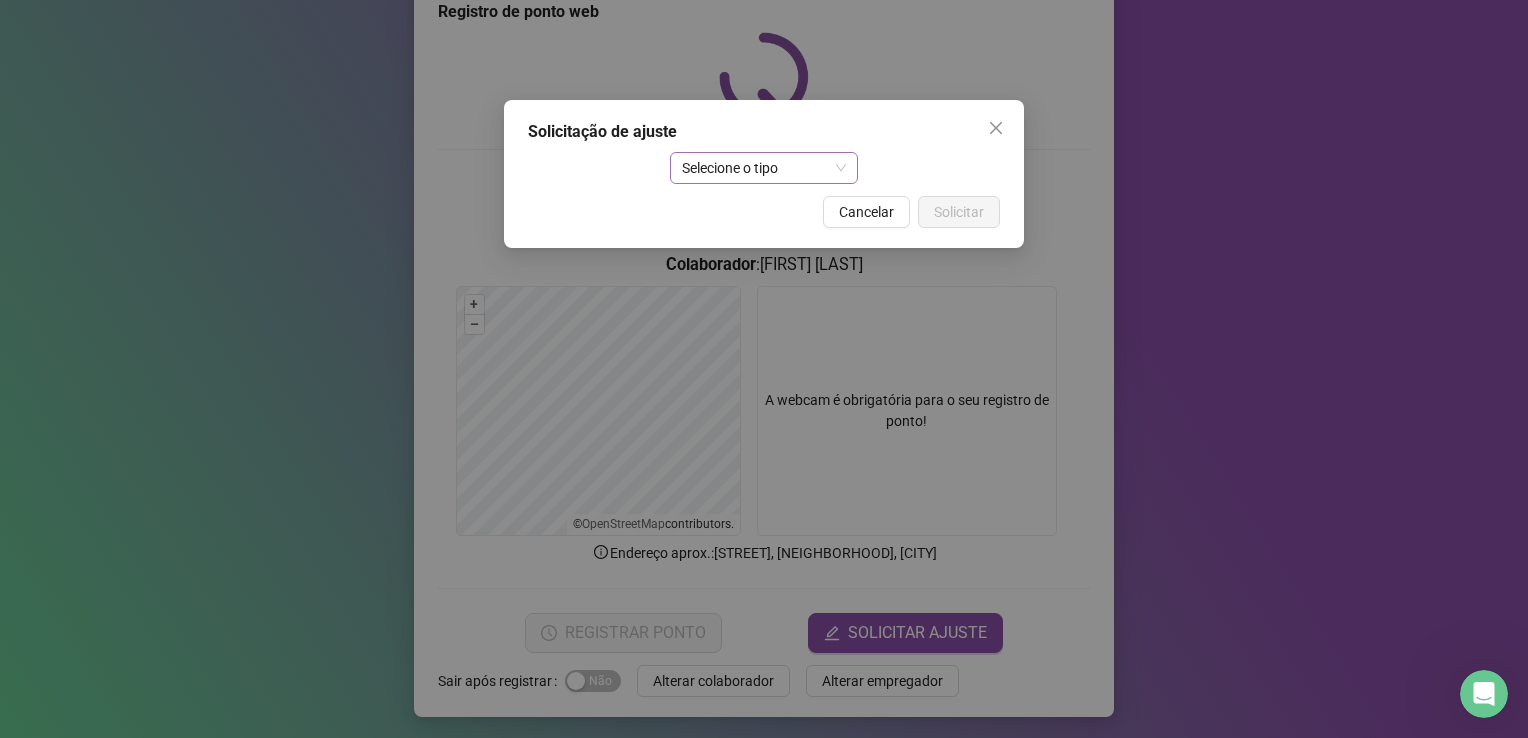 drag, startPoint x: 794, startPoint y: 190, endPoint x: 774, endPoint y: 160, distance: 36.05551 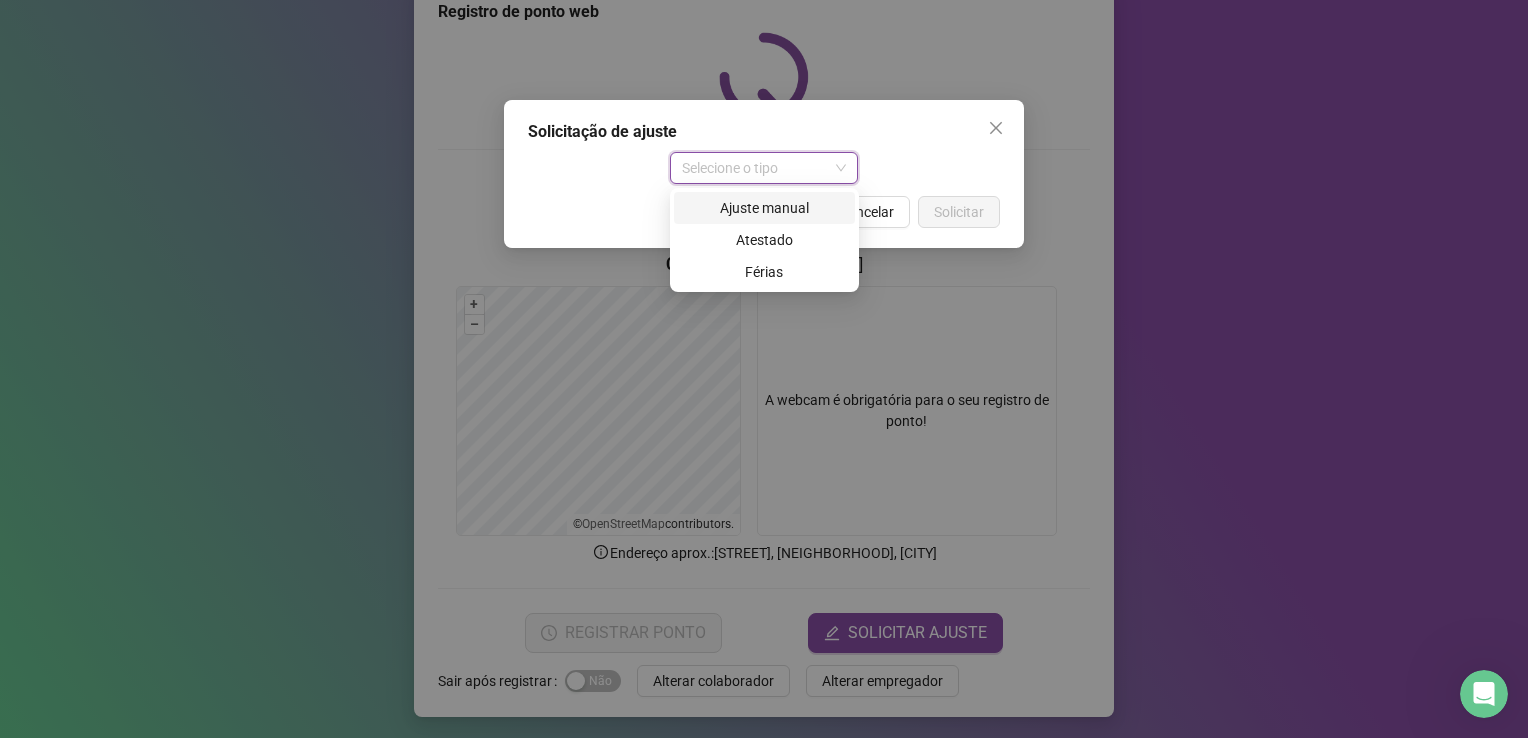 click on "Ajuste manual" at bounding box center (764, 208) 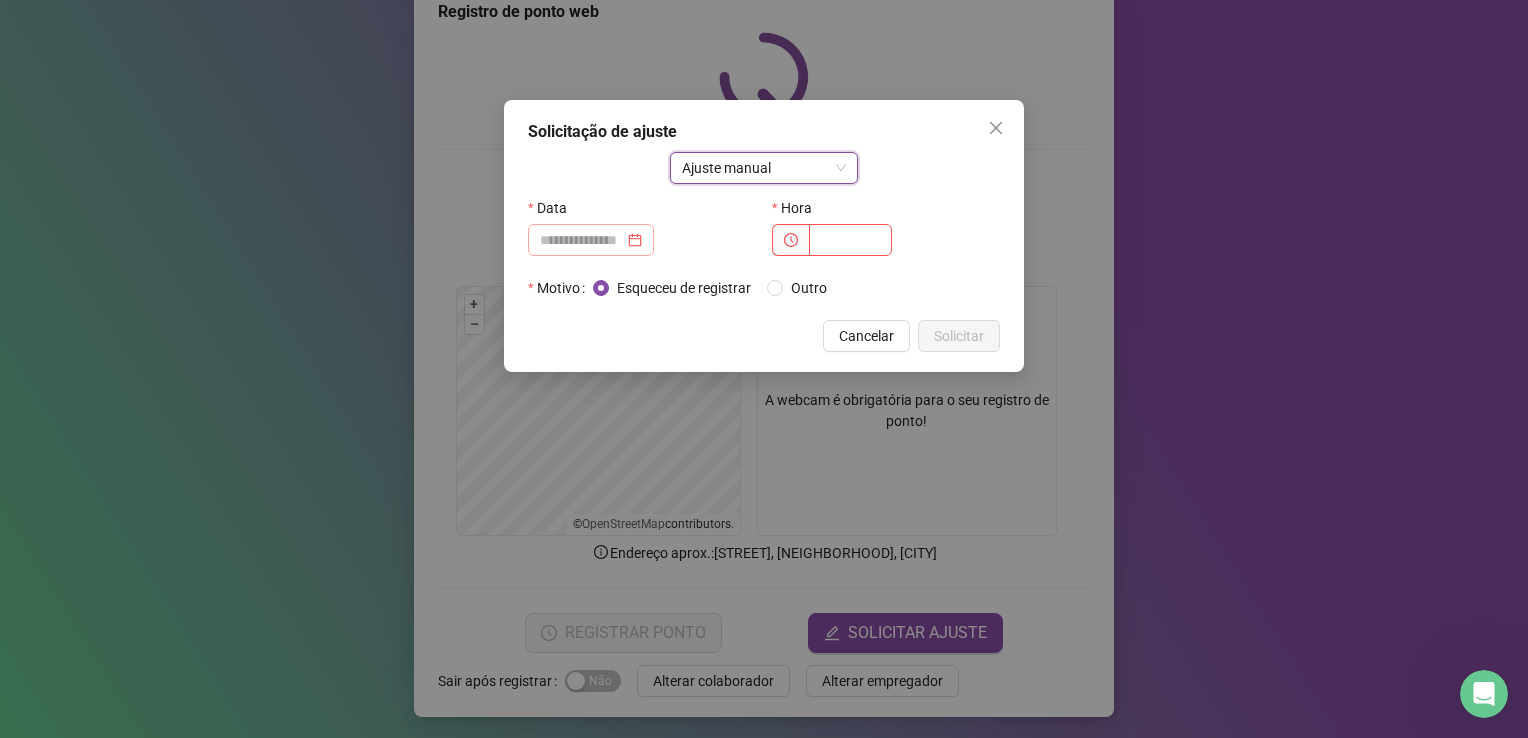 click at bounding box center (591, 240) 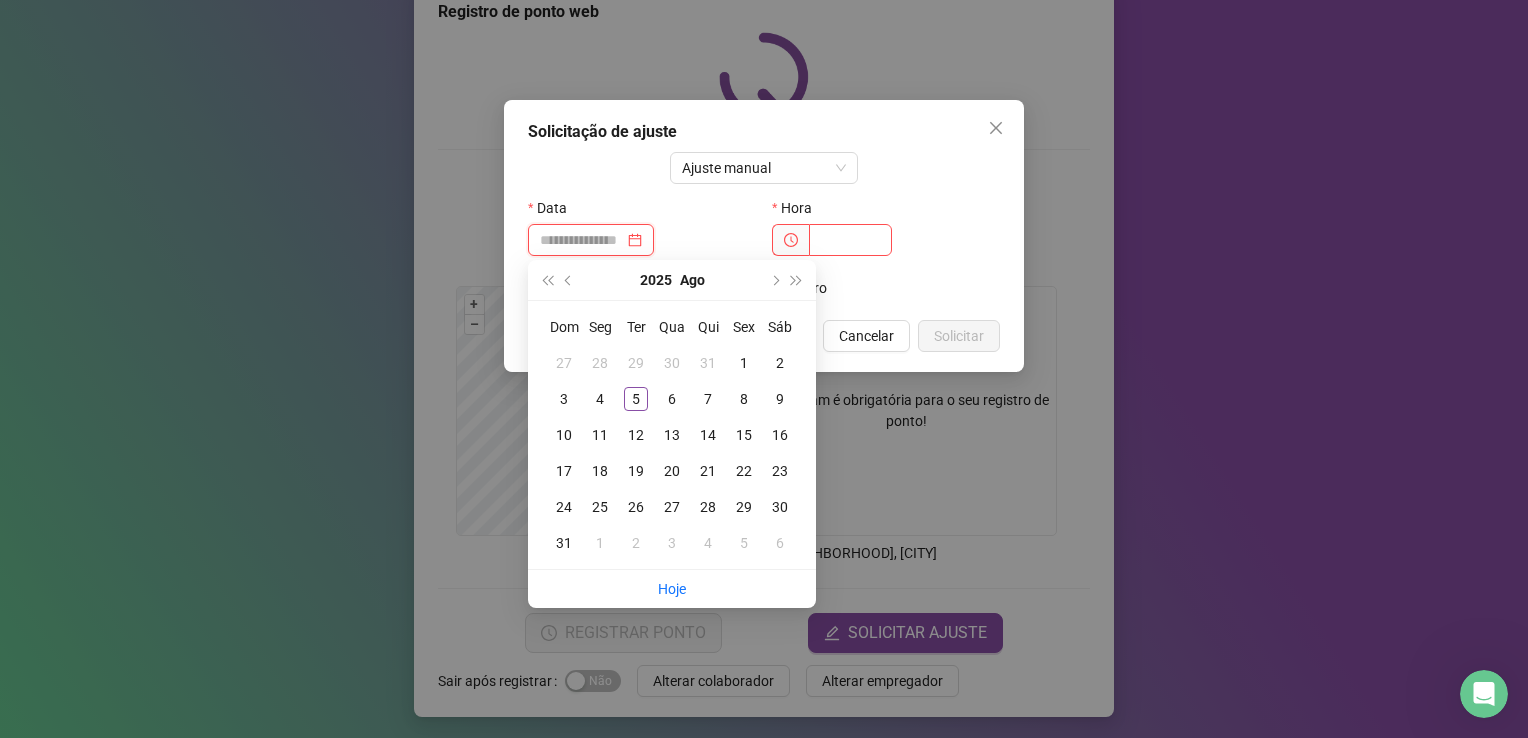 click at bounding box center (582, 240) 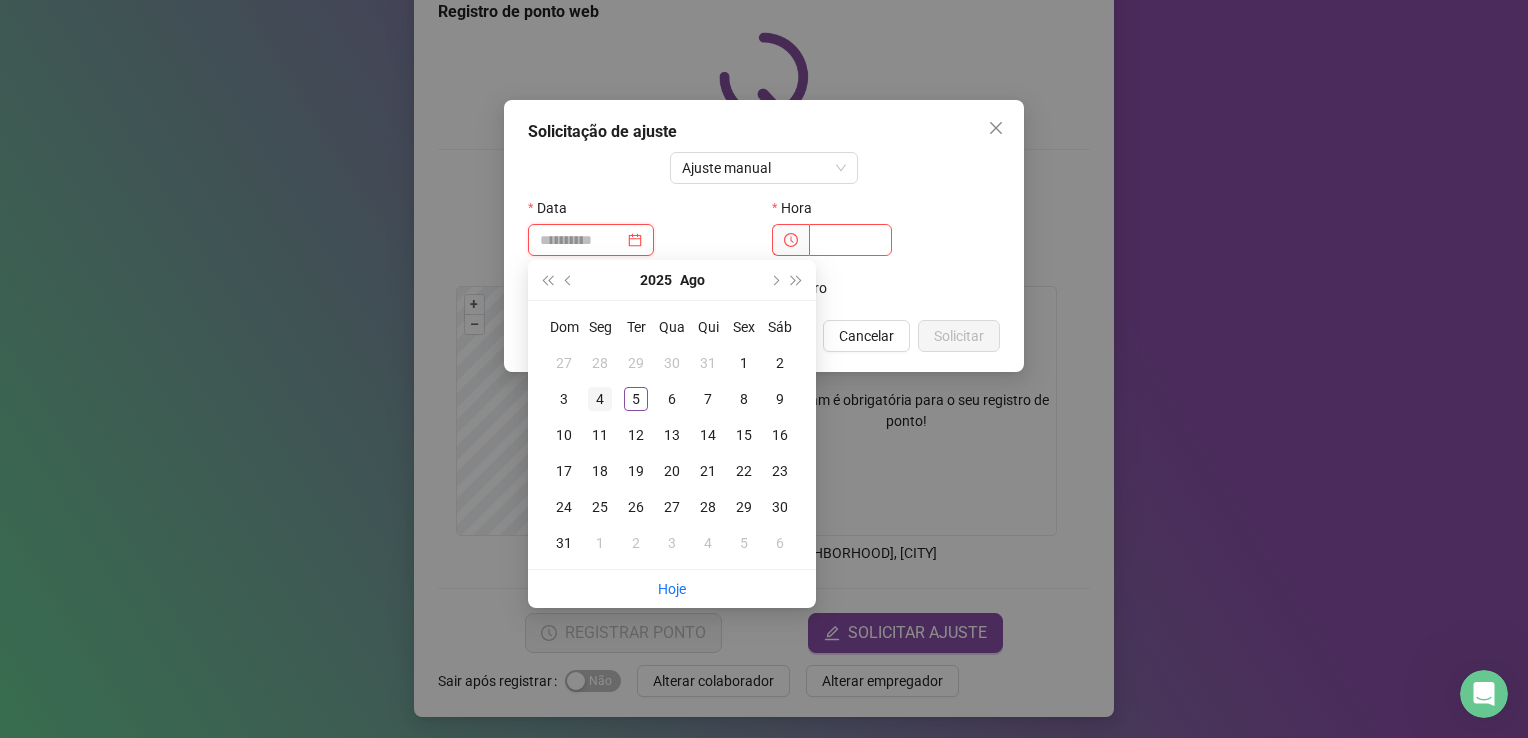 type on "**********" 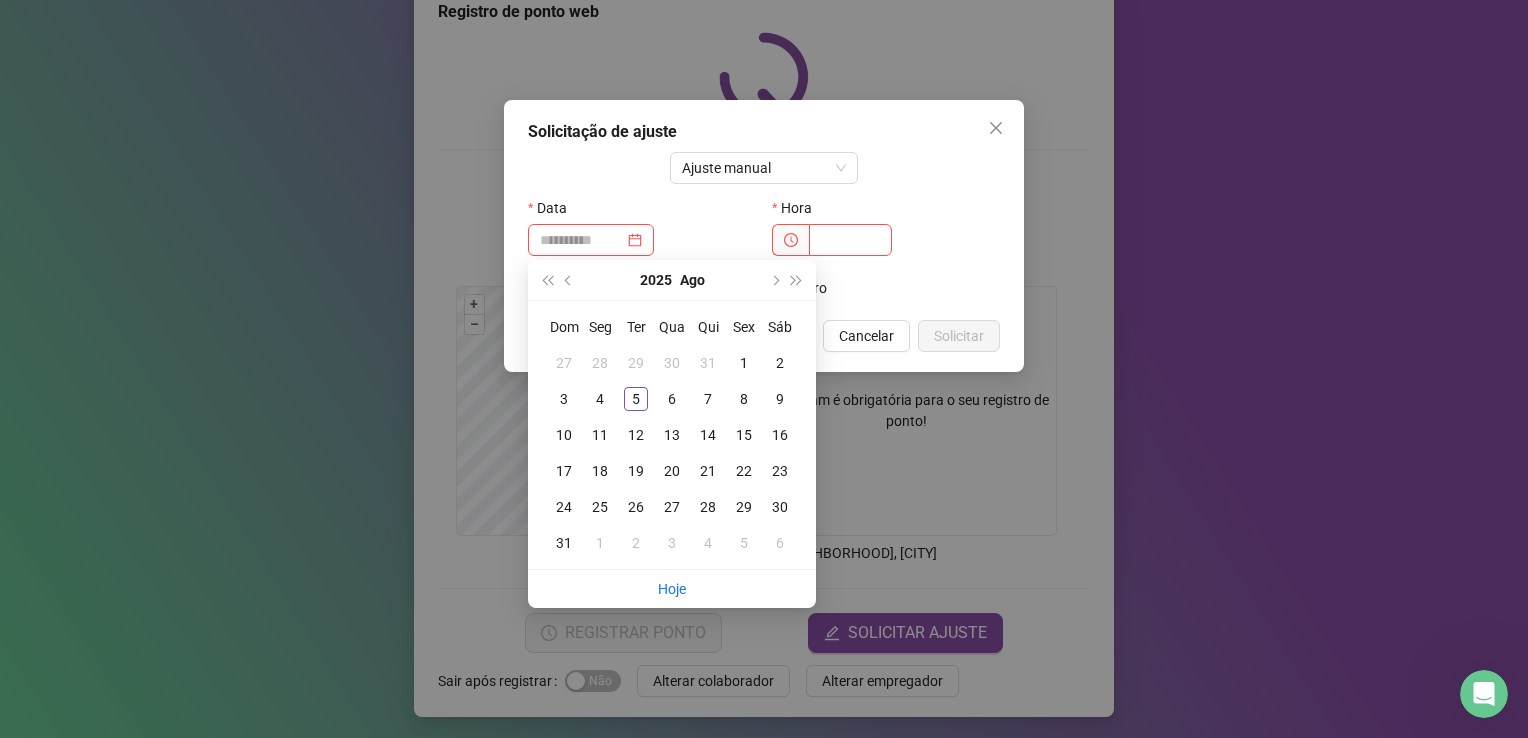 click on "4" at bounding box center [600, 399] 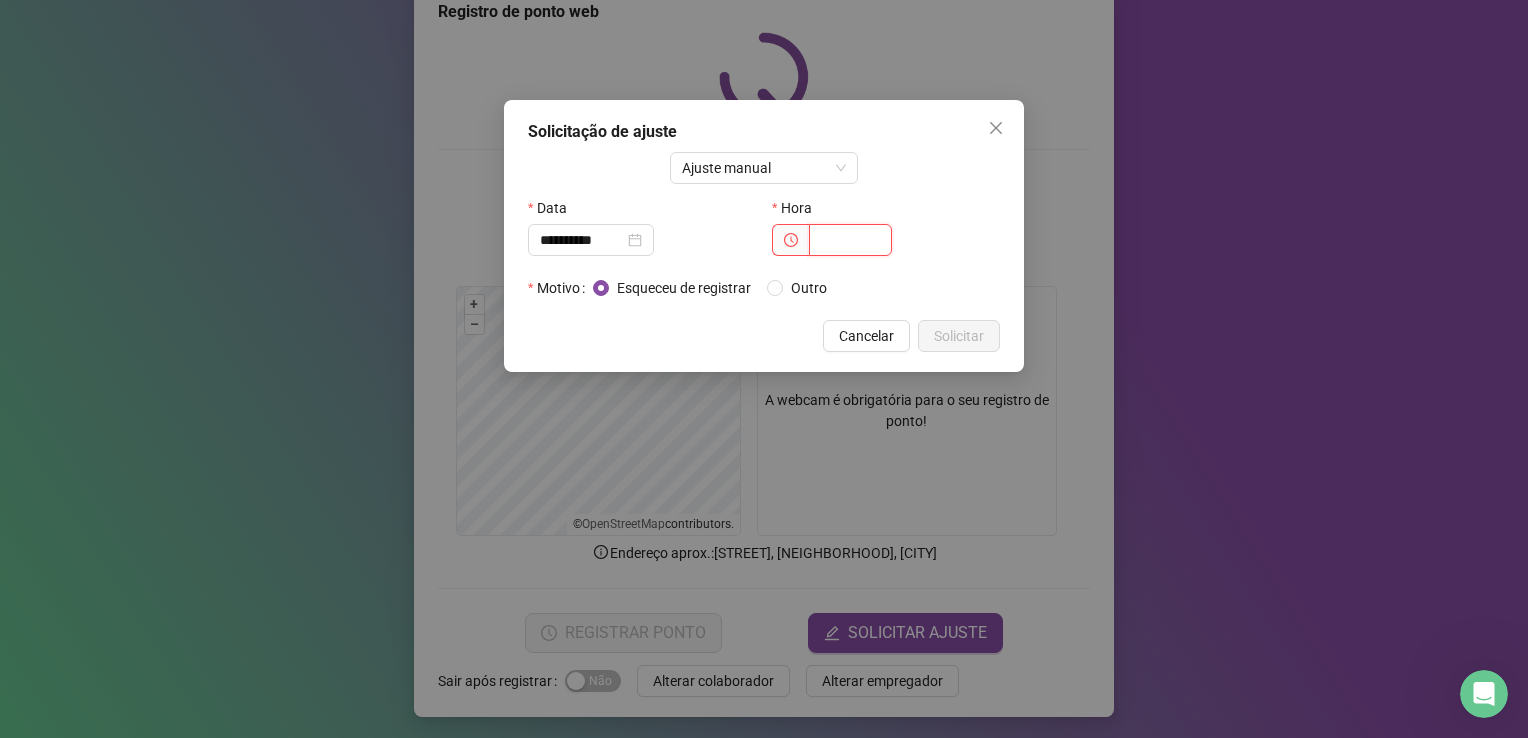 click at bounding box center [850, 240] 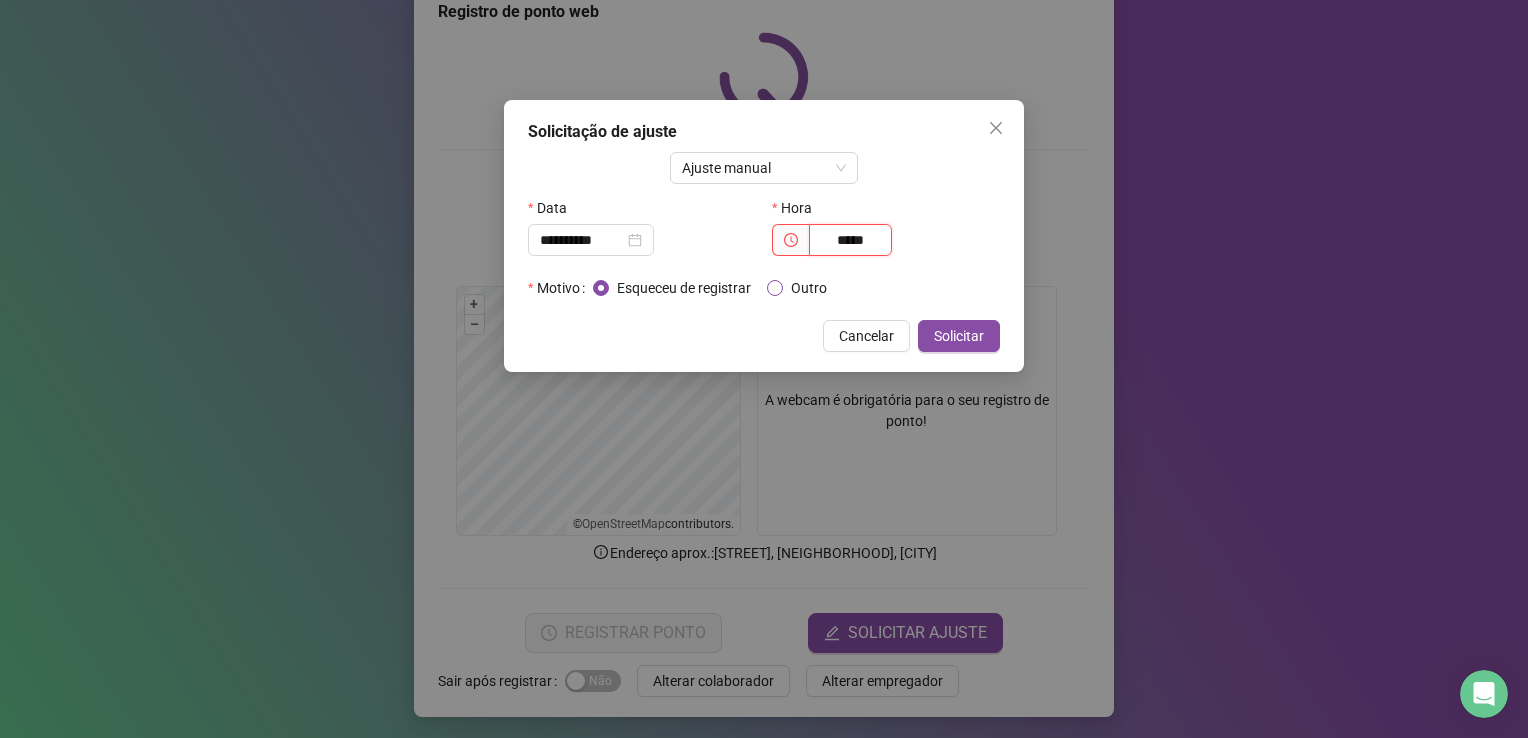 type on "*****" 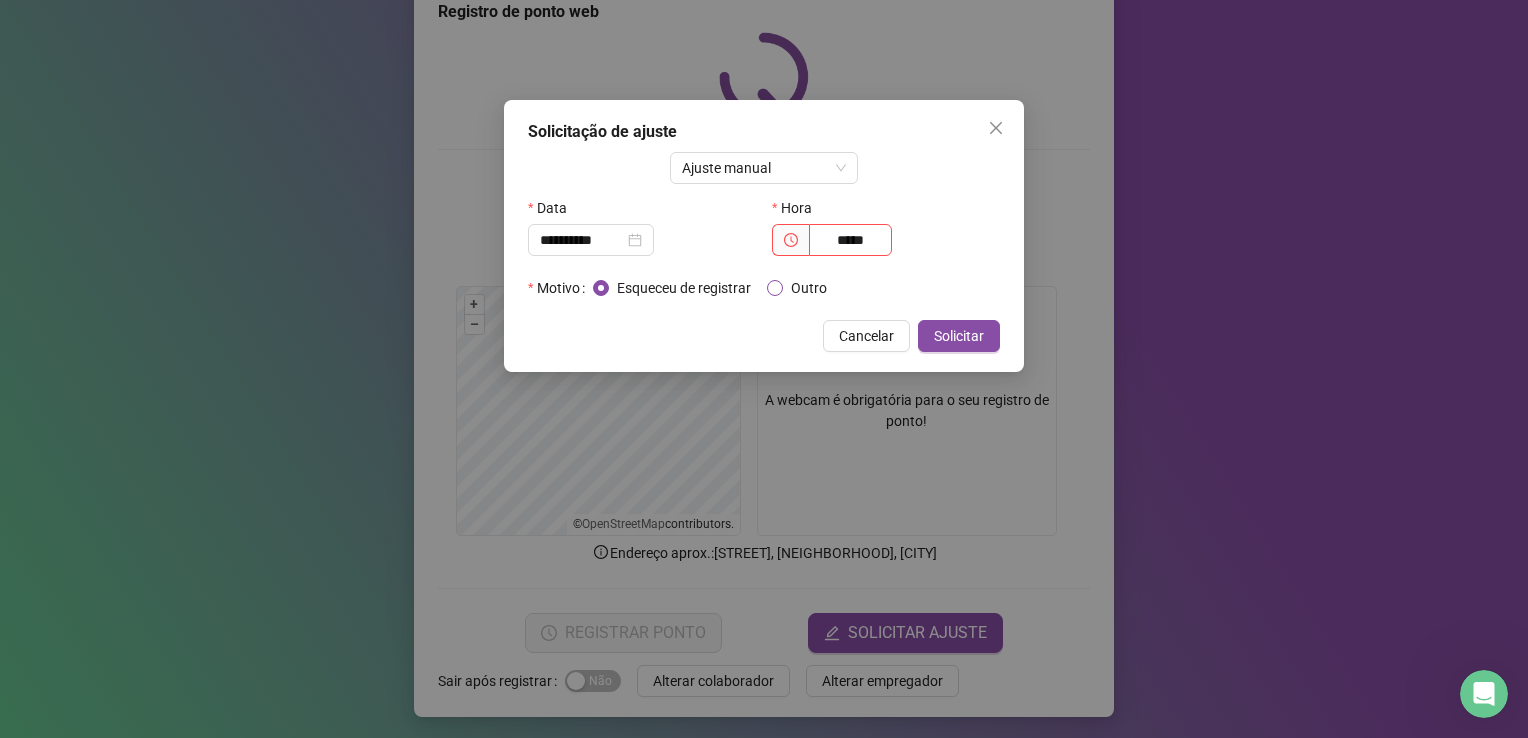 drag, startPoint x: 823, startPoint y: 291, endPoint x: 812, endPoint y: 293, distance: 11.18034 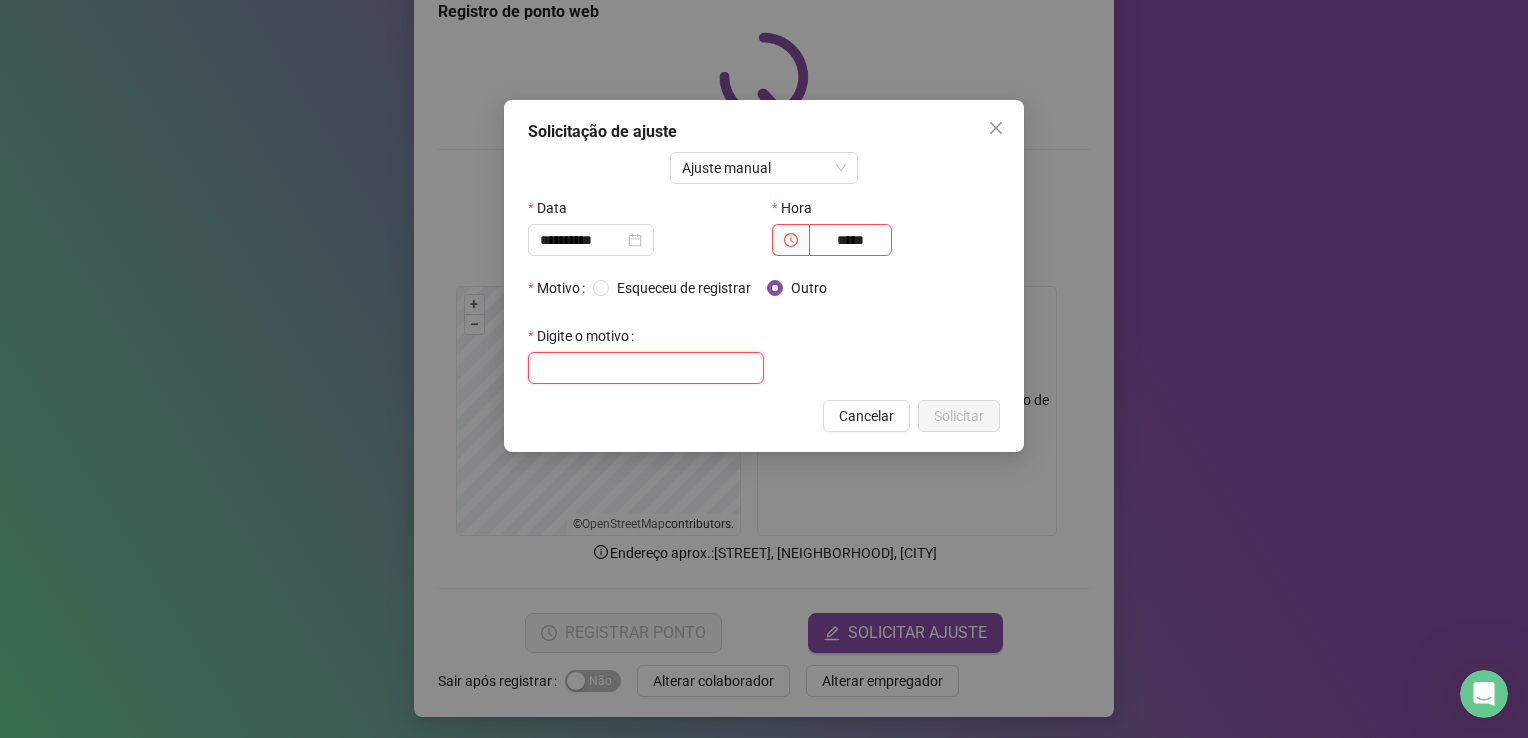 click at bounding box center [646, 368] 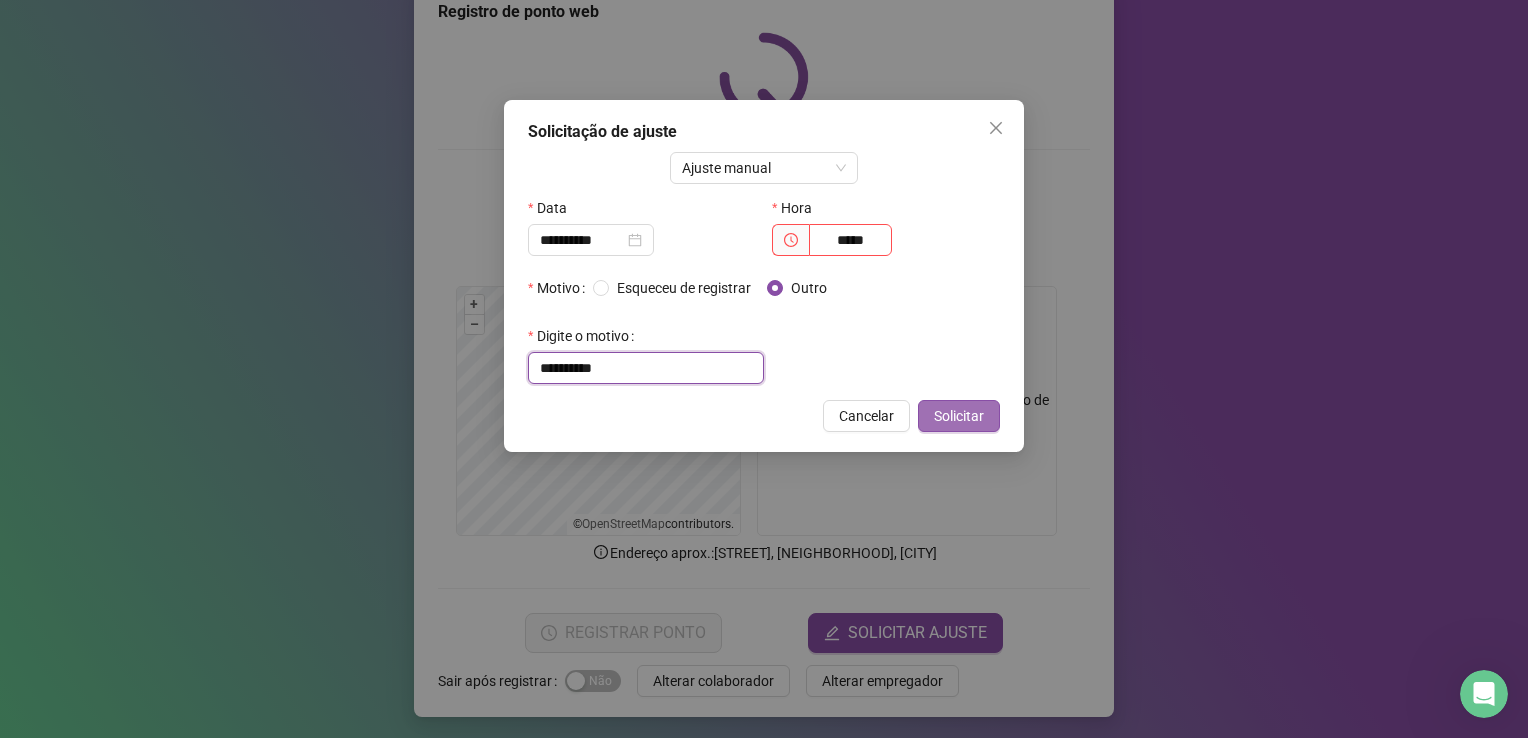 type on "**********" 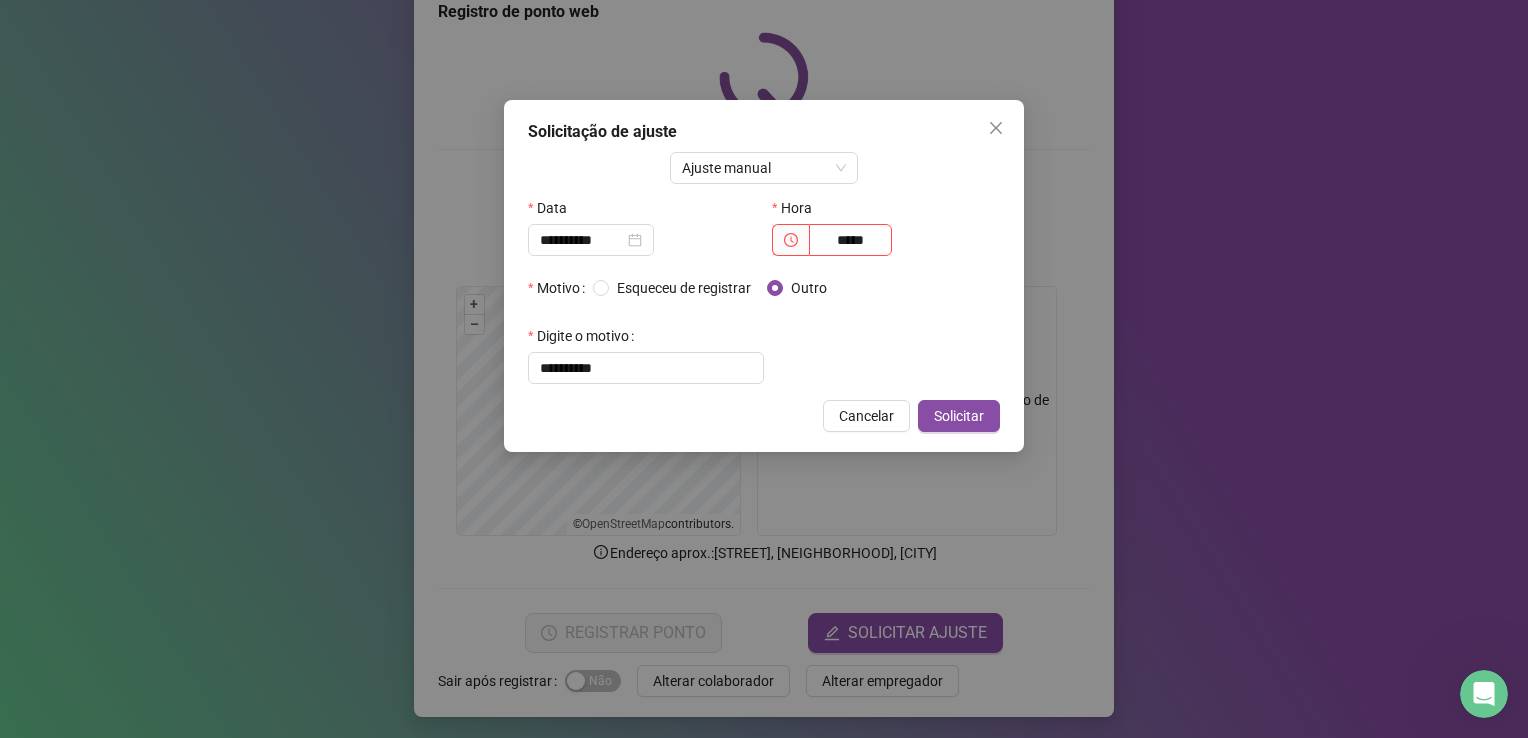 drag, startPoint x: 953, startPoint y: 410, endPoint x: 916, endPoint y: 277, distance: 138.05072 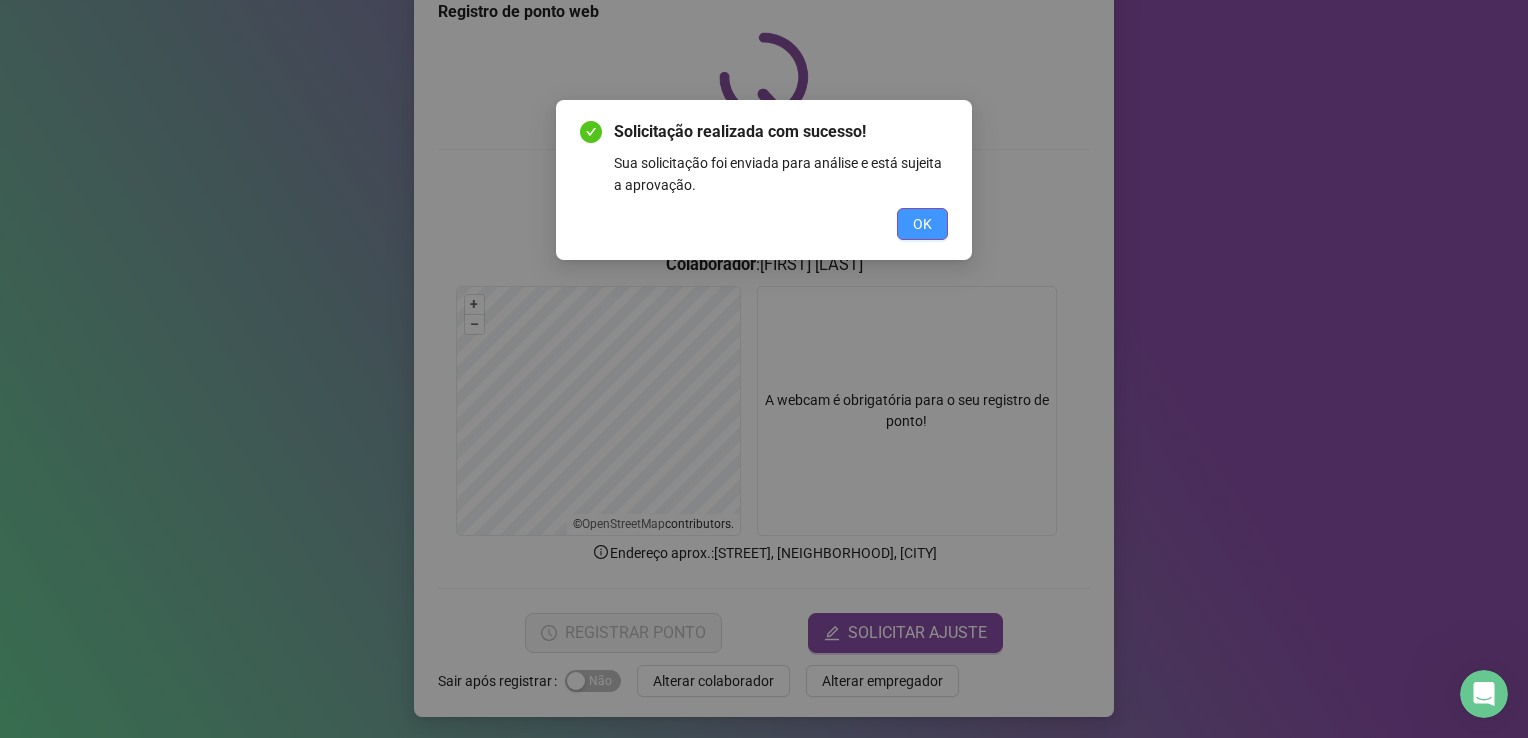 click on "OK" at bounding box center [922, 224] 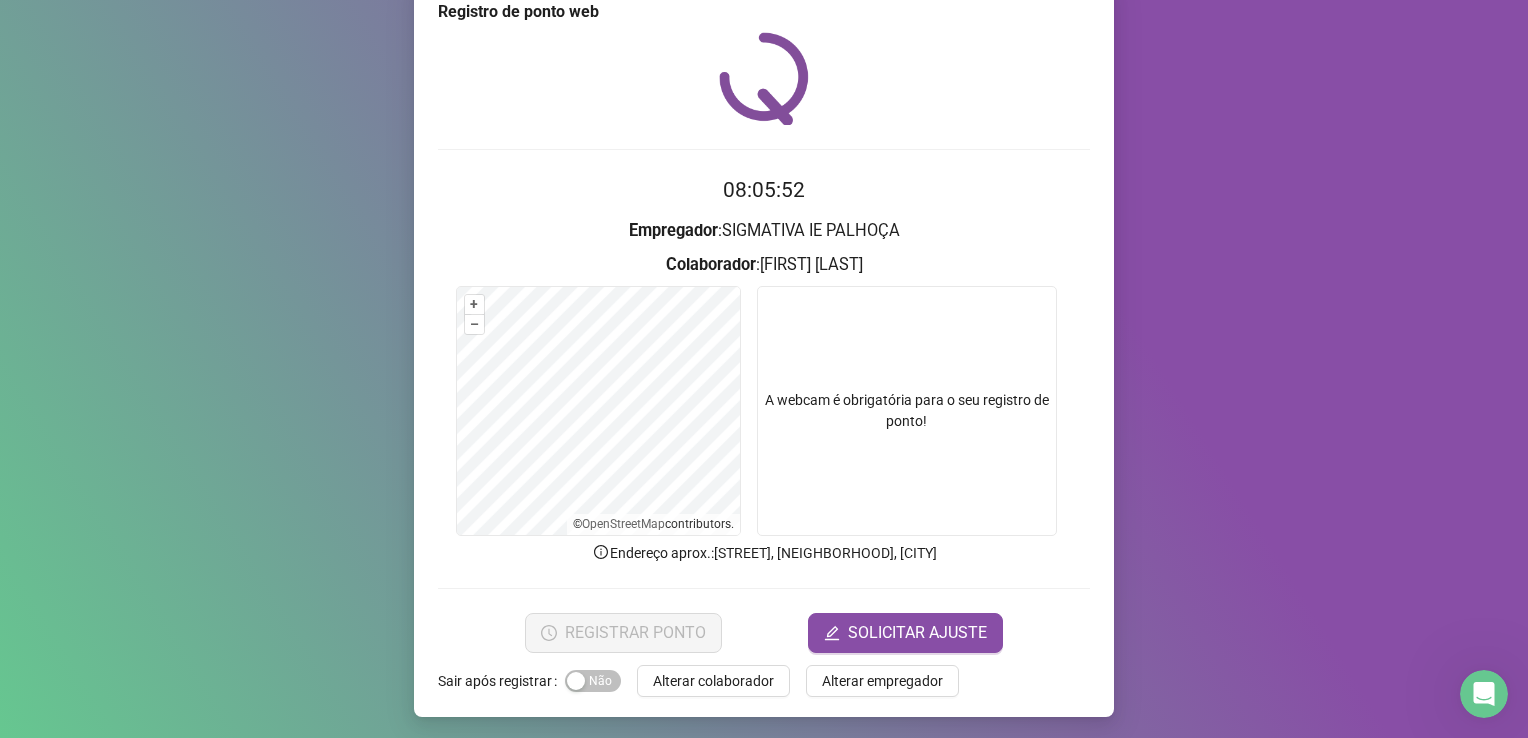 click at bounding box center [907, 411] 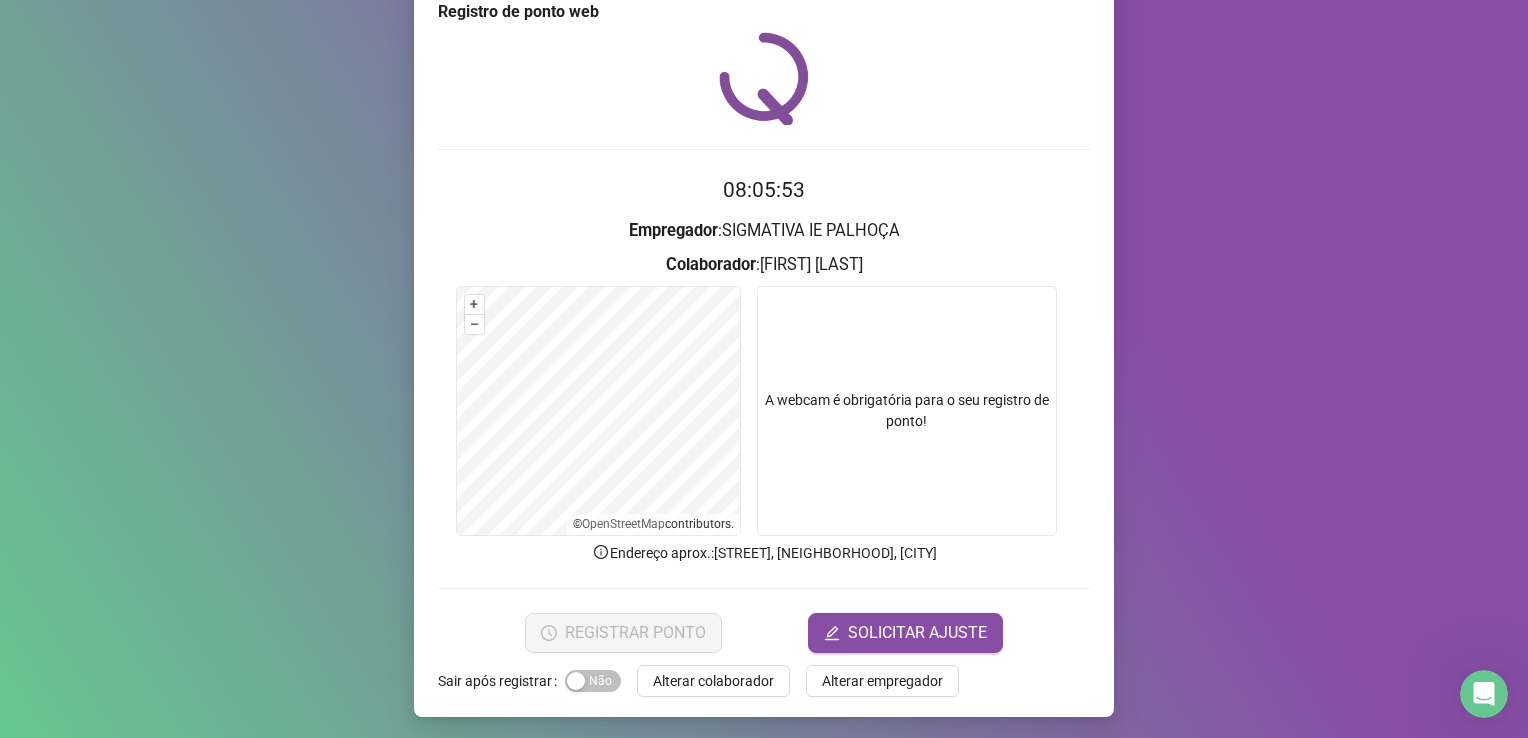 click at bounding box center (907, 411) 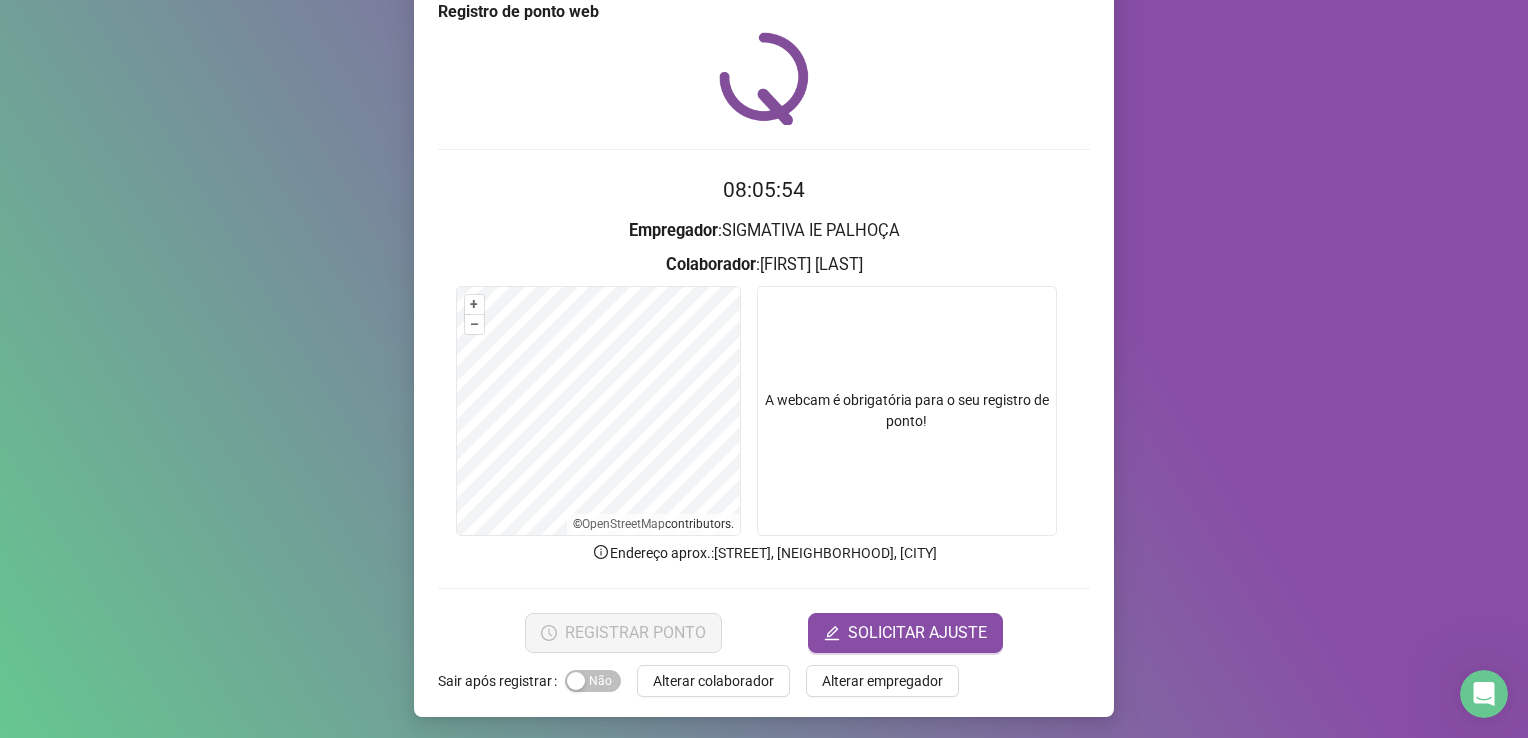drag, startPoint x: 787, startPoint y: 425, endPoint x: 752, endPoint y: 387, distance: 51.662365 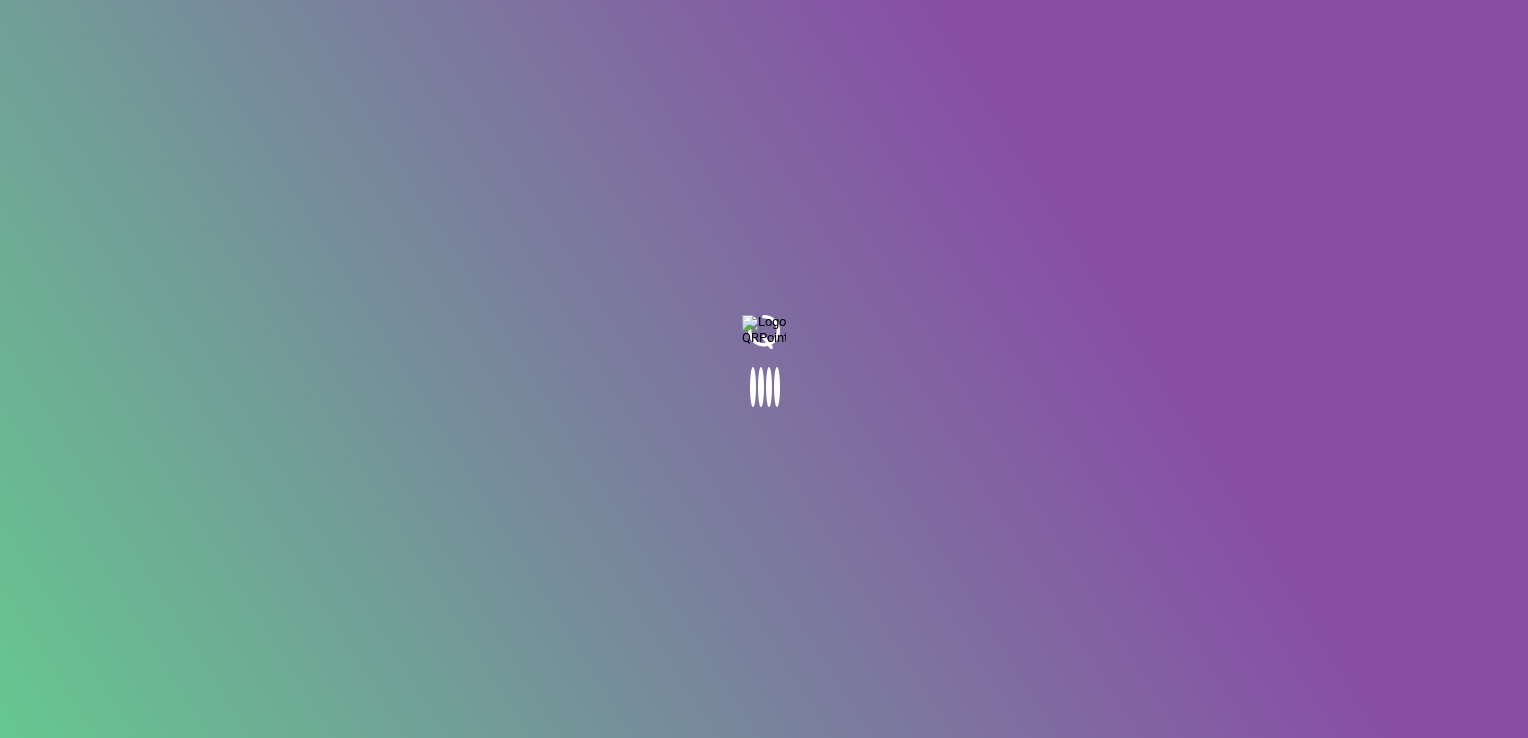 scroll, scrollTop: 0, scrollLeft: 0, axis: both 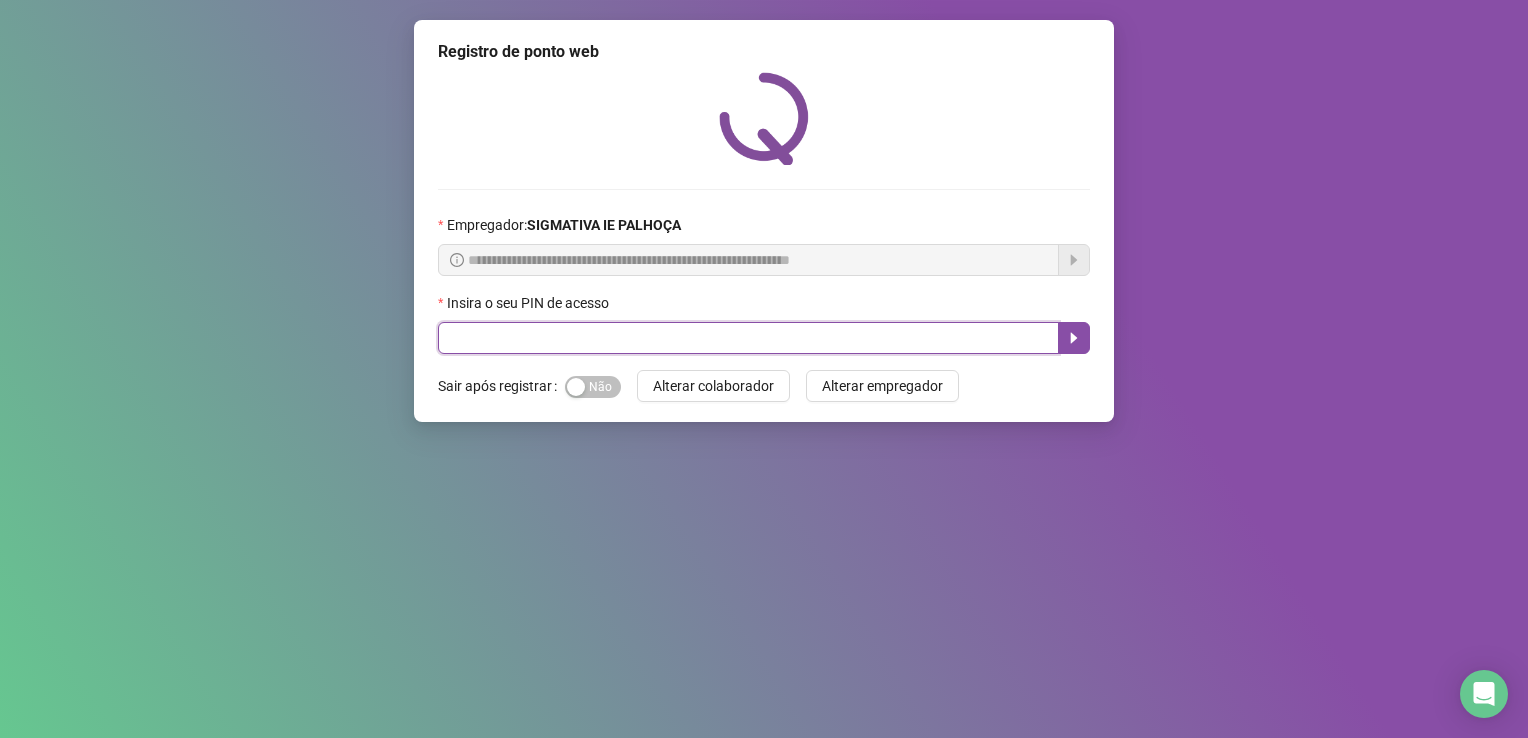 click at bounding box center (748, 338) 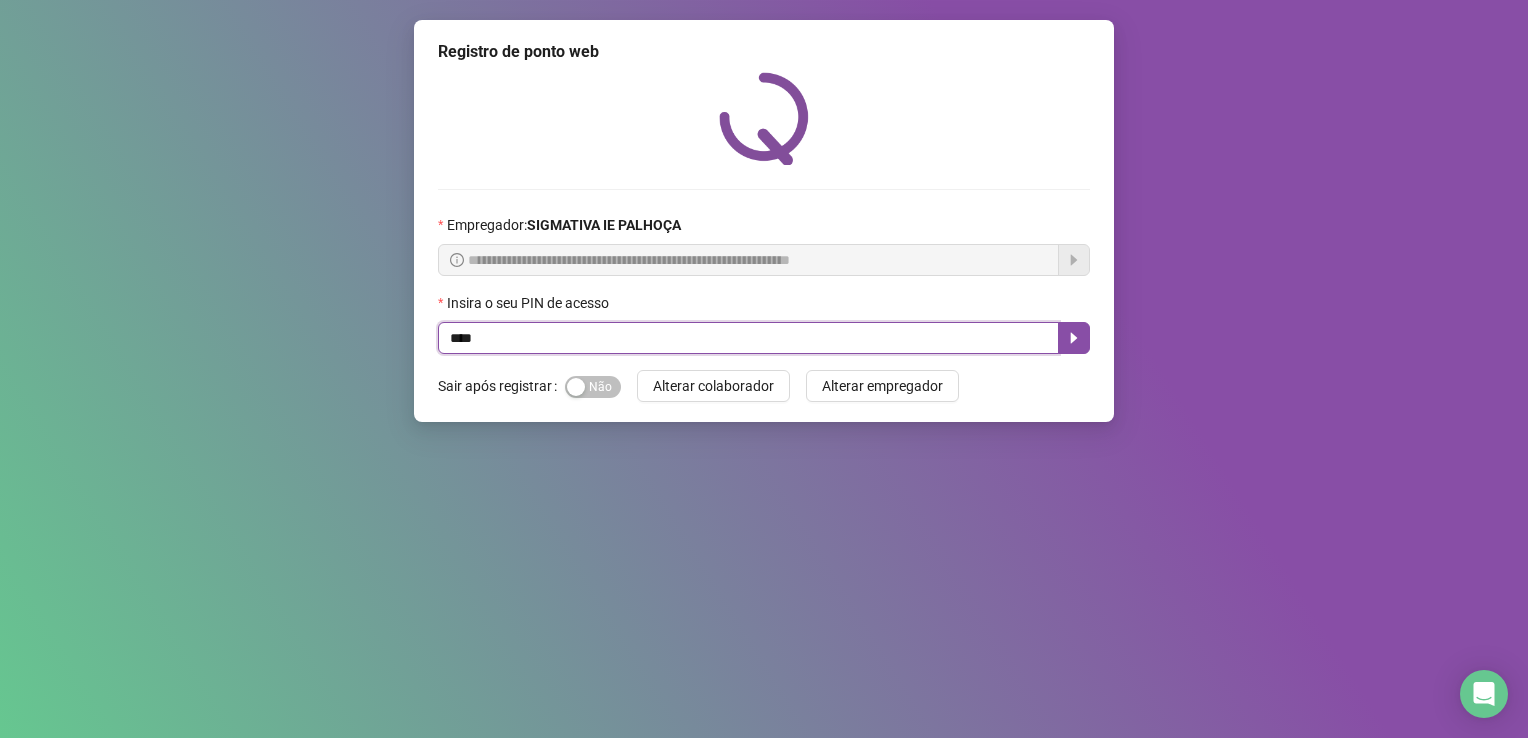 type on "*****" 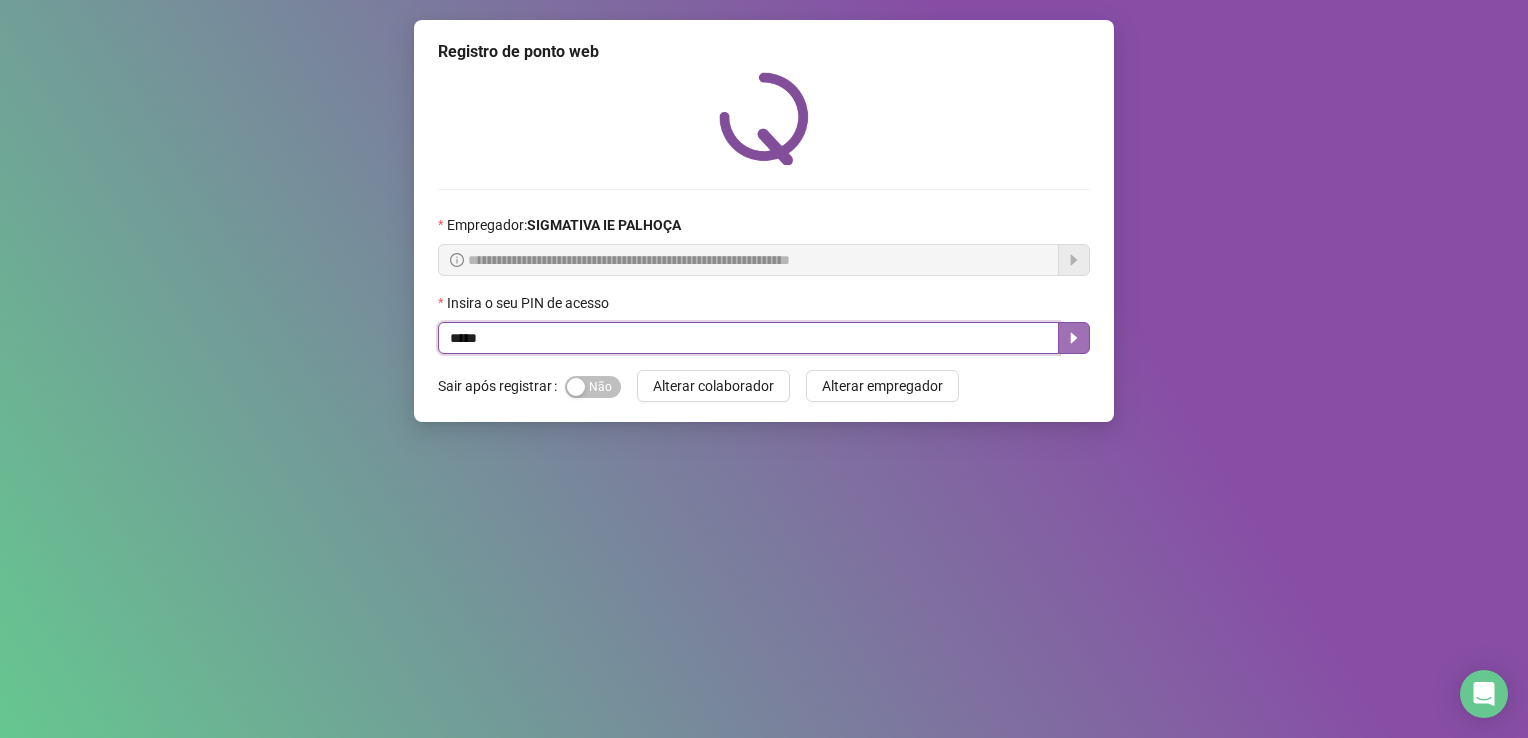 click 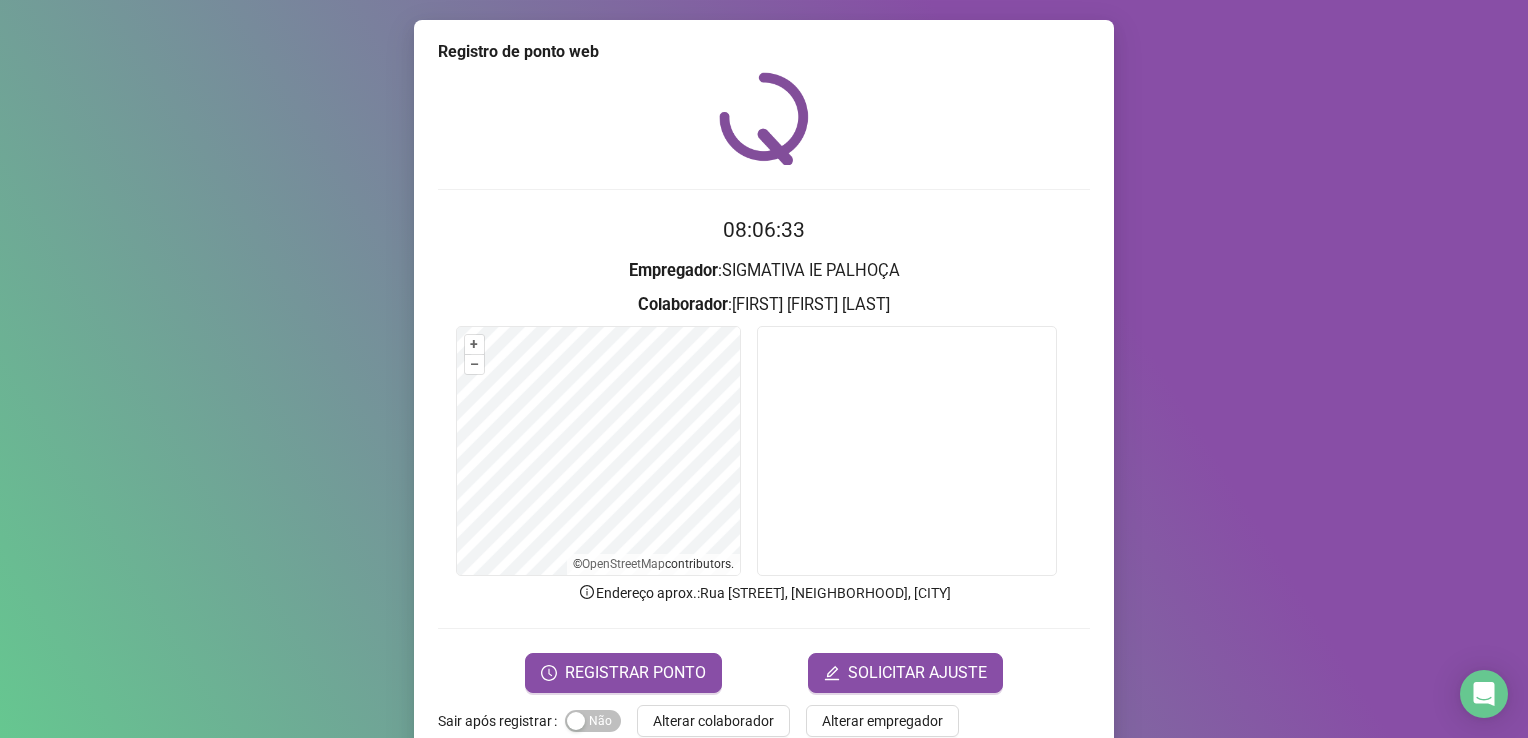scroll, scrollTop: 40, scrollLeft: 0, axis: vertical 